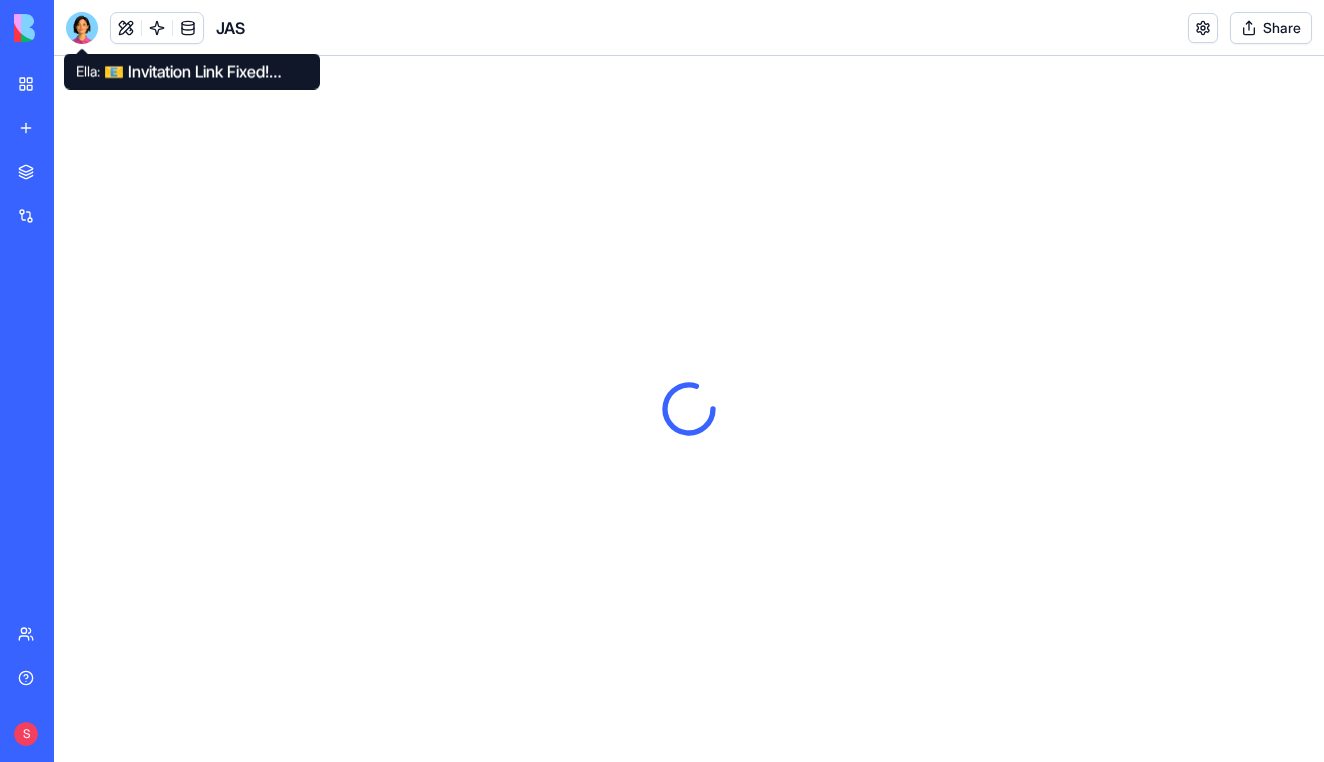 scroll, scrollTop: 0, scrollLeft: 0, axis: both 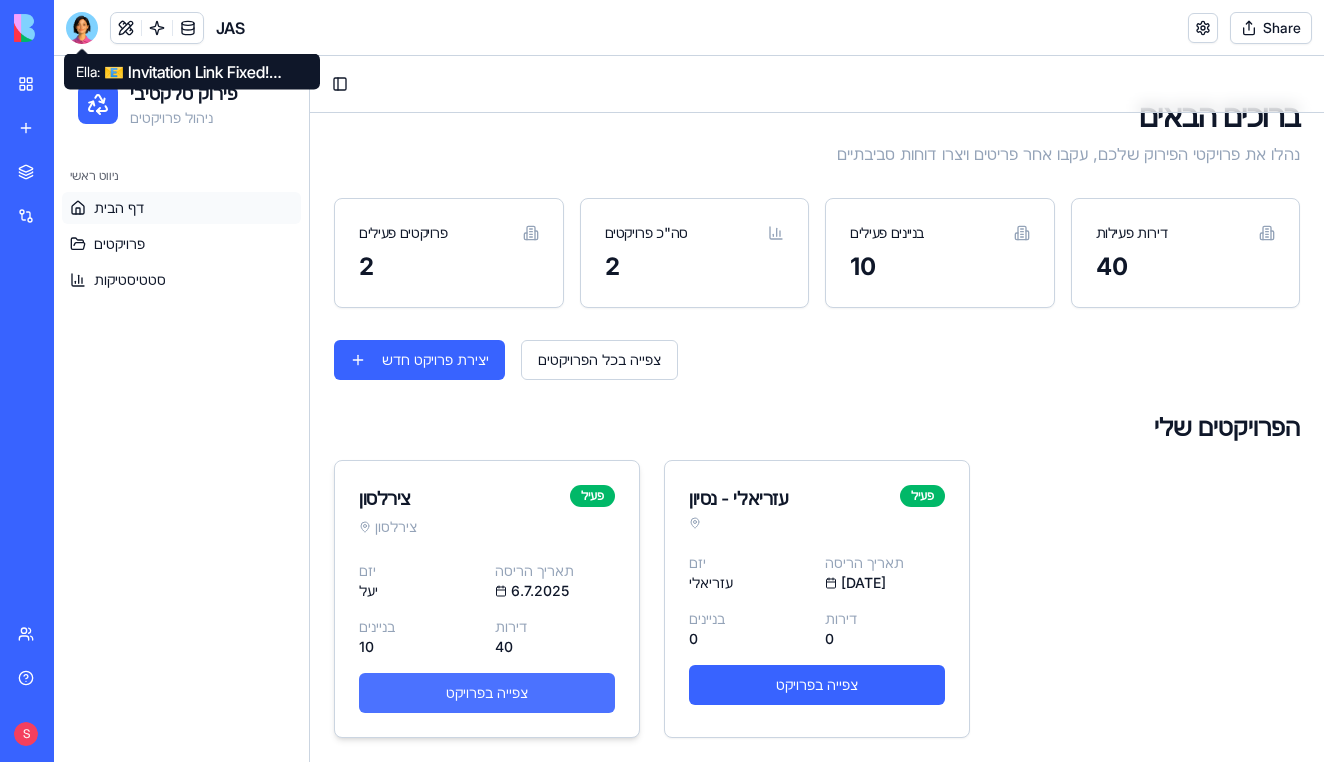 click on "צפייה בפרויקט" at bounding box center (487, 693) 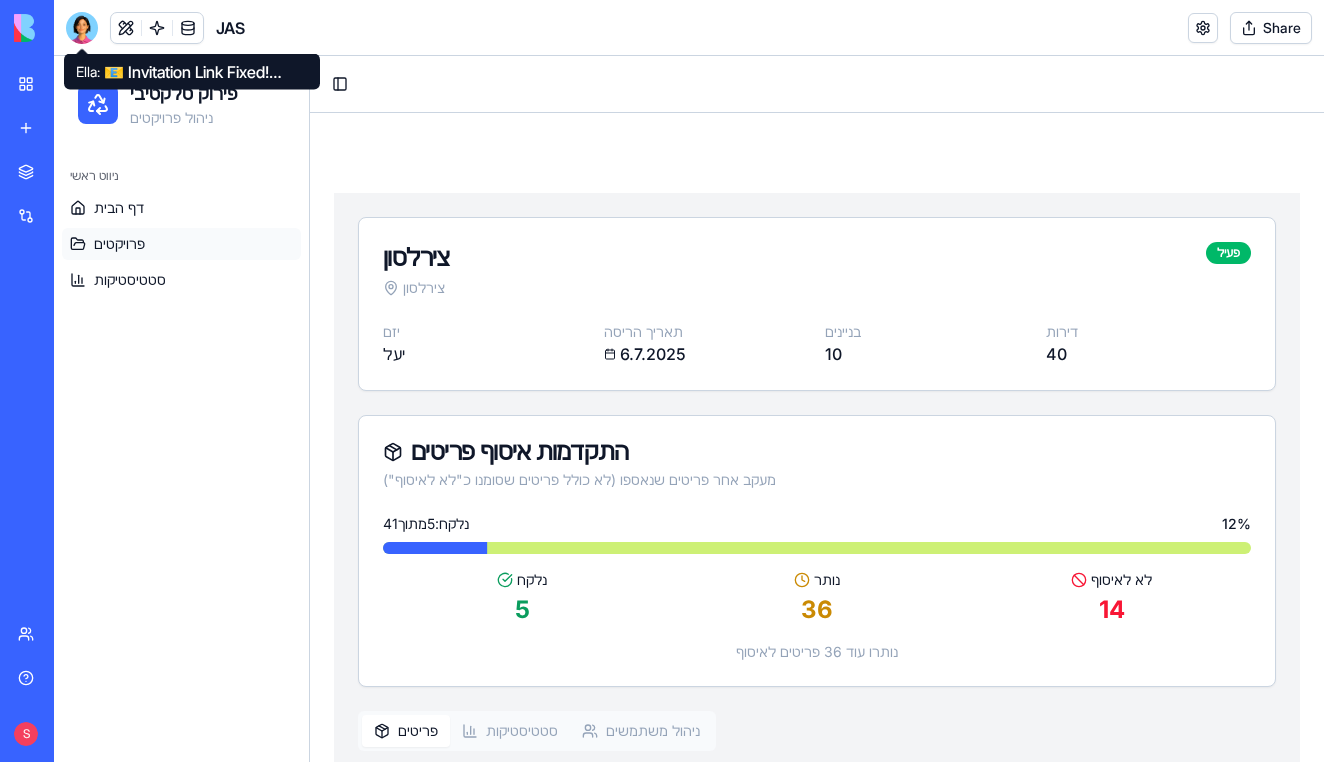 click on "פרויקטים" at bounding box center (181, 244) 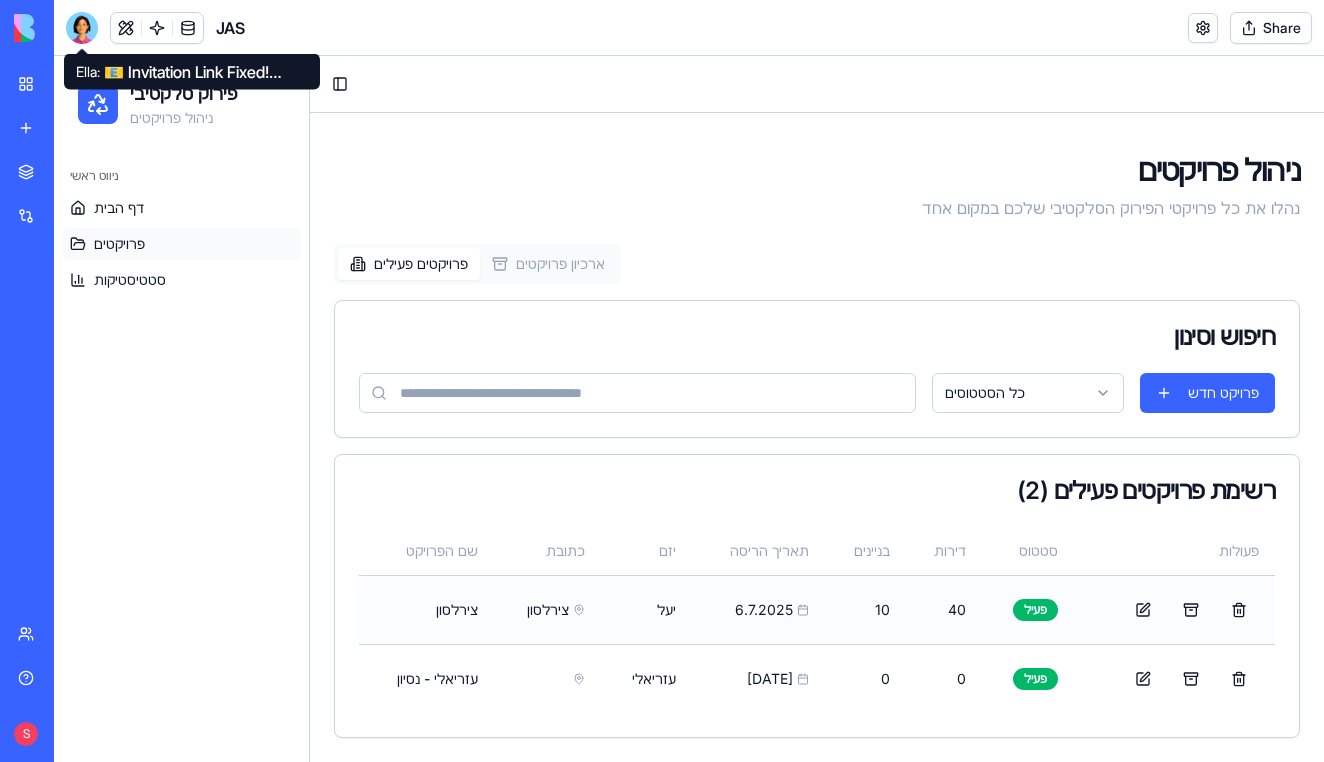 scroll, scrollTop: 41, scrollLeft: 0, axis: vertical 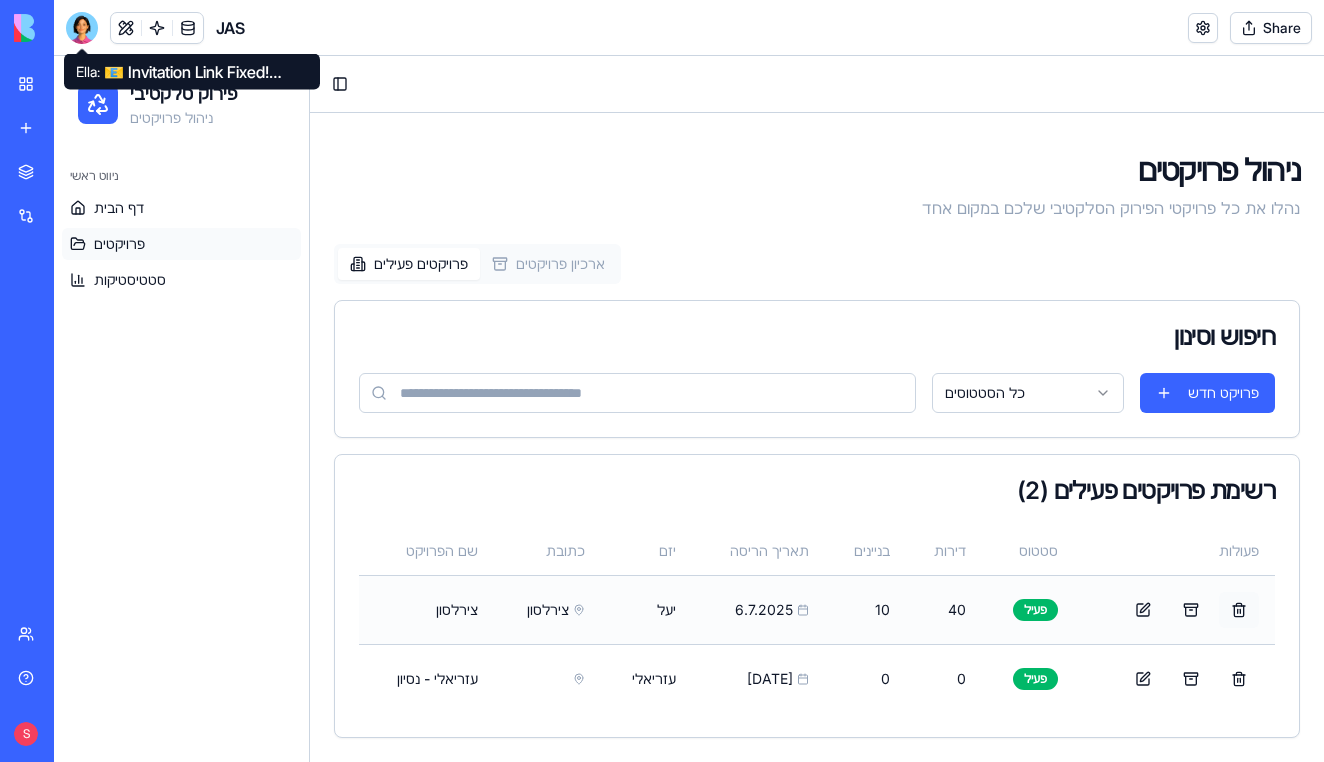 click at bounding box center [1239, 610] 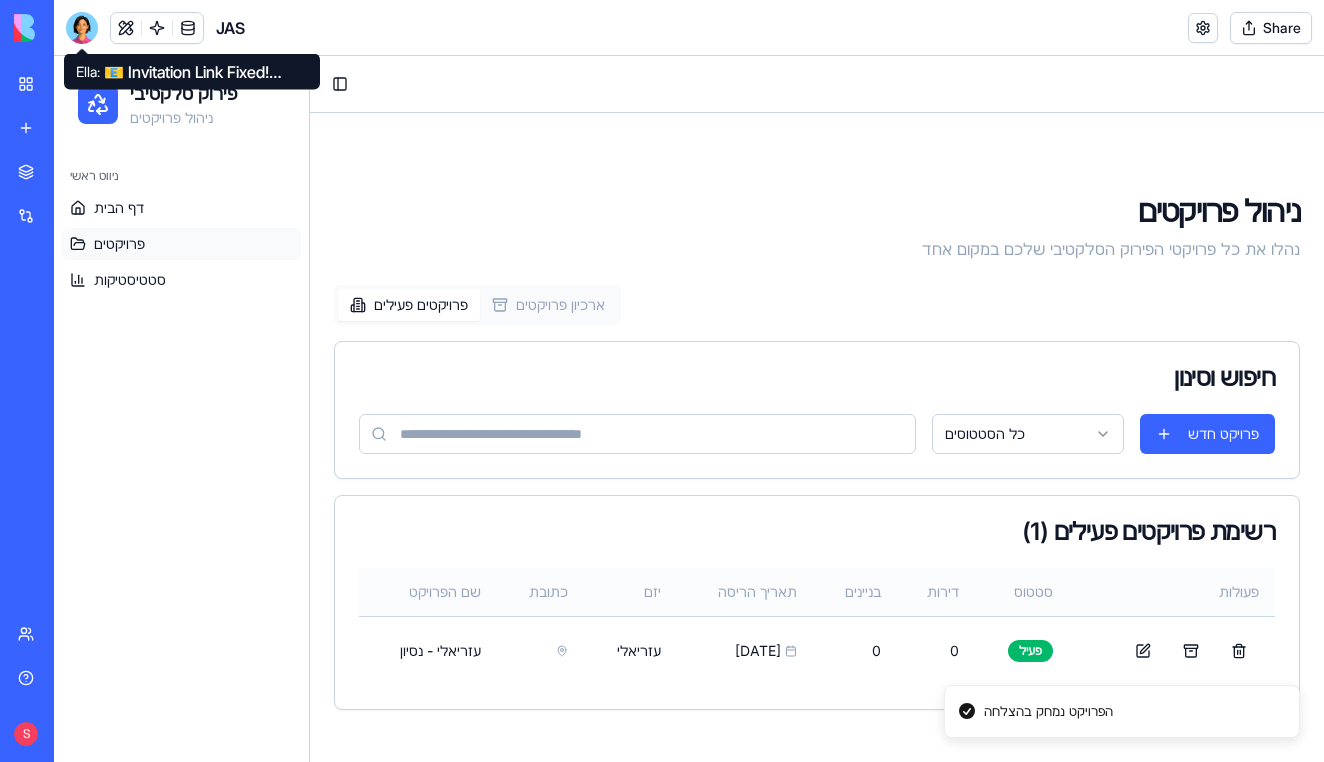scroll, scrollTop: 0, scrollLeft: 0, axis: both 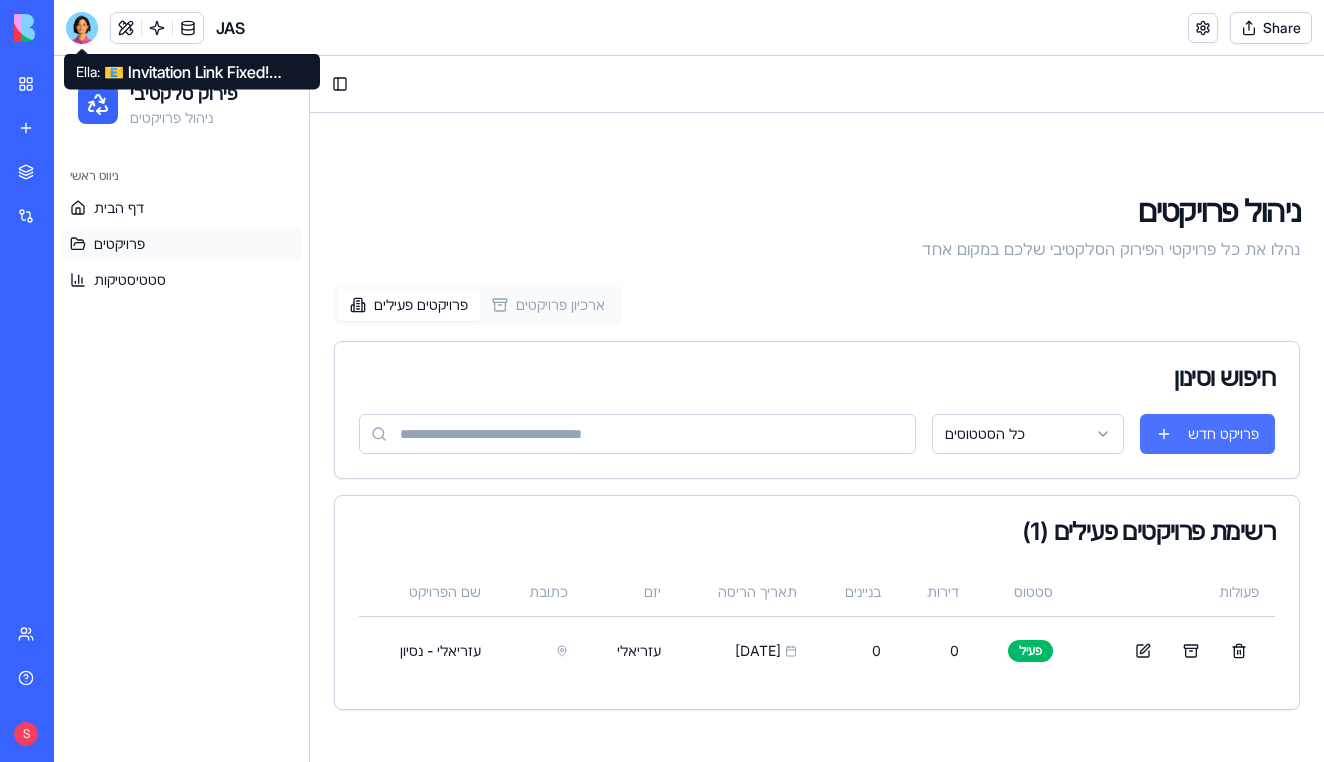 click on "פרויקט חדש" at bounding box center (1207, 434) 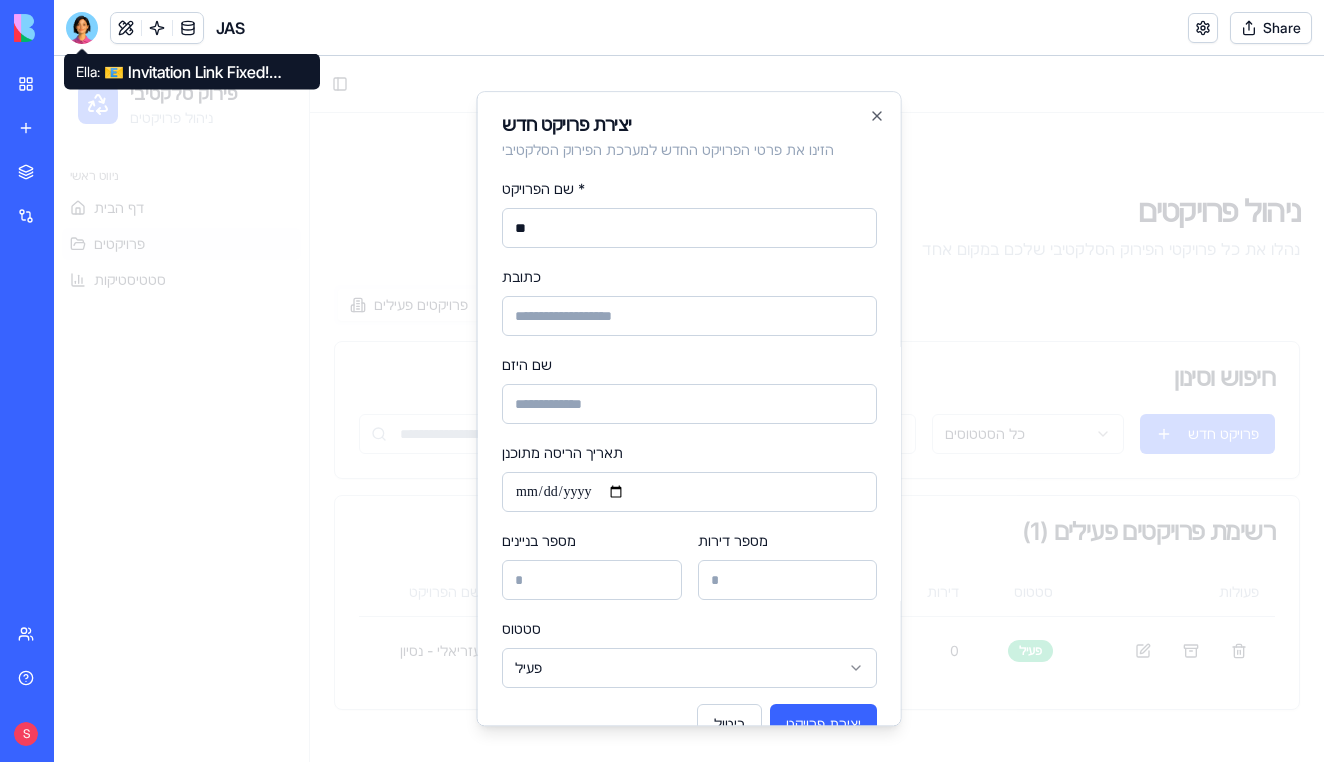 type on "*" 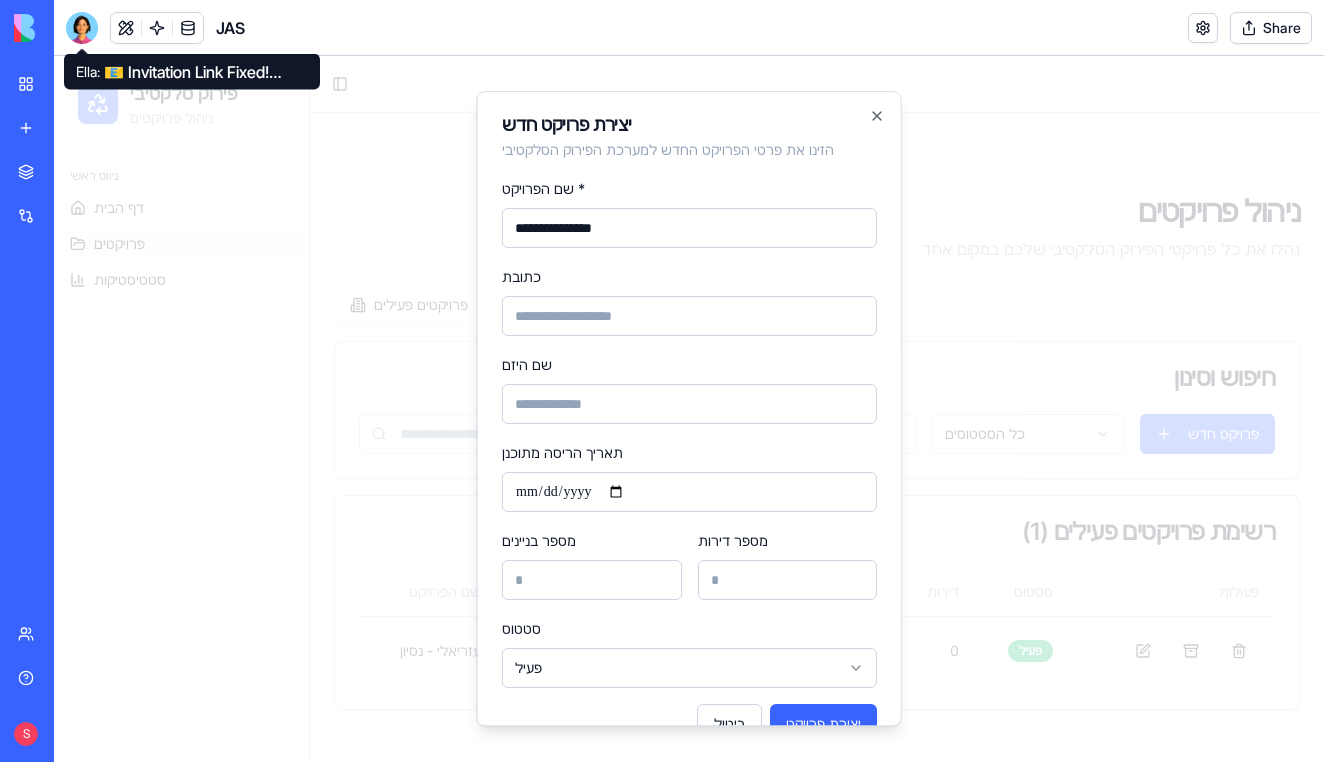 type on "**********" 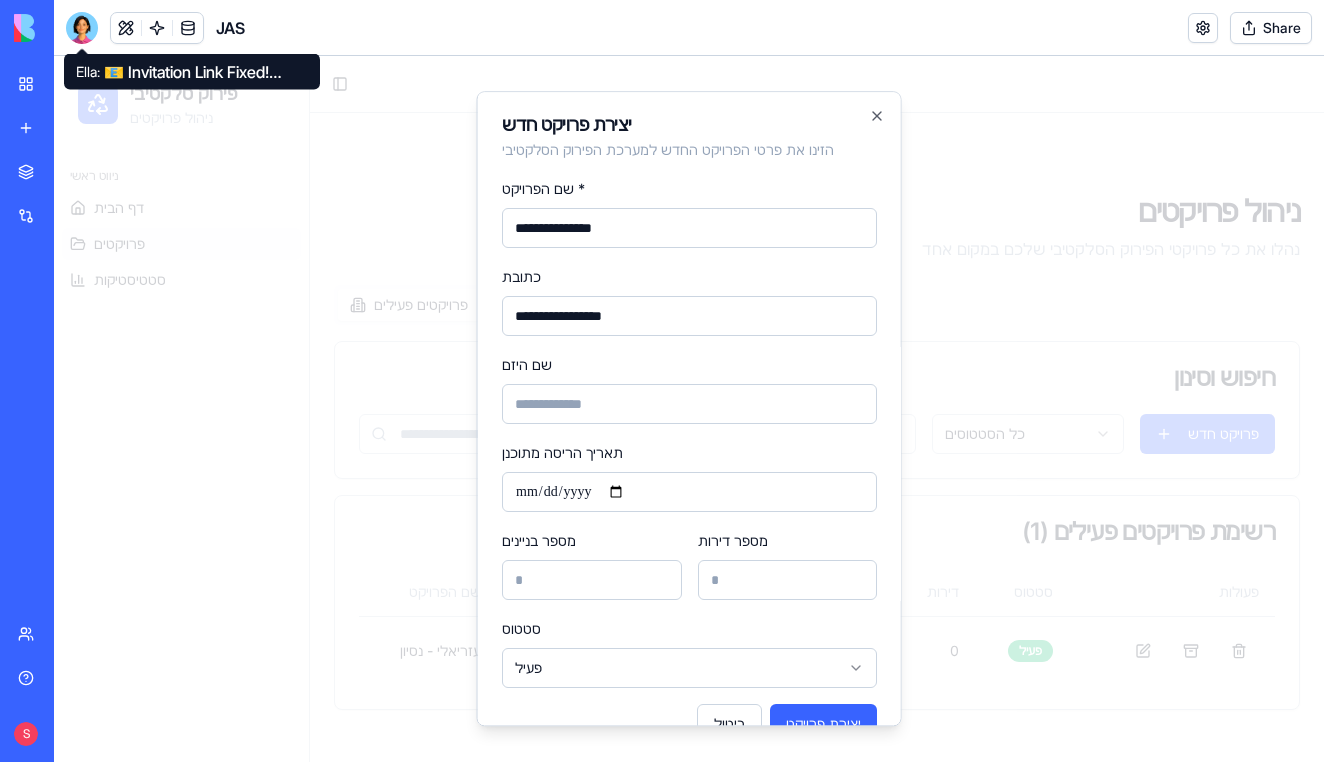 type on "**********" 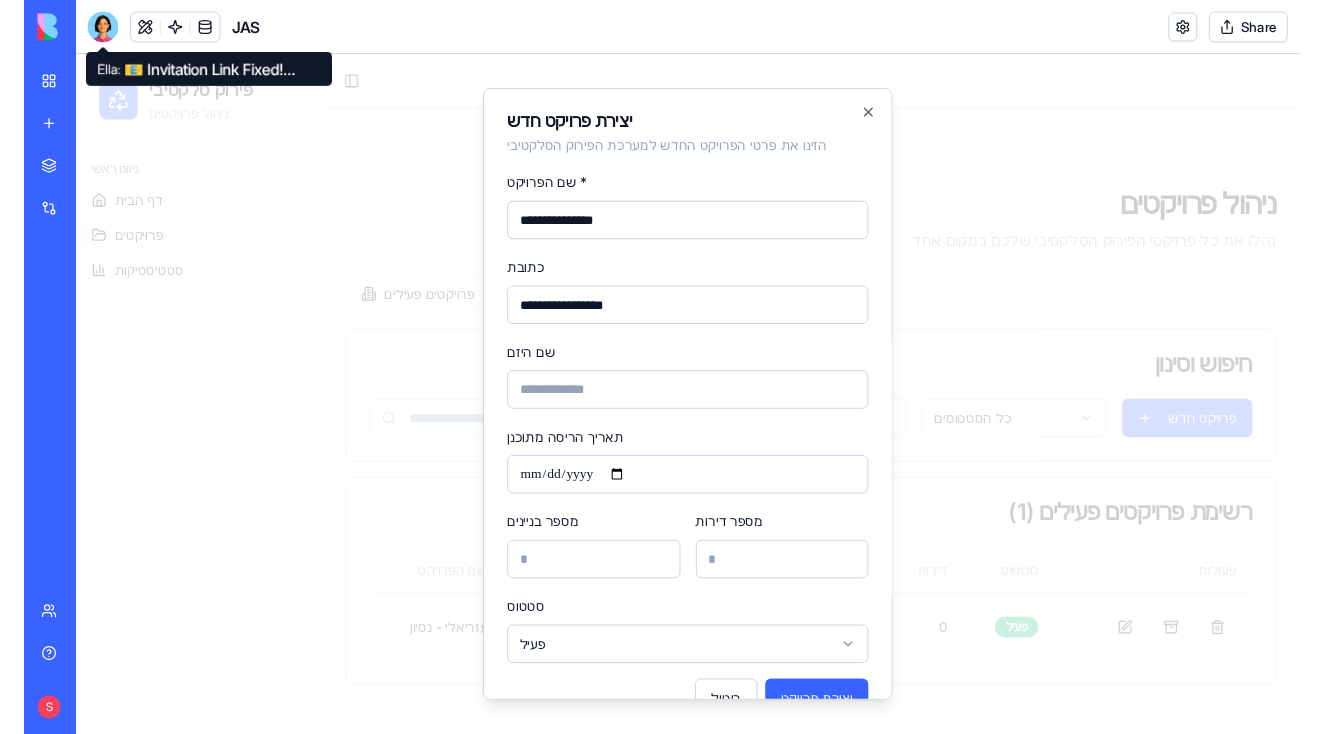 scroll, scrollTop: 0, scrollLeft: 0, axis: both 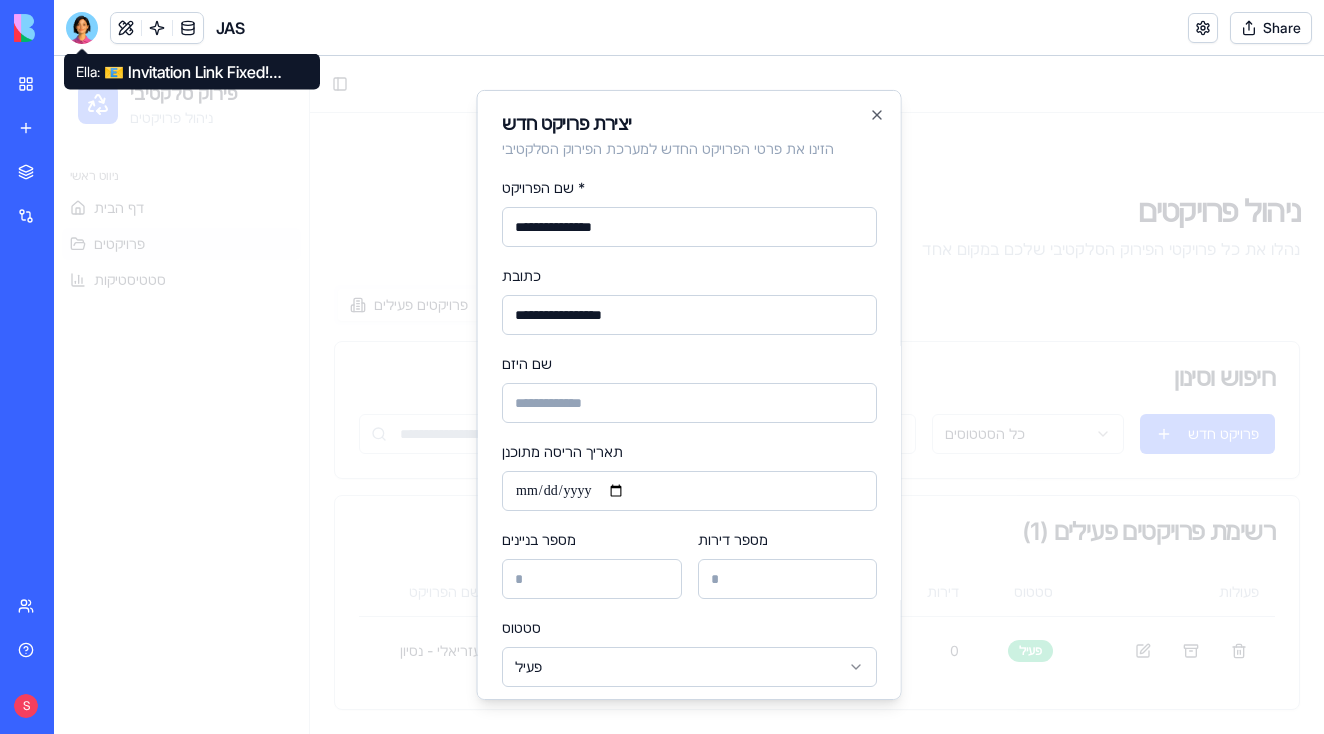 click on "מספר בניינים" at bounding box center [592, 579] 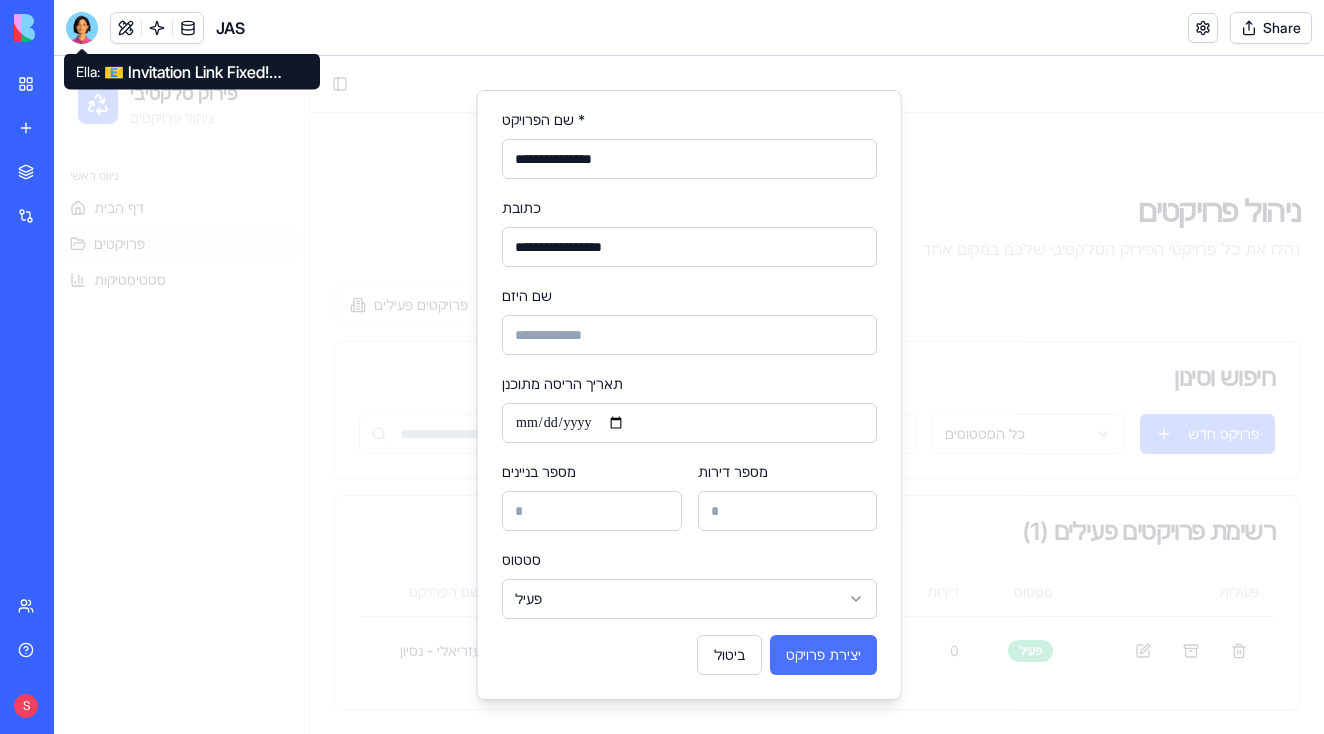 scroll, scrollTop: 68, scrollLeft: 0, axis: vertical 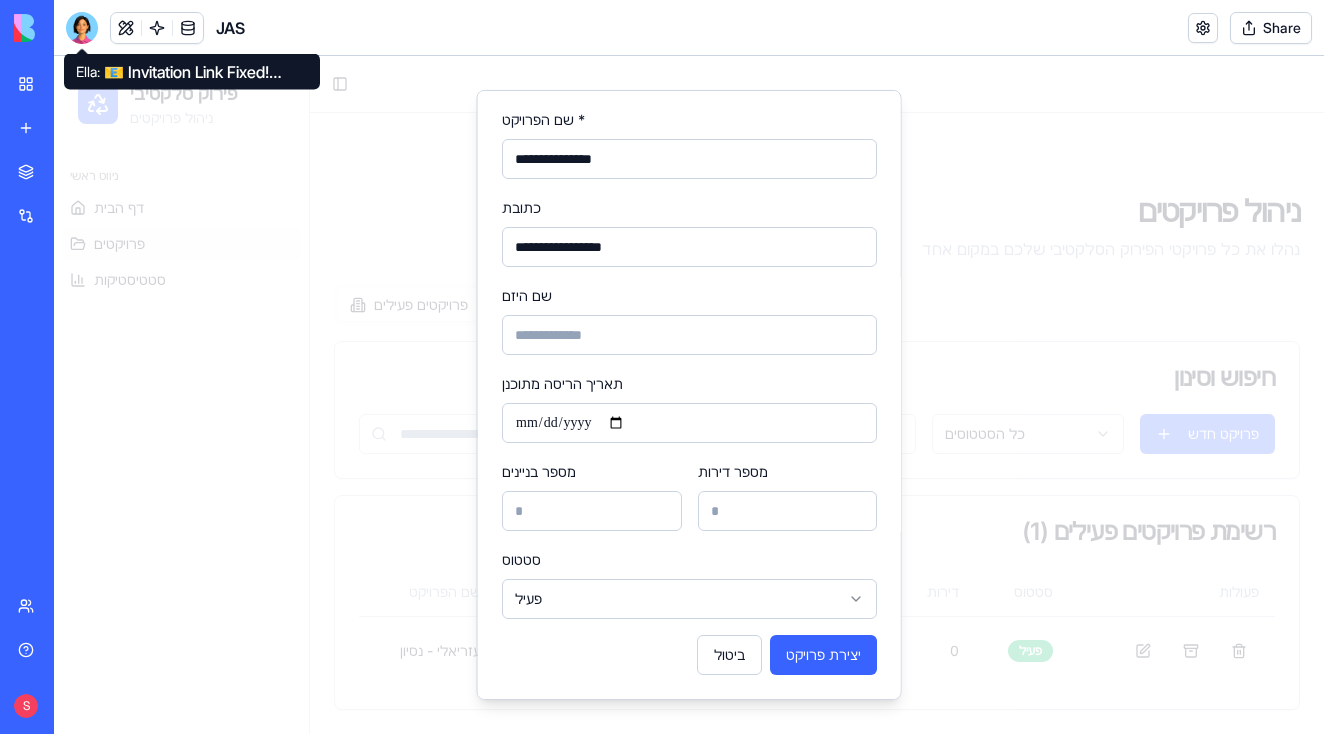 type 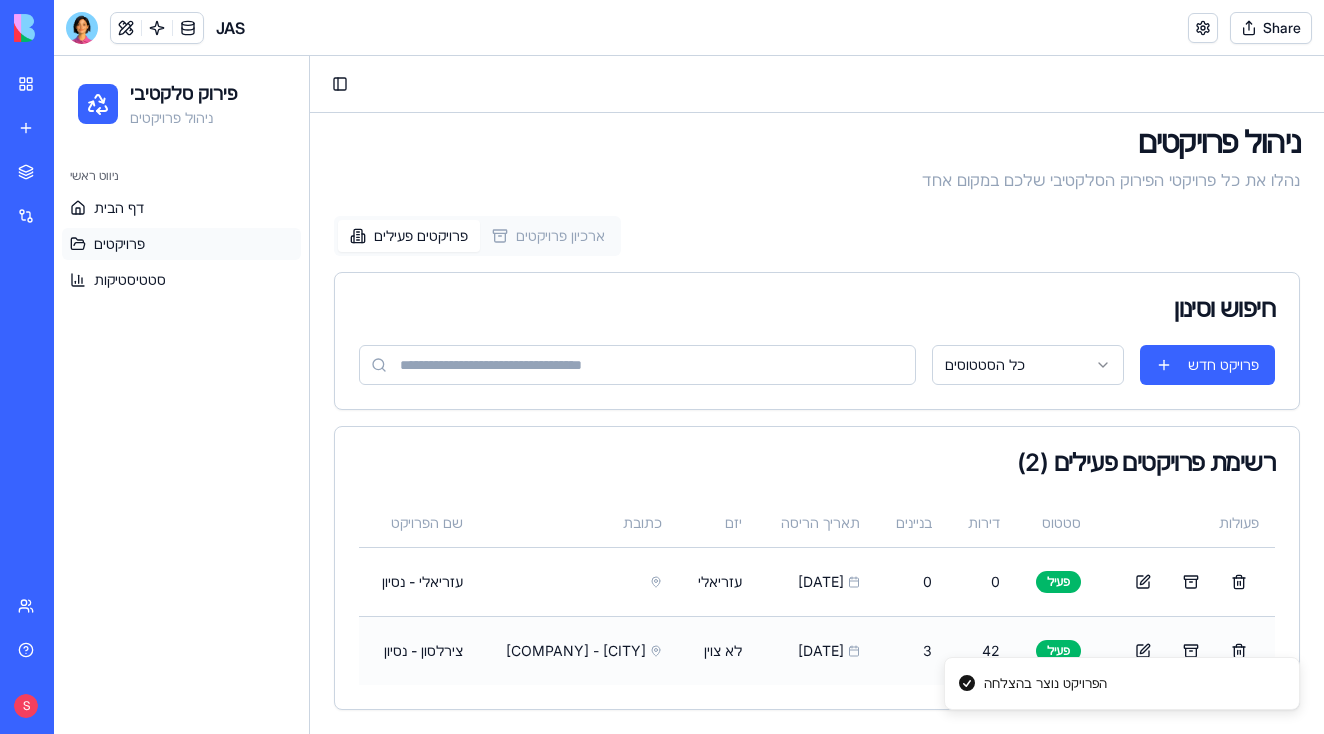 scroll, scrollTop: 69, scrollLeft: 0, axis: vertical 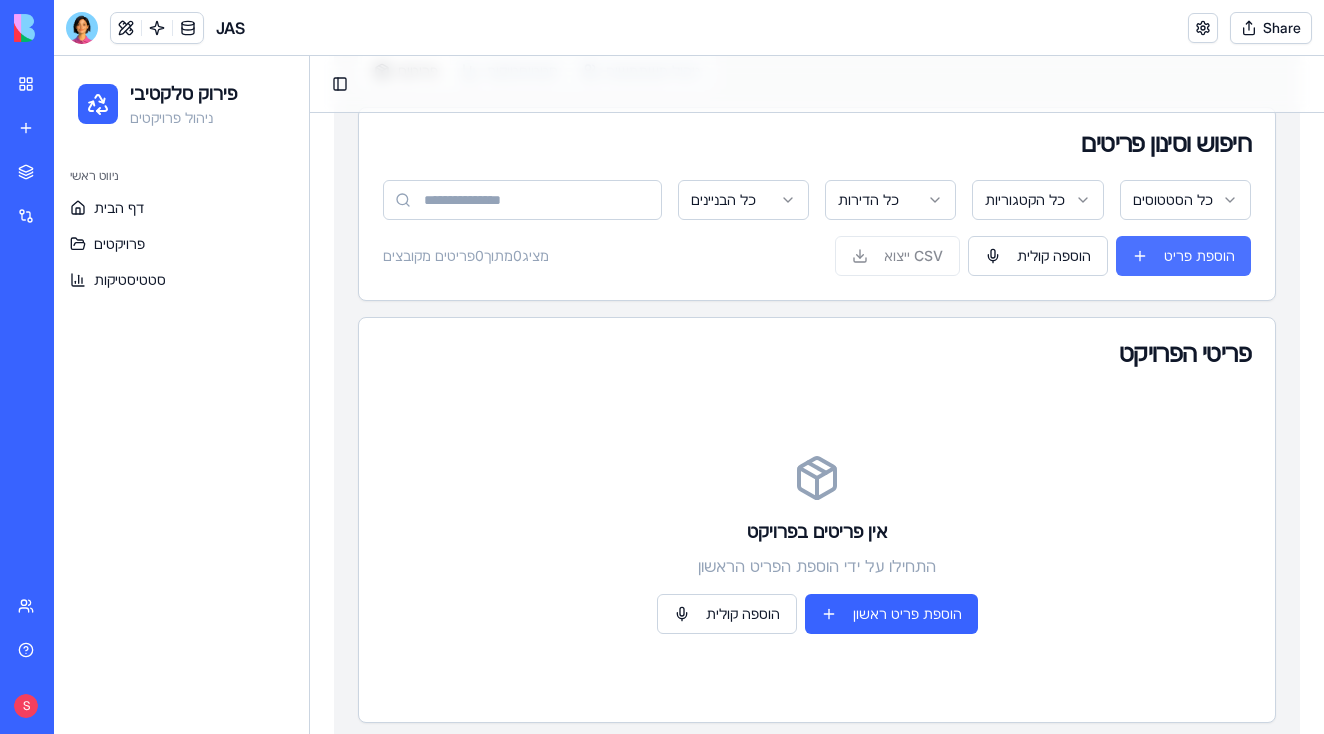 click on "הוספת פריט" at bounding box center [1183, 256] 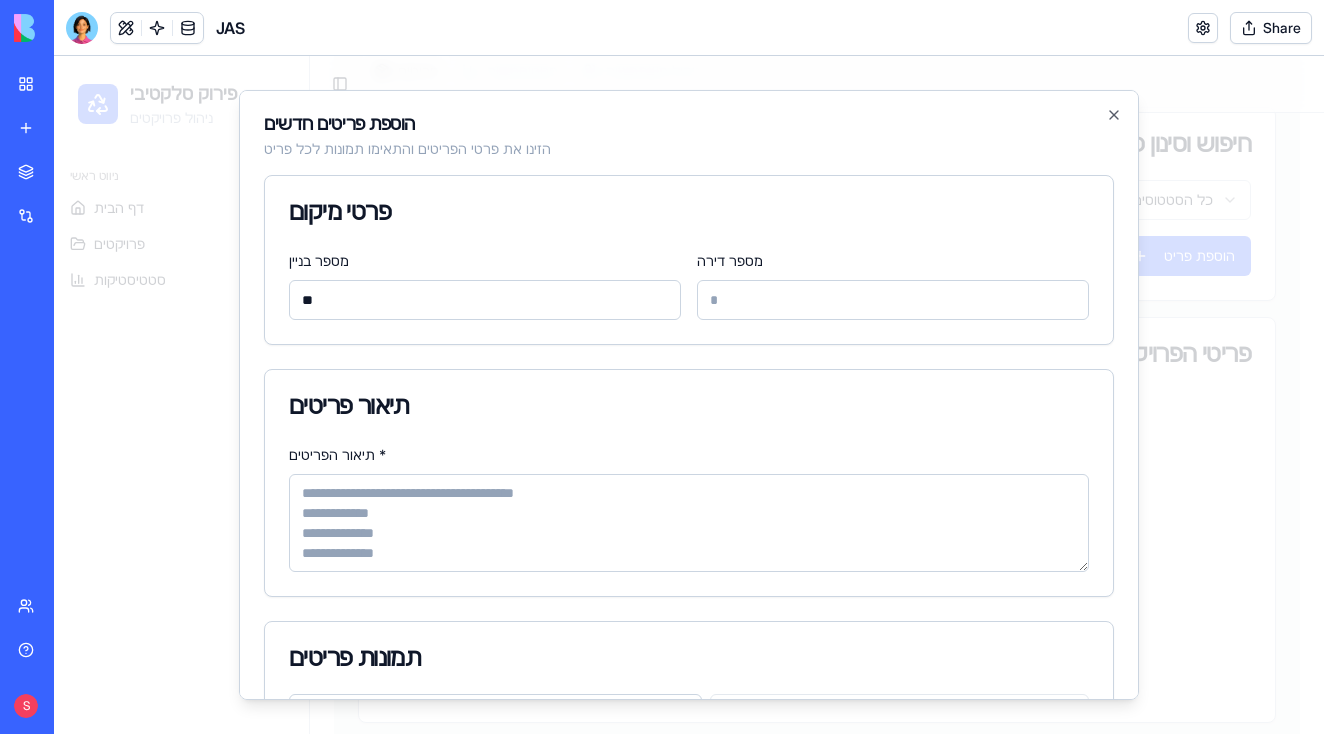 type on "**" 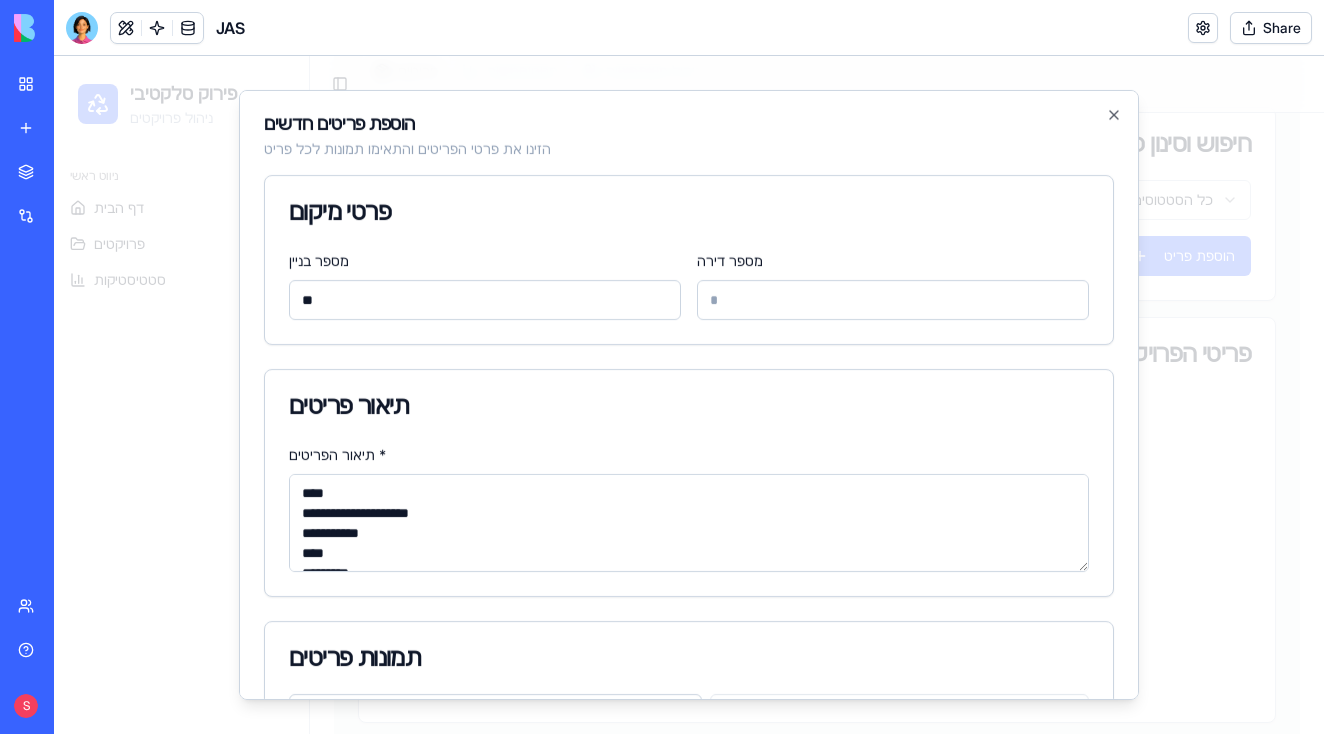 scroll, scrollTop: 2200, scrollLeft: 0, axis: vertical 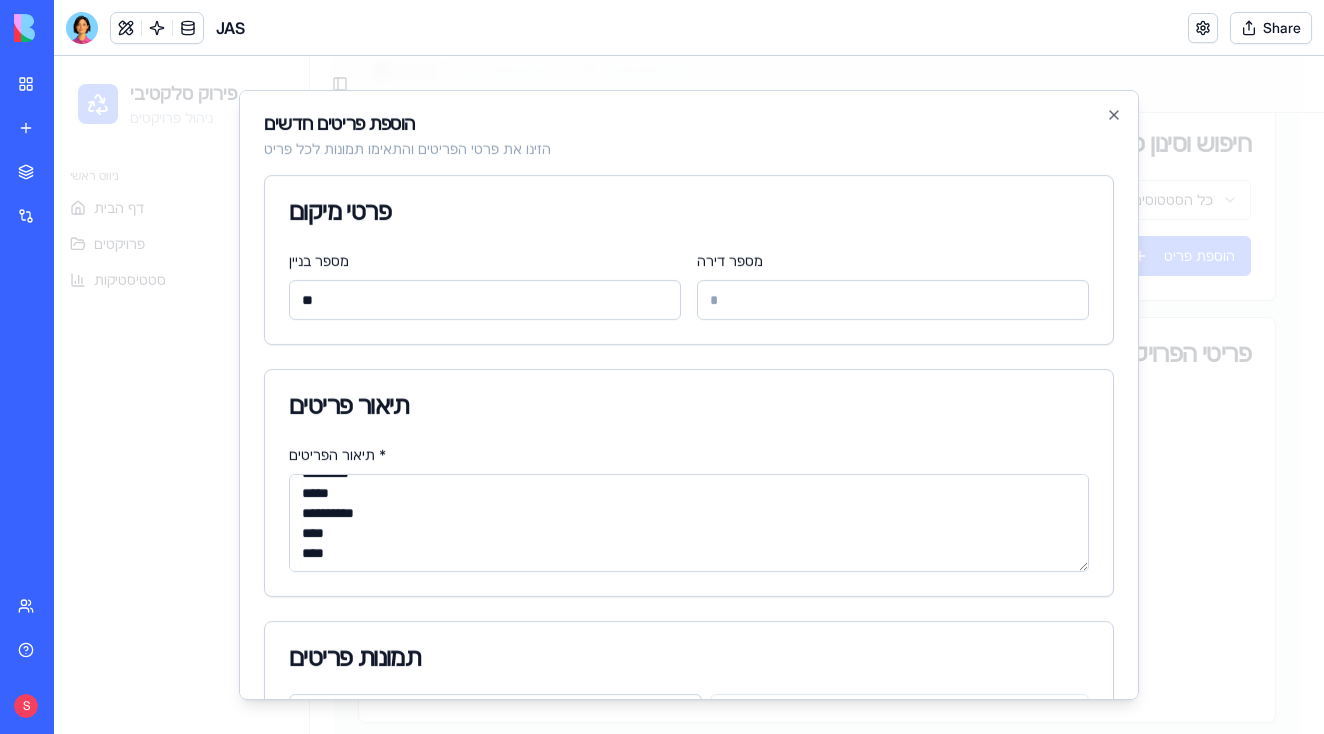 type on "**********" 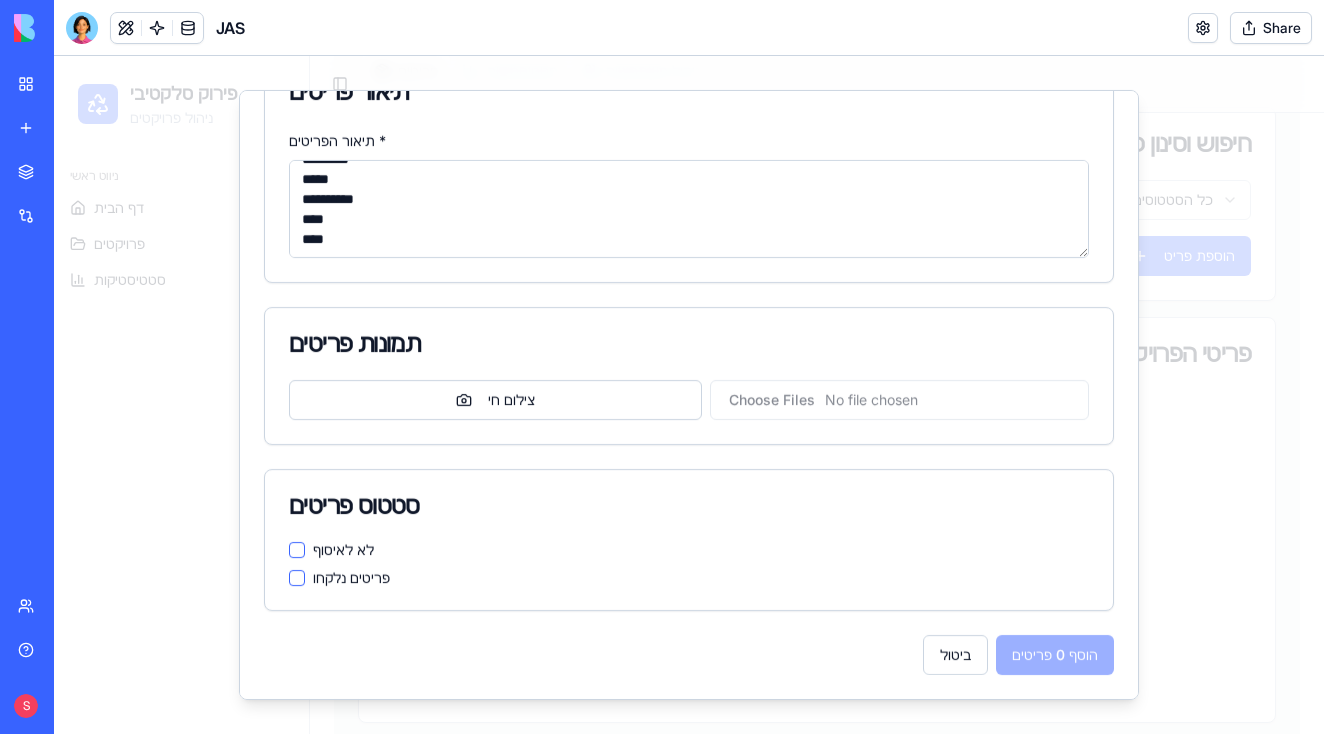 scroll, scrollTop: 314, scrollLeft: 0, axis: vertical 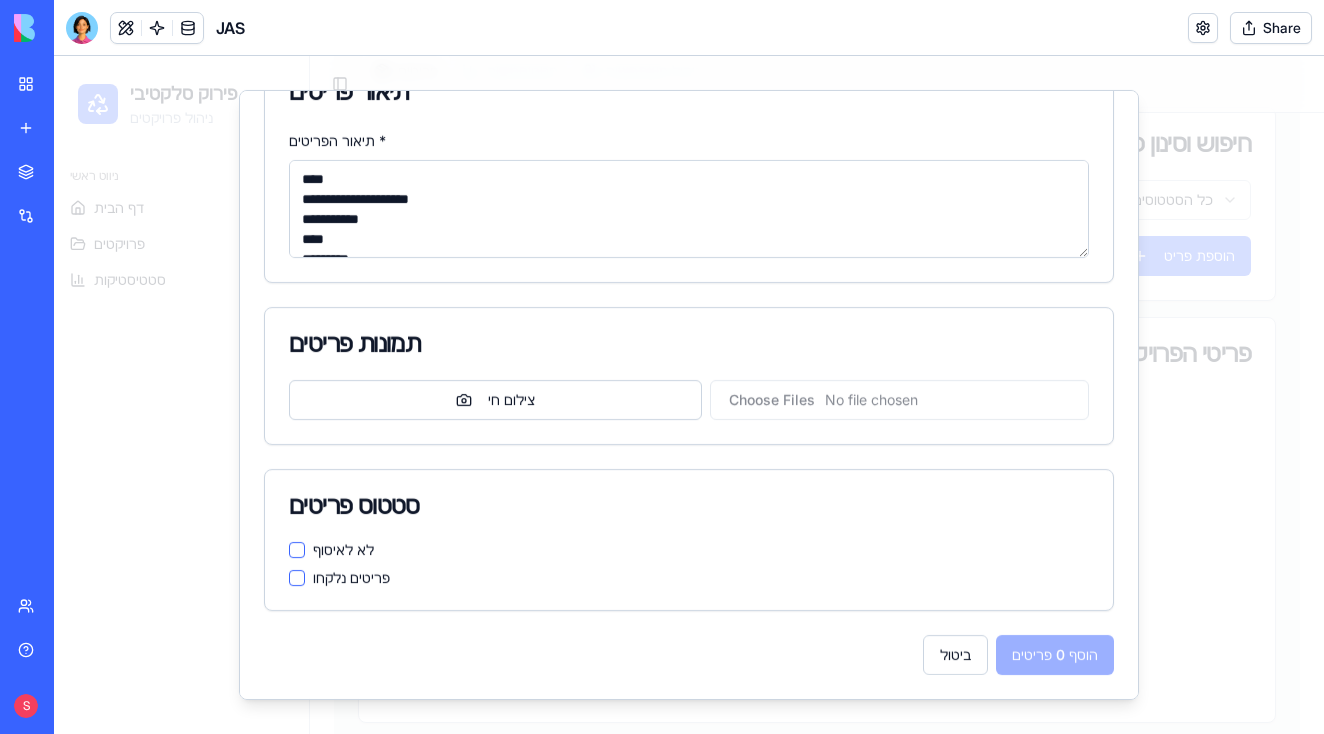 click on "פרטי מיקום מספר בניין ** מספר דירה תיאור פריטים תיאור הפריטים * תמונות פריטים צילום חי סטטוס פריטים לא לאיסוף פריטים נלקחו ביטול הוסף 0 פריטים" at bounding box center [689, 268] 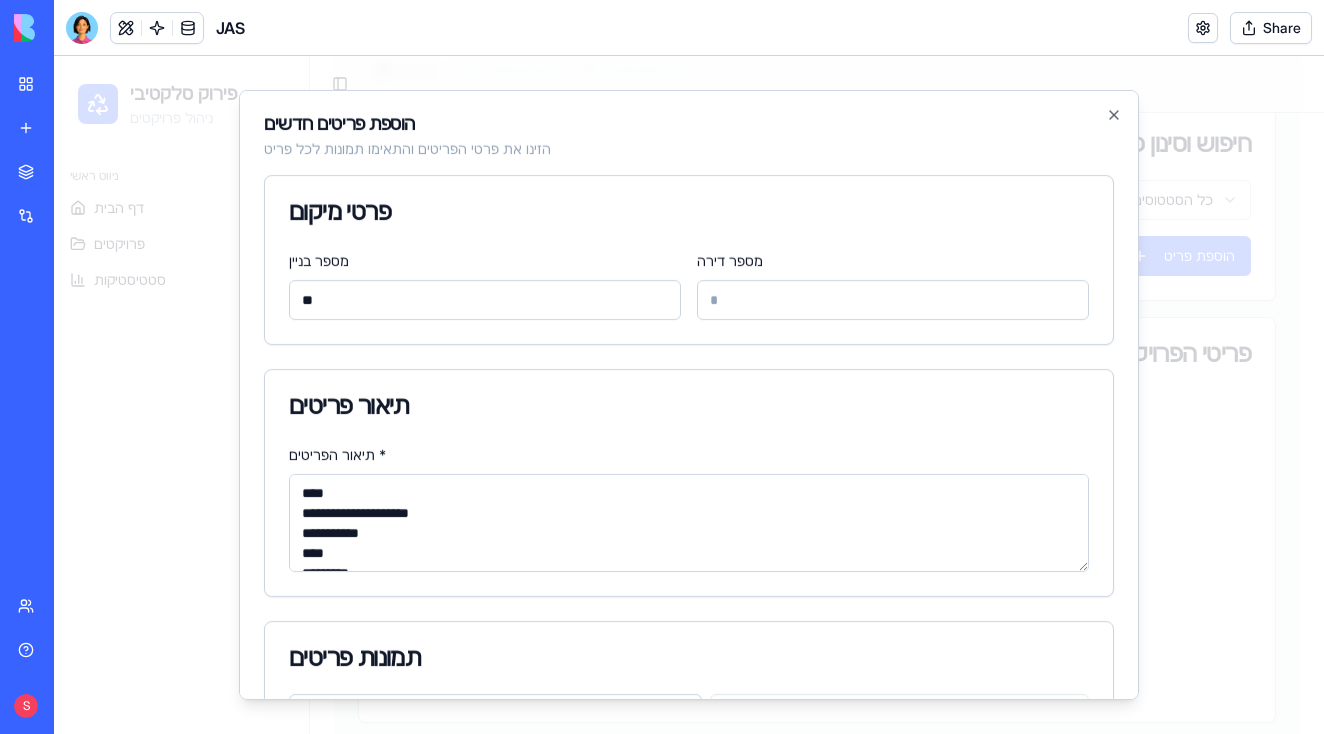 scroll, scrollTop: 0, scrollLeft: 0, axis: both 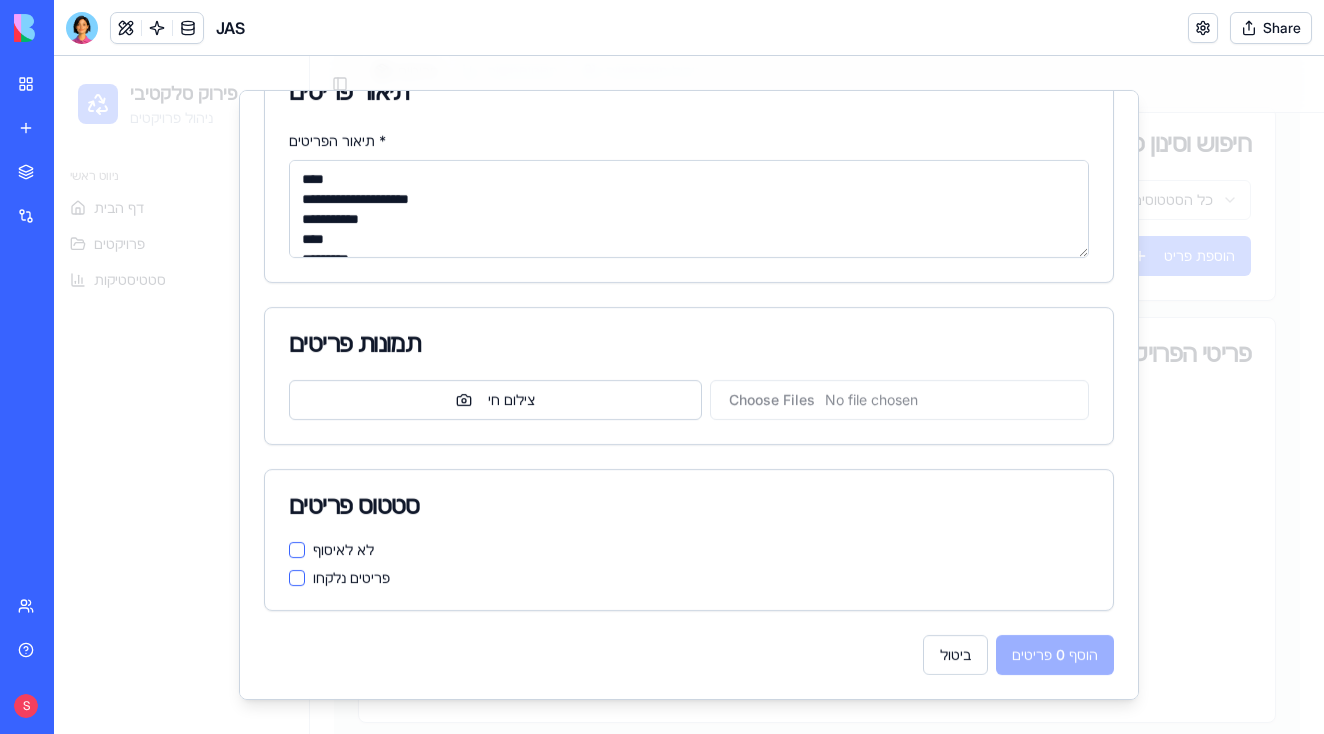 click on "תיאור הפריטים *" at bounding box center (689, 209) 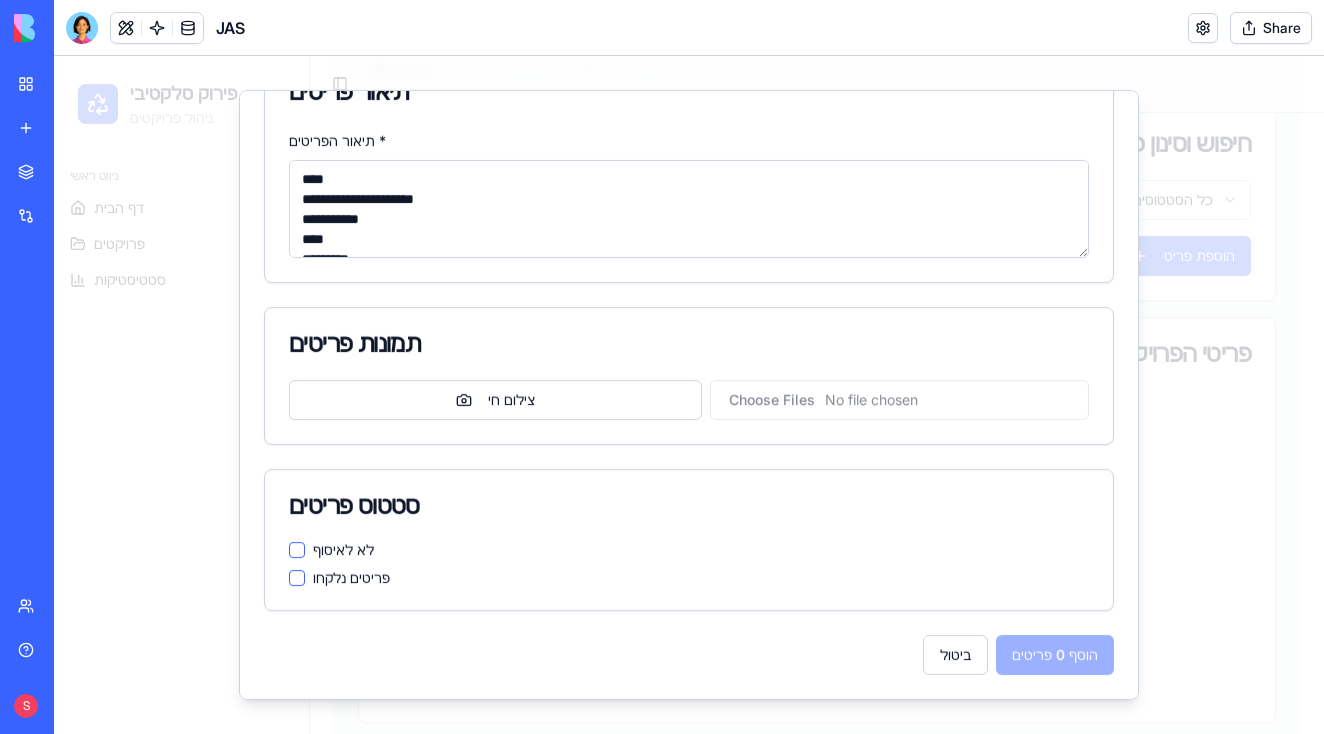 click on "תיאור הפריטים *" at bounding box center (689, 209) 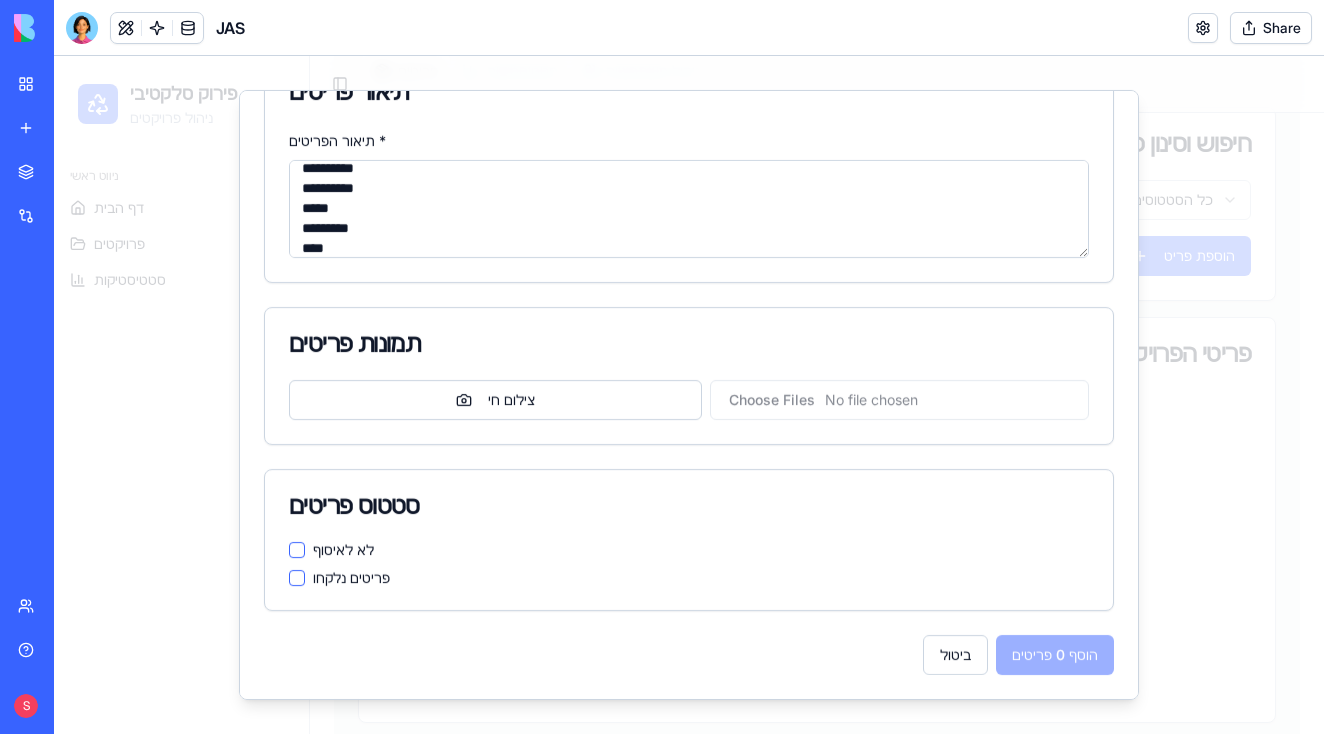 scroll, scrollTop: 373, scrollLeft: 0, axis: vertical 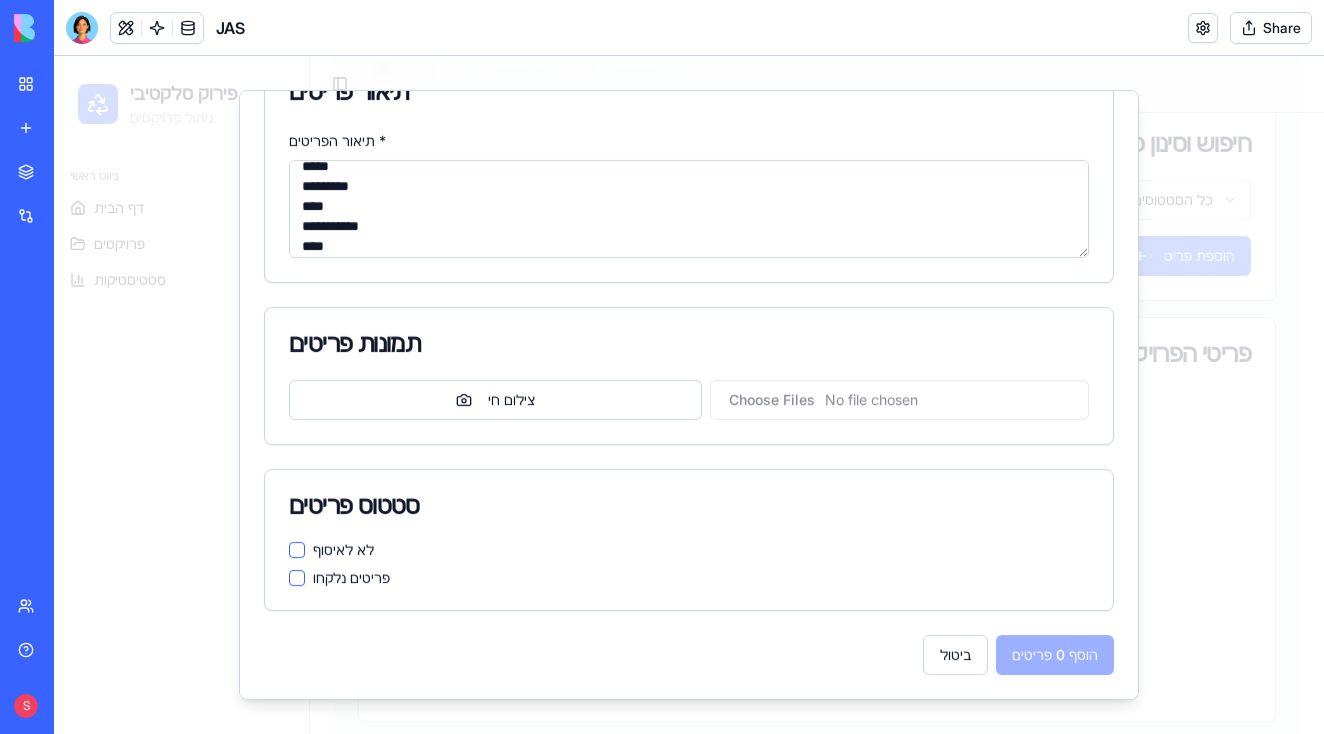 type on "**********" 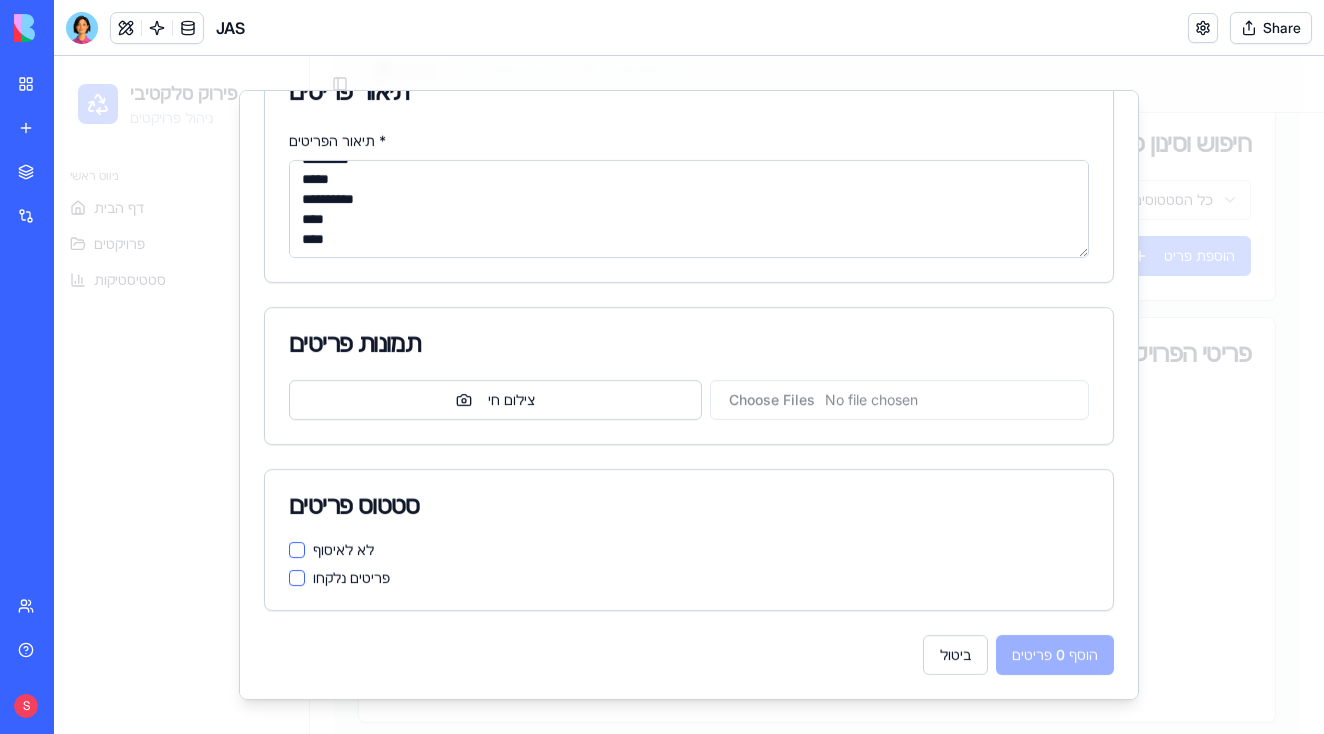 scroll, scrollTop: 2200, scrollLeft: 0, axis: vertical 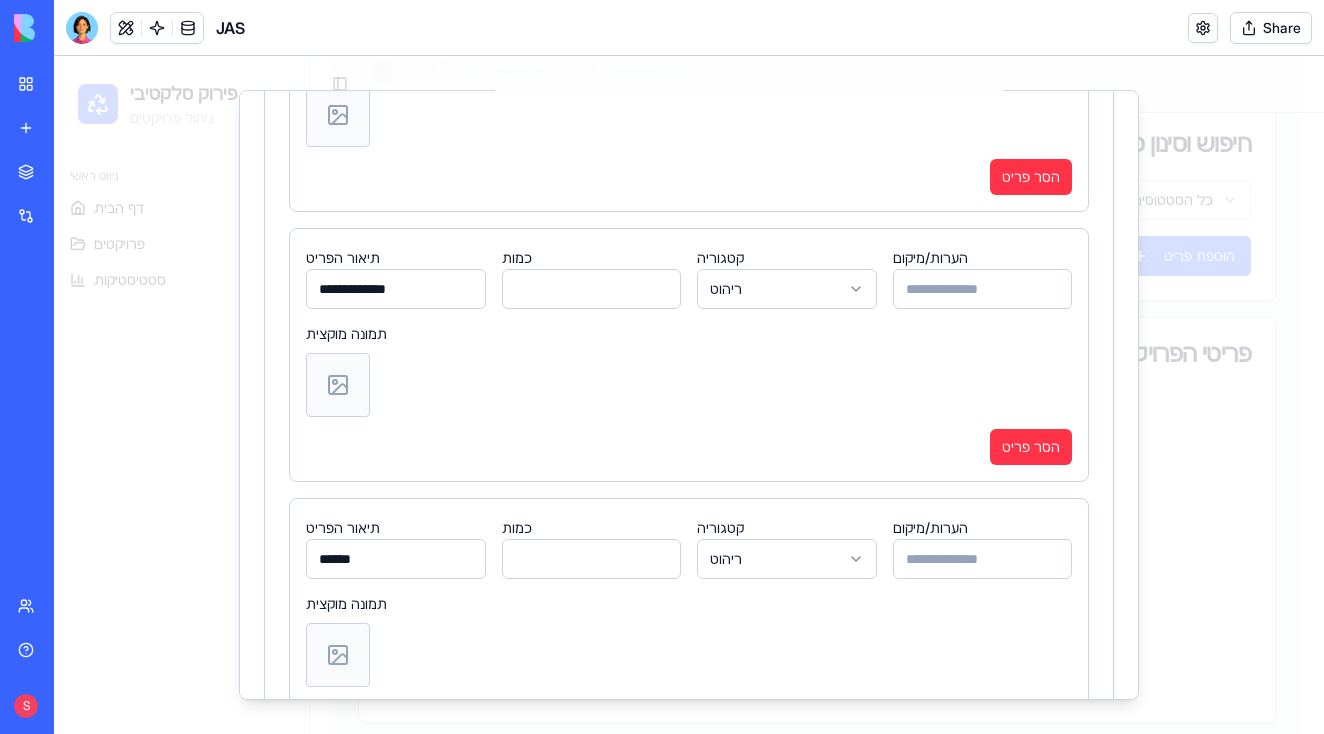 select on "*********" 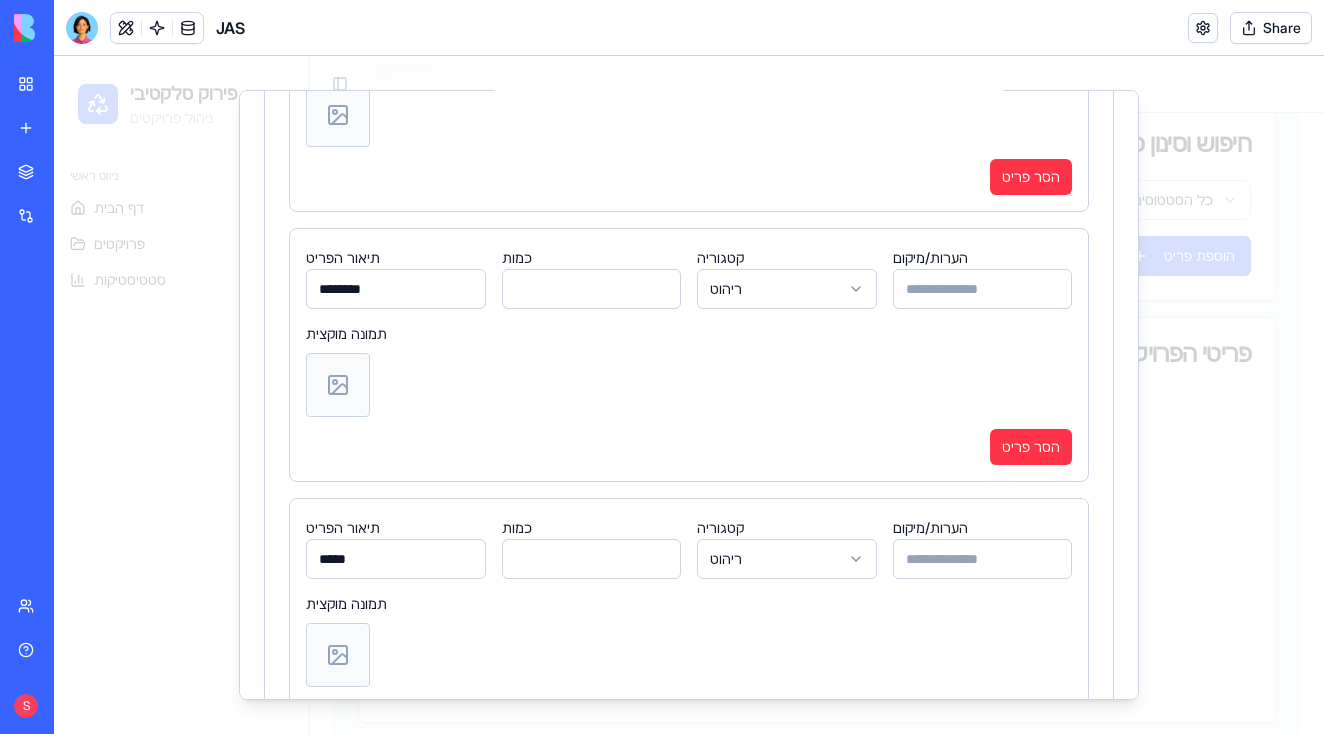 type on "**********" 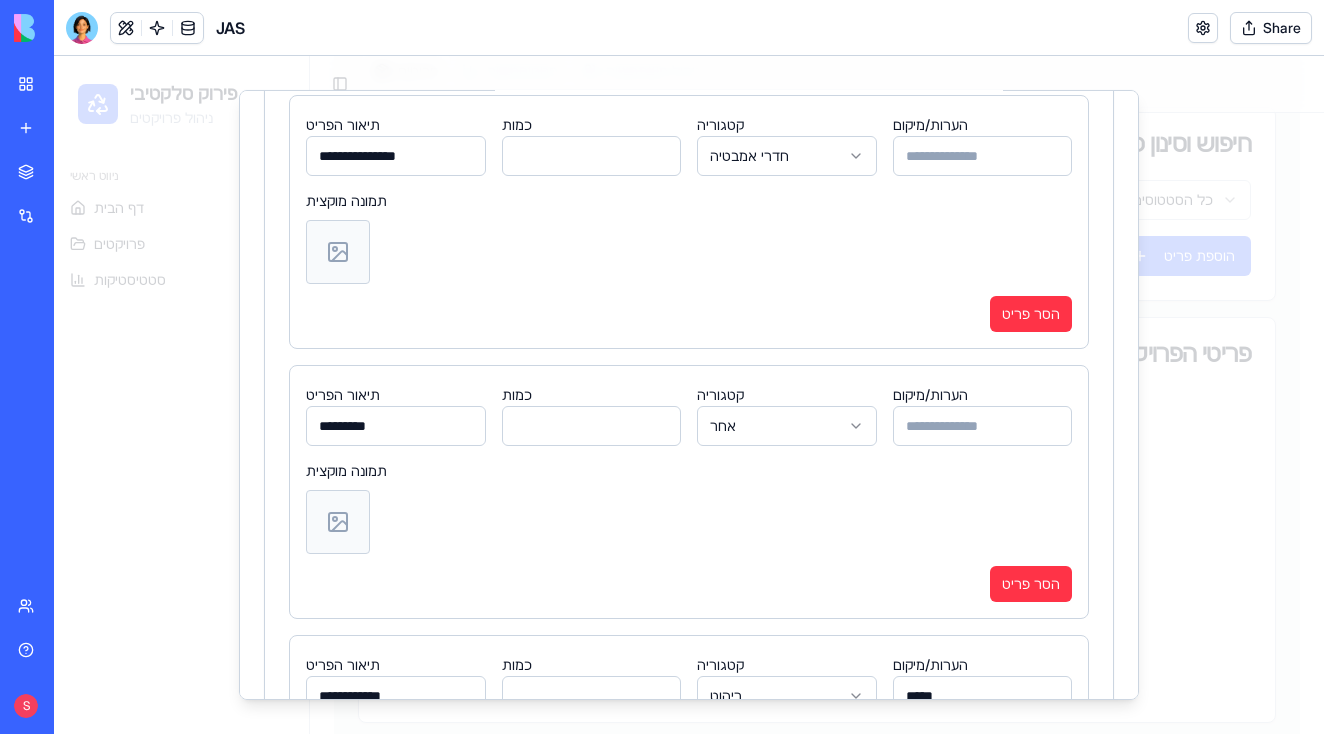 scroll, scrollTop: 18036, scrollLeft: 0, axis: vertical 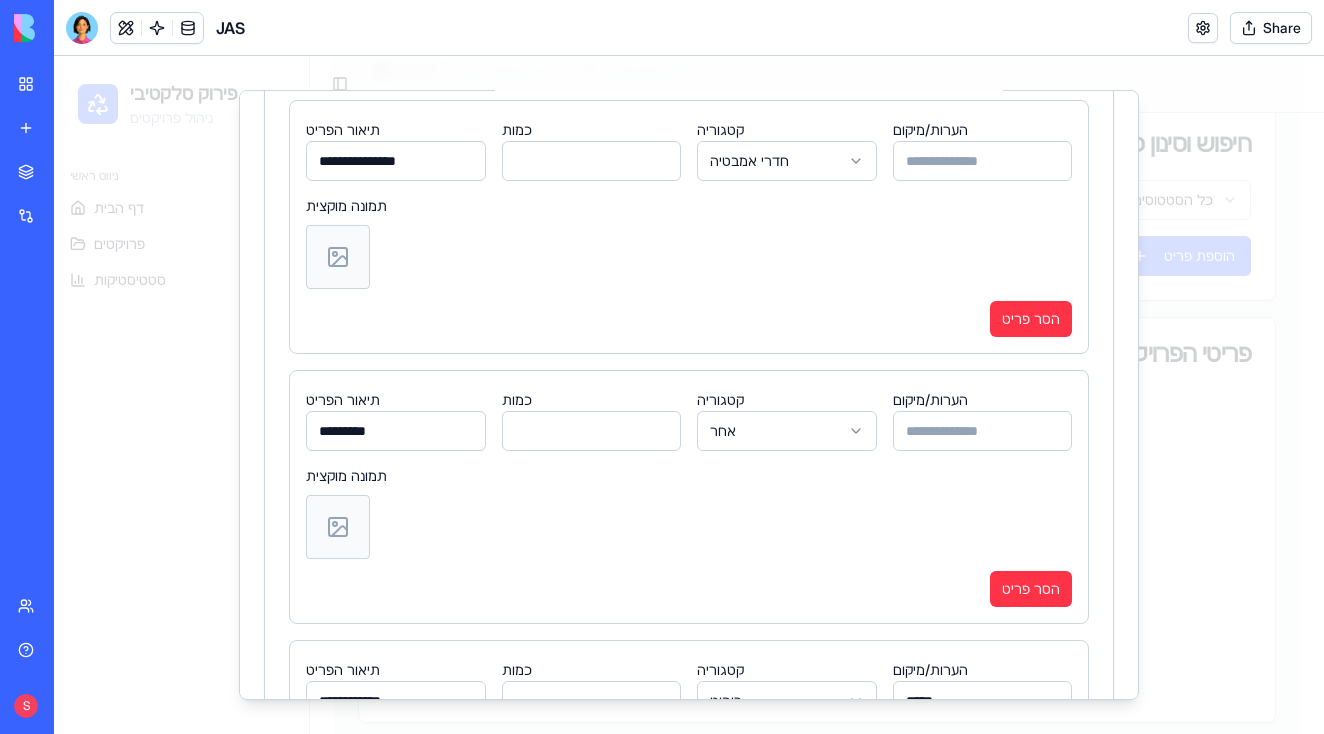 click on "פירוק סלקטיבי ניהול פרויקטים ניווט ראשי דף הבית פרויקטים סטטיסטיקות Toggle Sidebar צירלסון - נסיון צירלסון - [CITY] פעיל יזם לא צוין תאריך הריסה 30.7.2025 בניינים 3 דירות 42 התקדמות איסוף פריטים מעקב אחר פריטים שנאספו (לא כולל פריטים שסומנו כ"לא לאיסוף") נלקח:  0  מתוך  0 0 % נלקח 0 נותר 0 לא לאיסוף 0 אין פריטים לאיסוף פריטים סטטיסטיקות ניהול משתמשים חיפוש וסינון פריטים כל הבניינים כל הדירות כל הקטגוריות כל הסטטוסים מציג  0  מתוך  0  פריטים מקובצים ייצוא CSV הוספה קולית הוספת פריט פריטי הפרויקט אין פריטים בפרויקט התחילו על ידי הוספת הפריט הראשון הוספה קולית הוספת פריט ראשון
**" at bounding box center [689, 83] 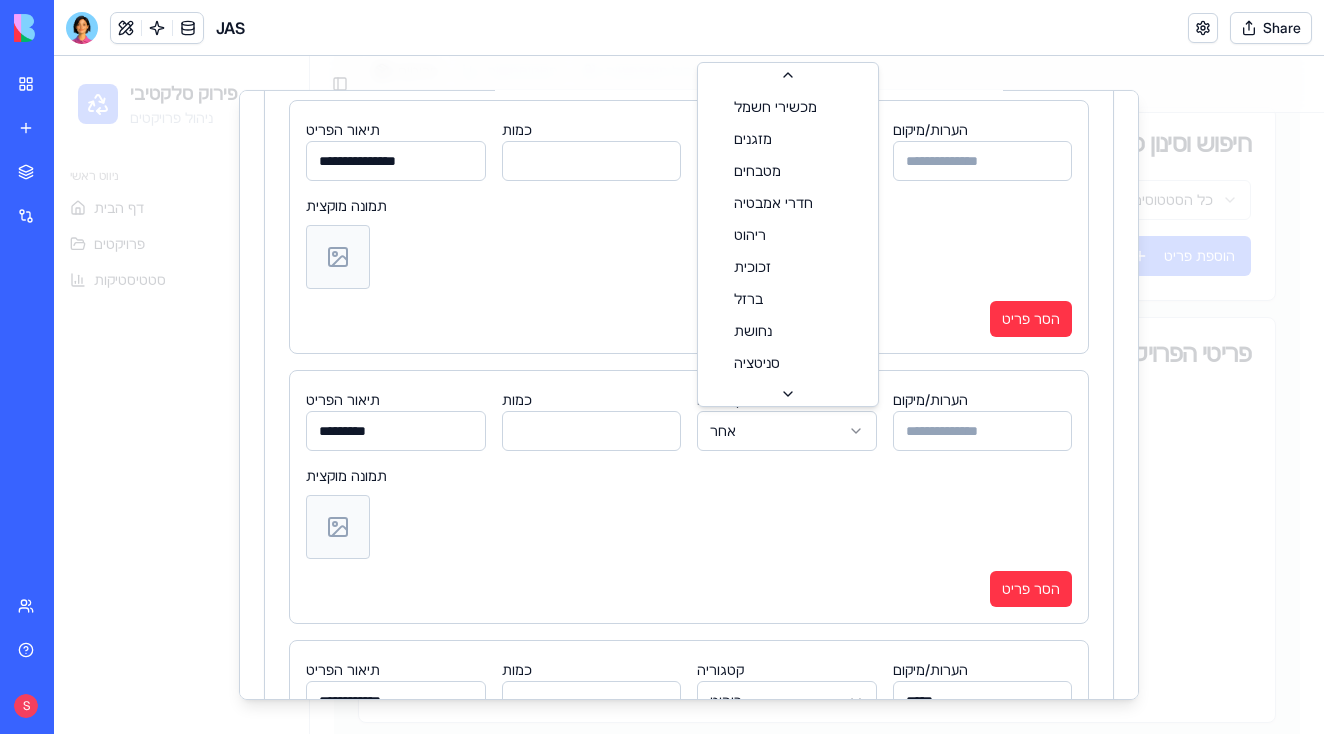 scroll, scrollTop: 61, scrollLeft: 0, axis: vertical 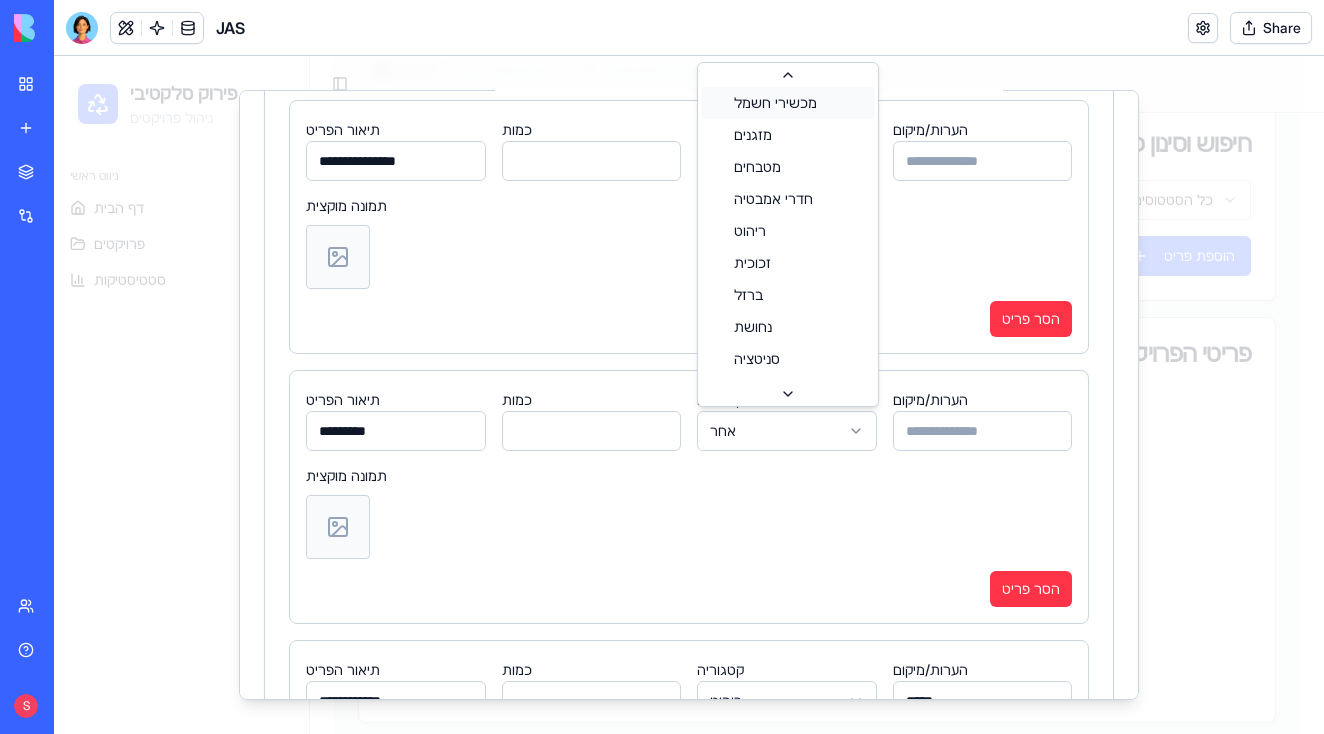select on "**********" 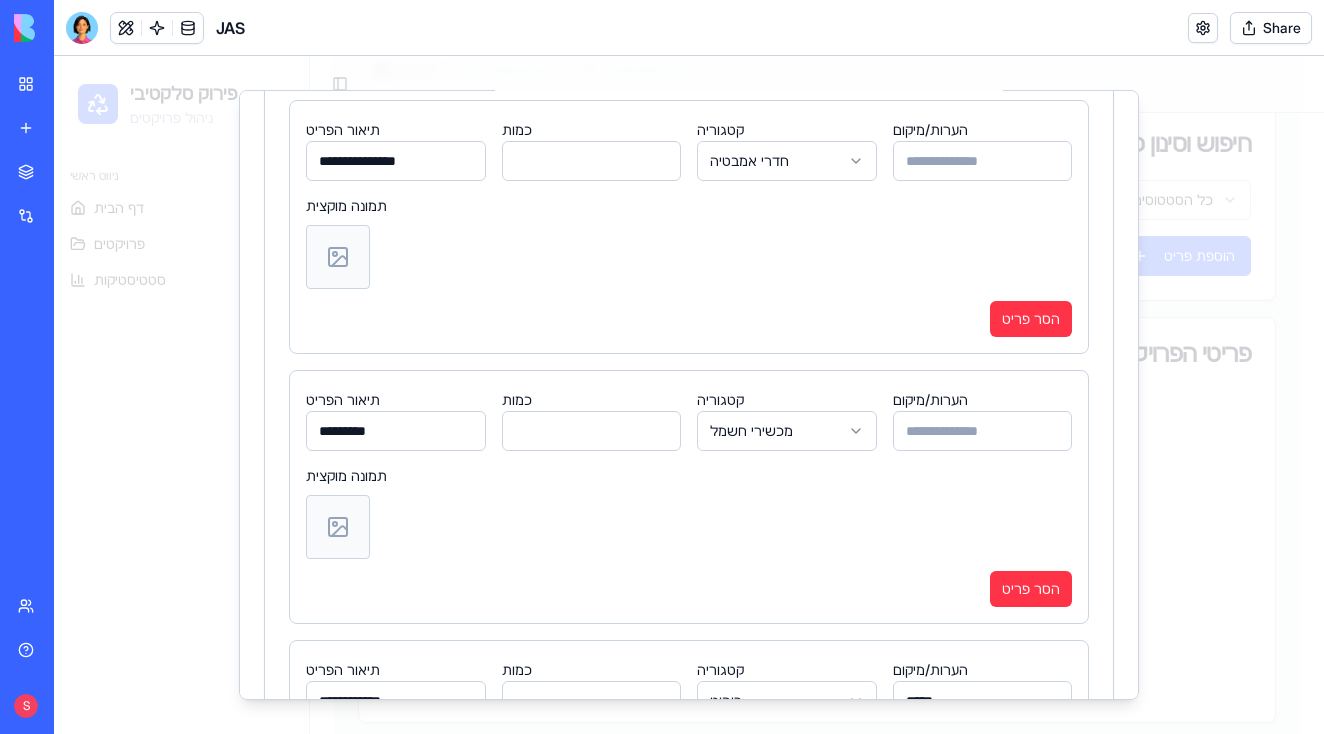 click at bounding box center (689, 527) 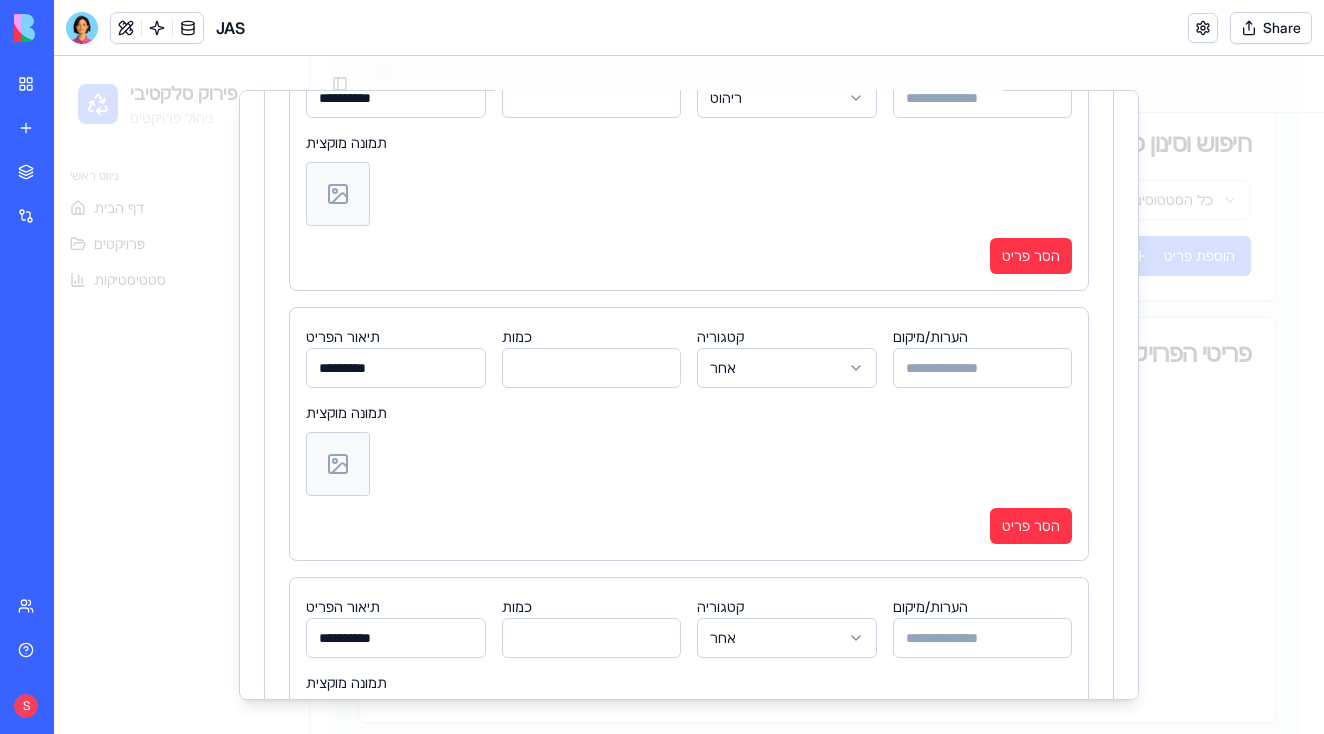 scroll, scrollTop: 19605, scrollLeft: 0, axis: vertical 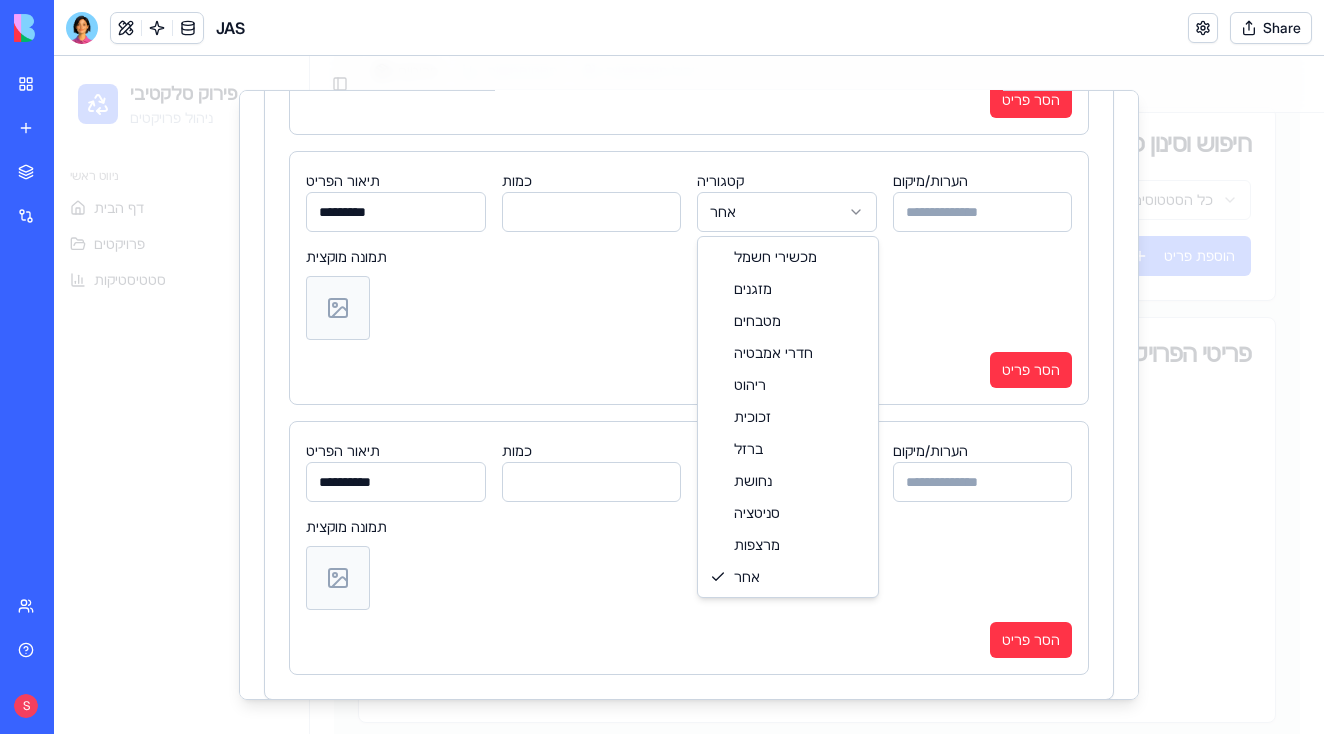 click on "פירוק סלקטיבי ניהול פרויקטים ניווט ראשי דף הבית פרויקטים סטטיסטיקות Toggle Sidebar צירלסון - נסיון צירלסון - [CITY] פעיל יזם לא צוין תאריך הריסה 30.7.2025 בניינים 3 דירות 42 התקדמות איסוף פריטים מעקב אחר פריטים שנאספו (לא כולל פריטים שסומנו כ"לא לאיסוף") נלקח:  0  מתוך  0 0 % נלקח 0 נותר 0 לא לאיסוף 0 אין פריטים לאיסוף פריטים סטטיסטיקות ניהול משתמשים חיפוש וסינון פריטים כל הבניינים כל הדירות כל הקטגוריות כל הסטטוסים מציג  0  מתוך  0  פריטים מקובצים ייצוא CSV הוספה קולית הוספת פריט פריטי הפרויקט אין פריטים בפרויקט התחילו על ידי הוספת הפריט הראשון הוספה קולית הוספת פריט ראשון
**" at bounding box center (689, 83) 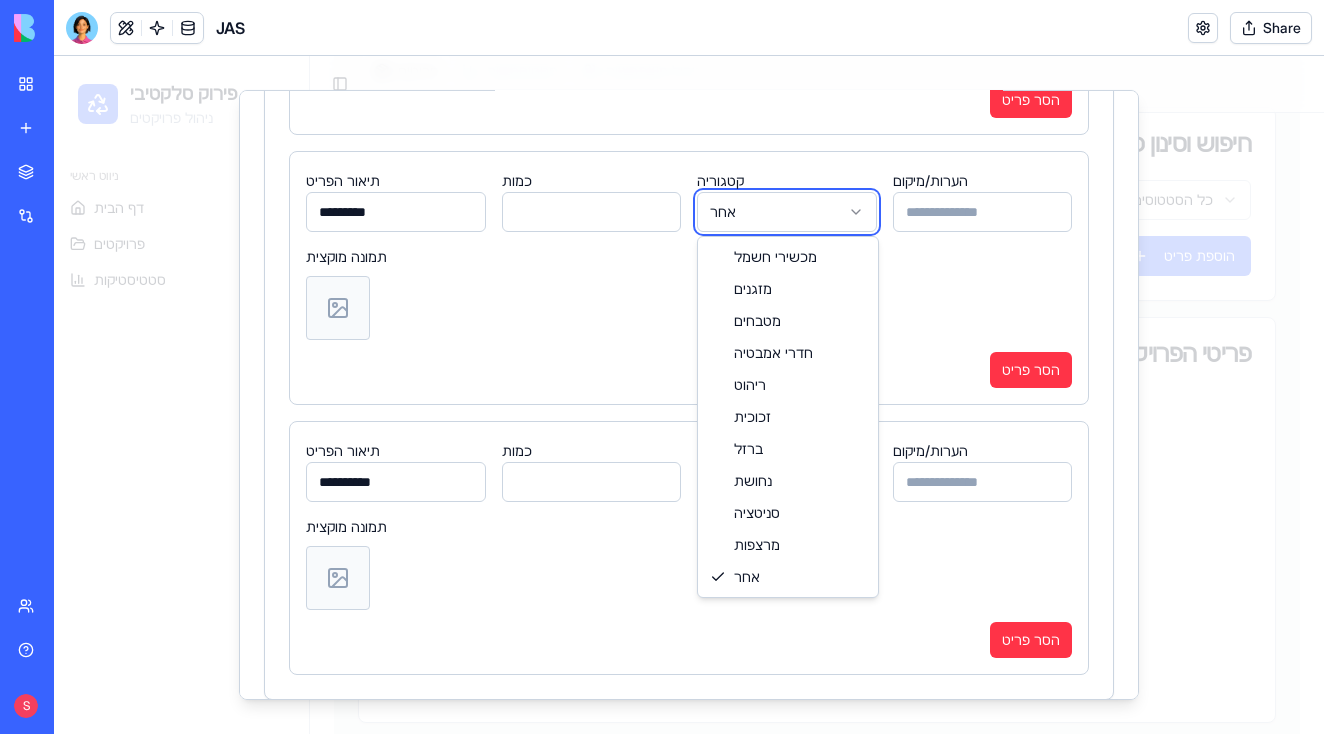 click on "פירוק סלקטיבי ניהול פרויקטים ניווט ראשי דף הבית פרויקטים סטטיסטיקות Toggle Sidebar צירלסון - נסיון צירלסון - [CITY] פעיל יזם לא צוין תאריך הריסה 30.7.2025 בניינים 3 דירות 42 התקדמות איסוף פריטים מעקב אחר פריטים שנאספו (לא כולל פריטים שסומנו כ"לא לאיסוף") נלקח:  0  מתוך  0 0 % נלקח 0 נותר 0 לא לאיסוף 0 אין פריטים לאיסוף פריטים סטטיסטיקות ניהול משתמשים חיפוש וסינון פריטים כל הבניינים כל הדירות כל הקטגוריות כל הסטטוסים מציג  0  מתוך  0  פריטים מקובצים ייצוא CSV הוספה קולית הוספת פריט פריטי הפרויקט אין פריטים בפרויקט התחילו על ידי הוספת הפריט הראשון הוספה קולית הוספת פריט ראשון
**" at bounding box center (689, 83) 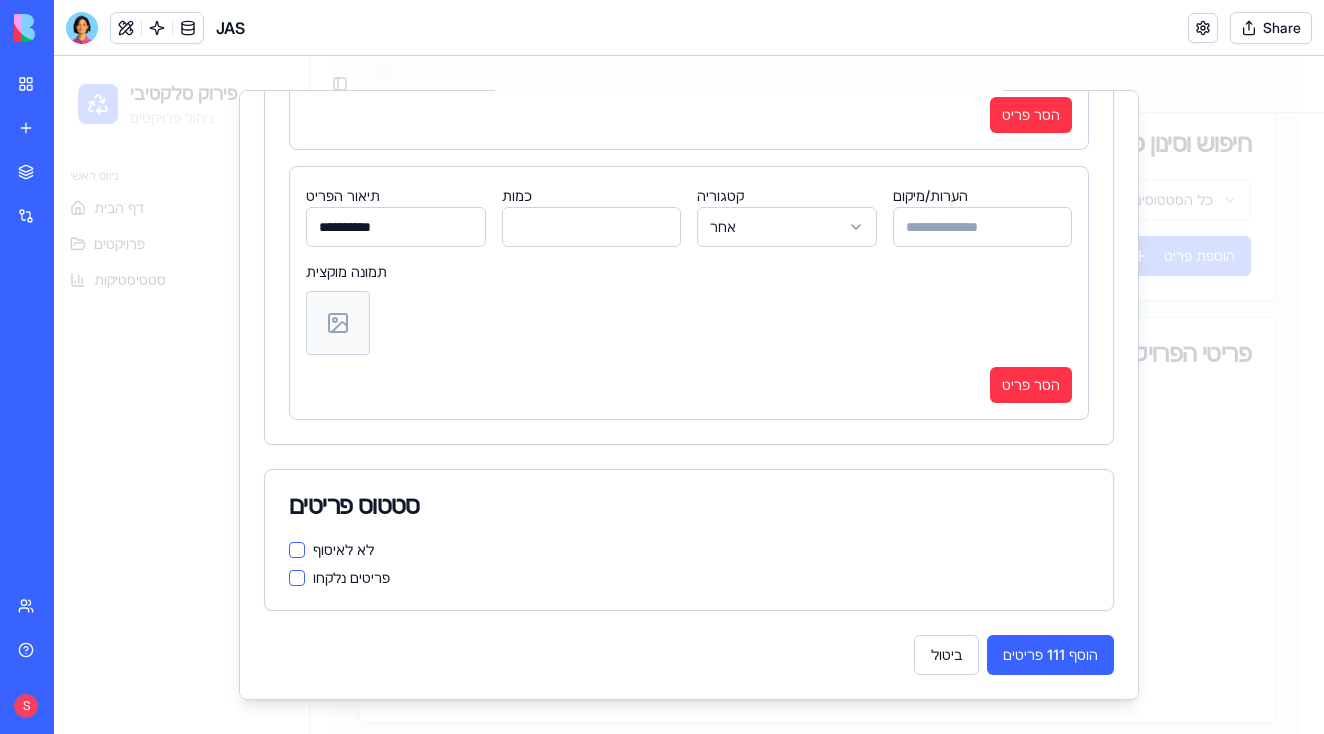scroll, scrollTop: 19869, scrollLeft: 0, axis: vertical 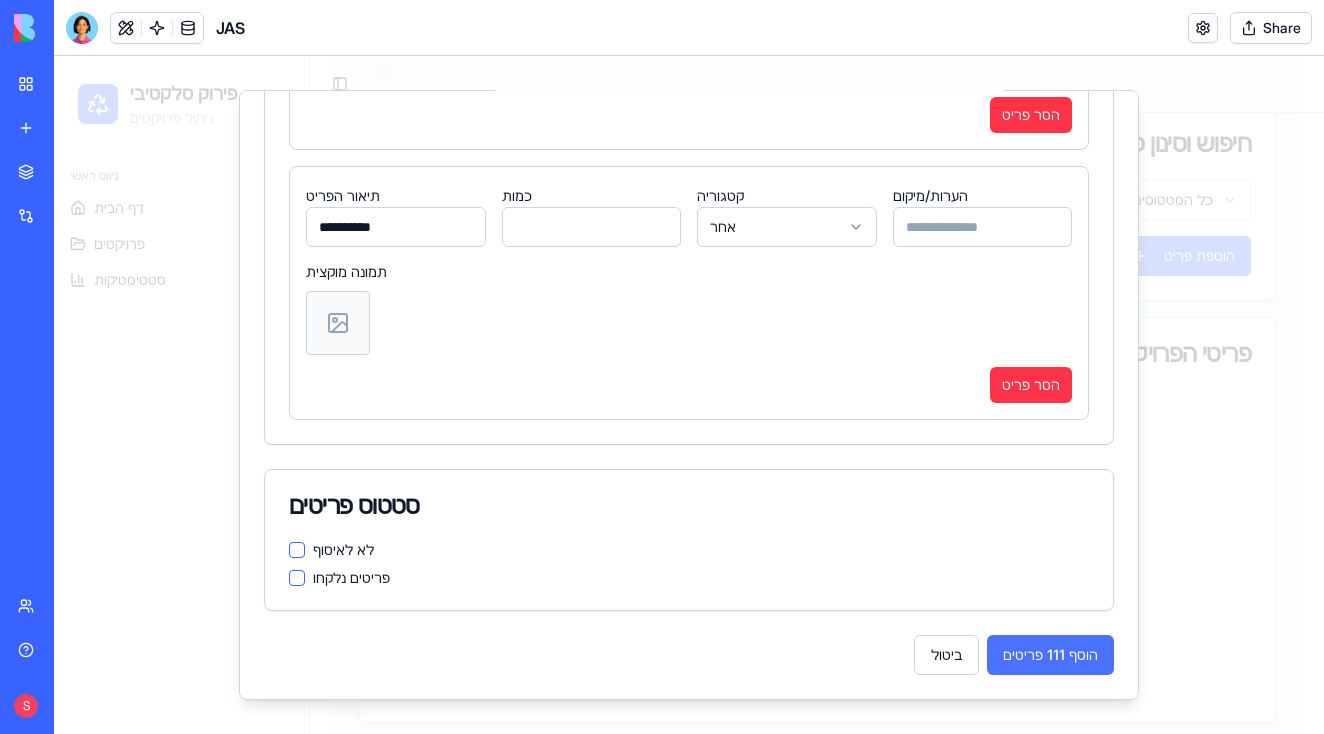 click on "הוסף 111 פריטים" at bounding box center (1050, 655) 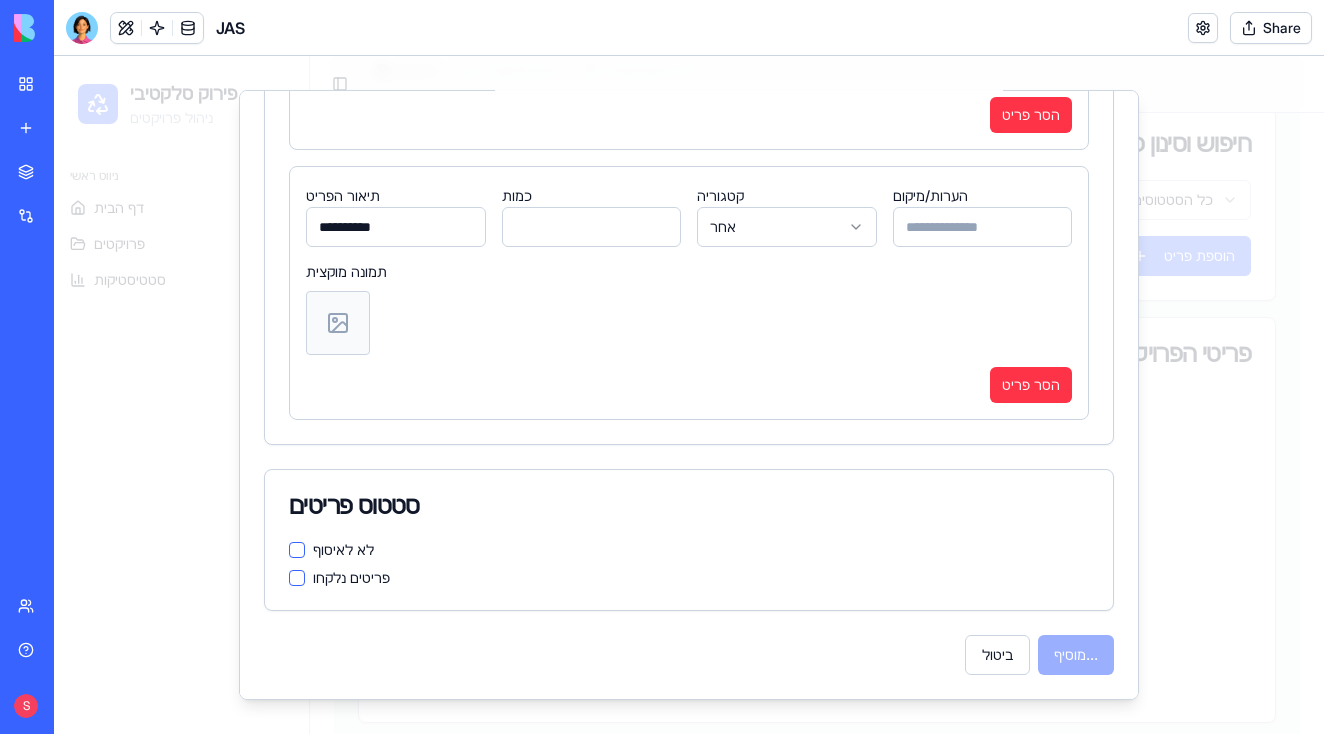 scroll, scrollTop: 611, scrollLeft: 0, axis: vertical 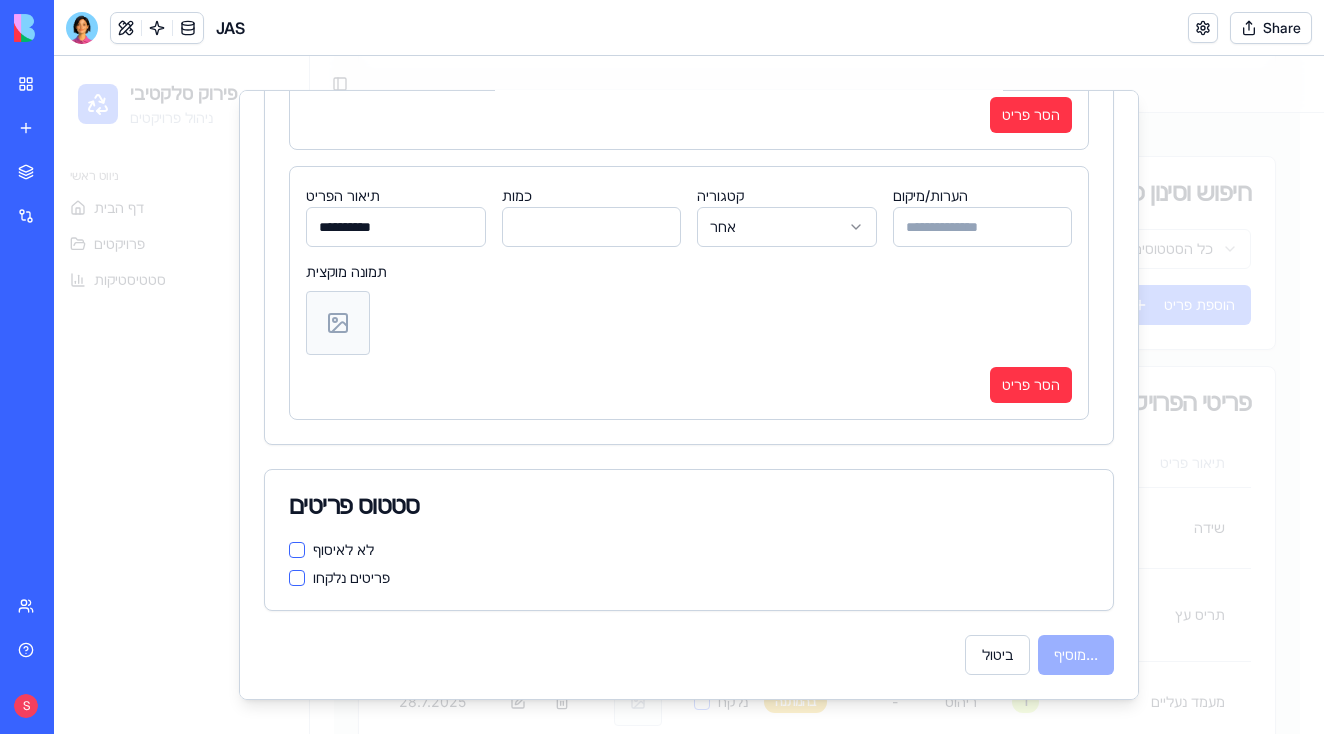 type 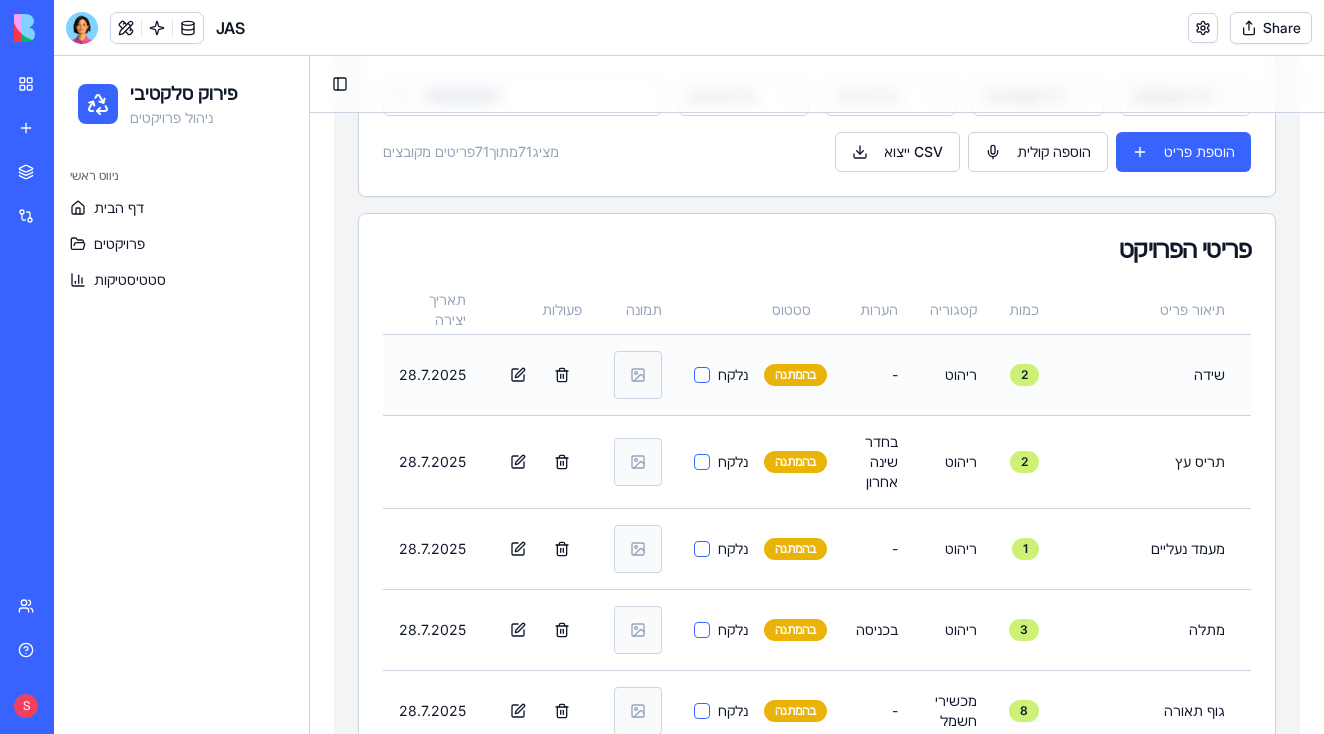 scroll, scrollTop: 768, scrollLeft: 0, axis: vertical 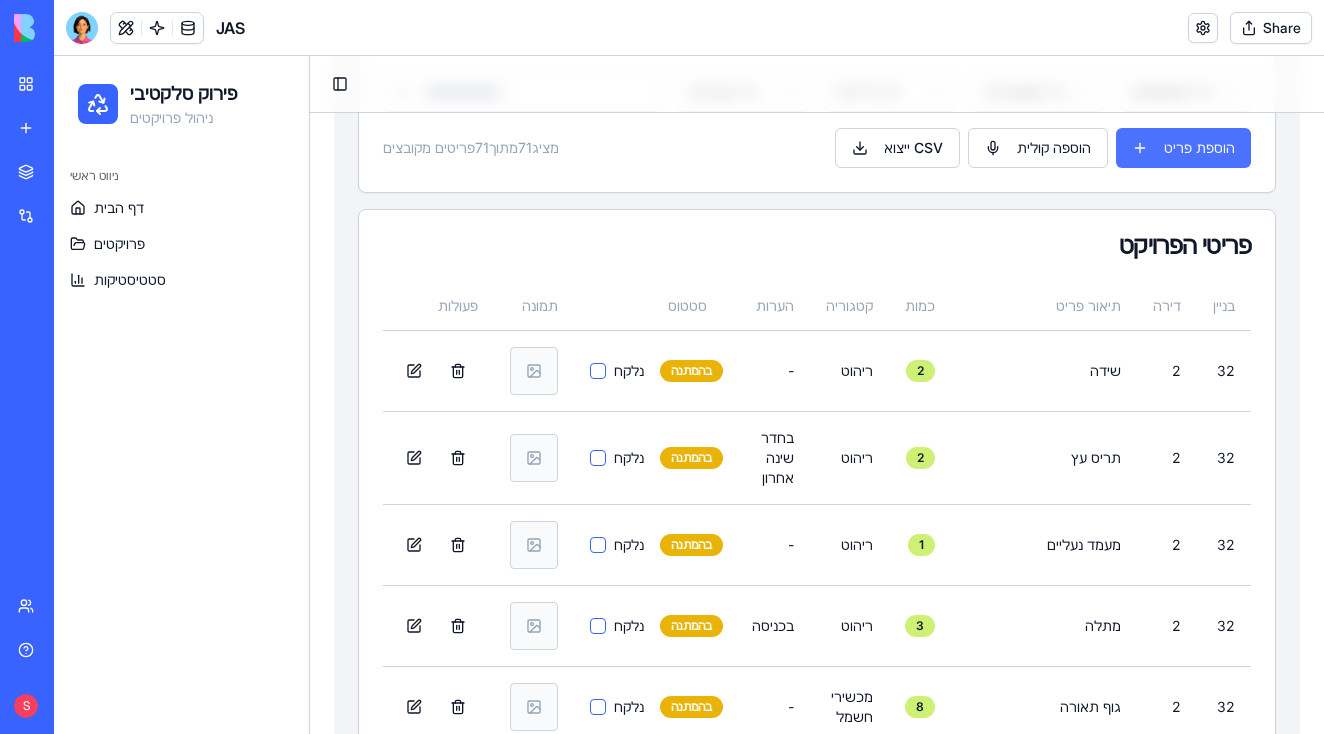 click on "הוספת פריט" at bounding box center [1183, 148] 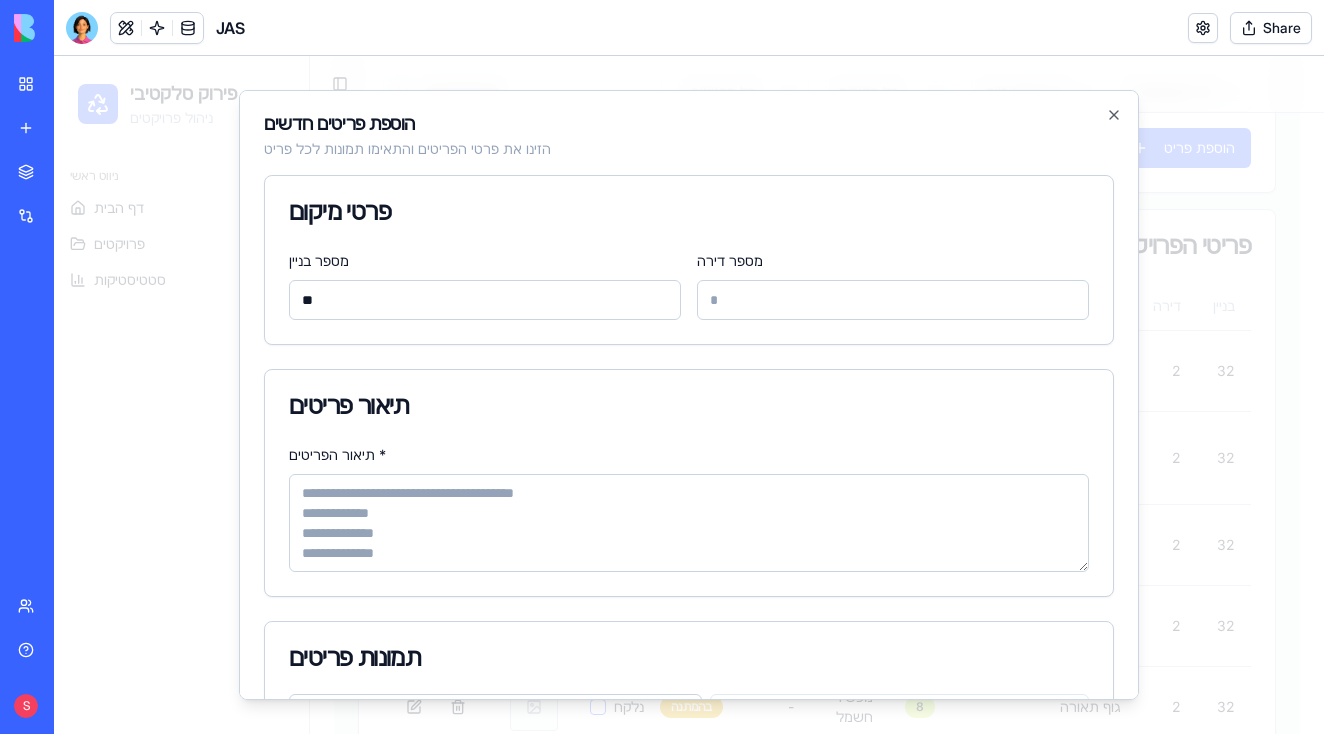 type on "**" 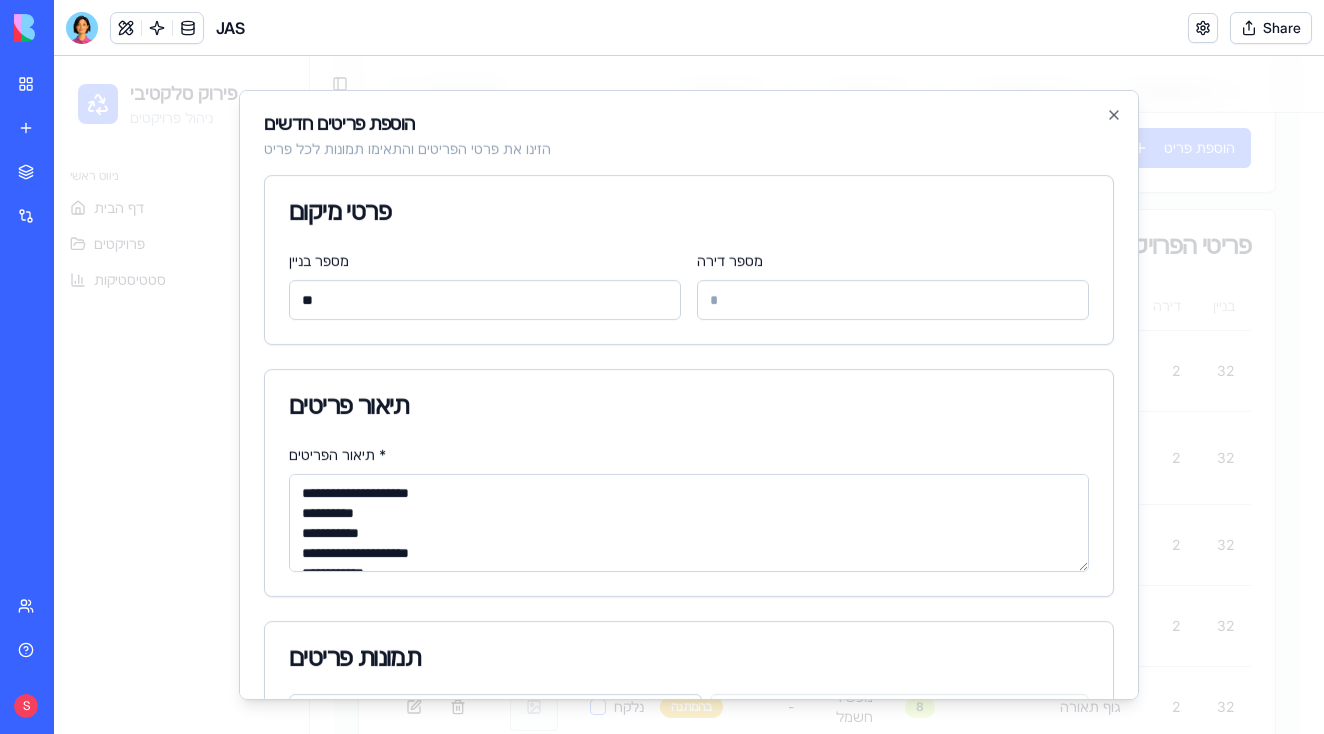 scroll, scrollTop: 1500, scrollLeft: 0, axis: vertical 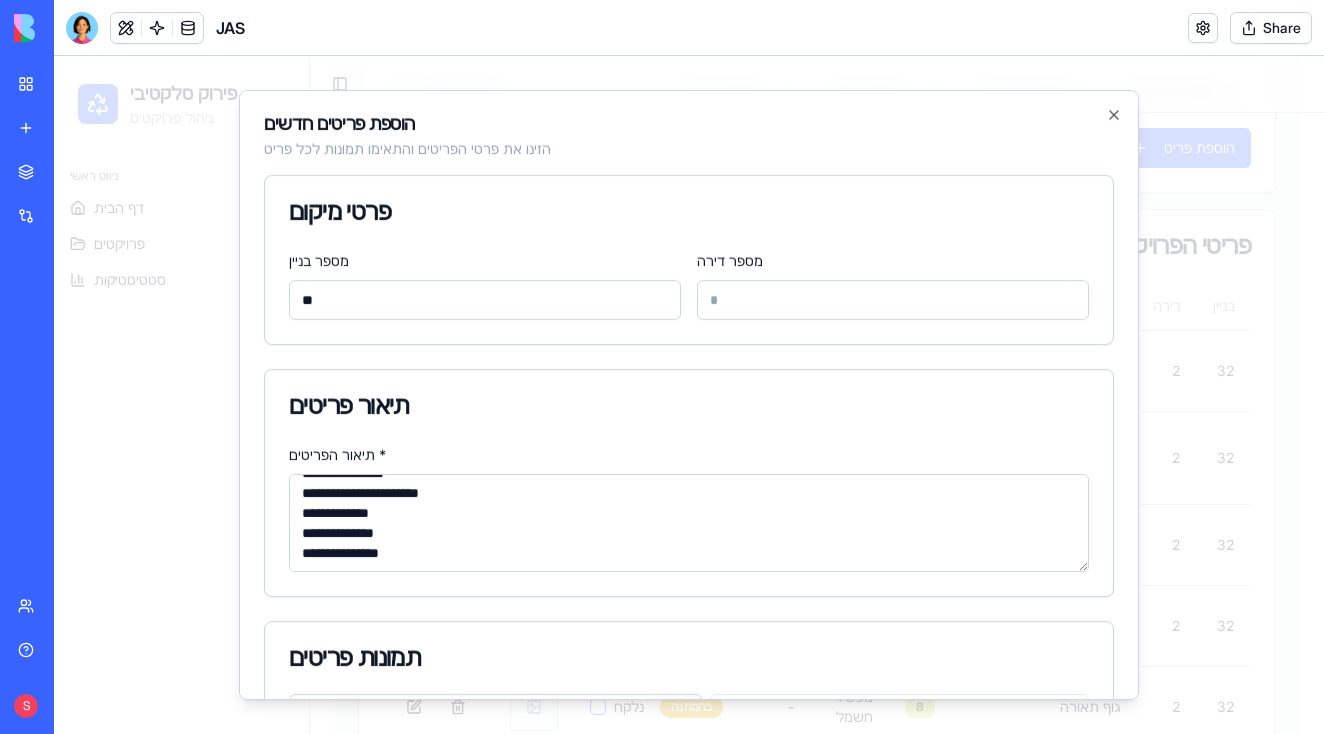 click on "תיאור הפריטים *" at bounding box center [689, 523] 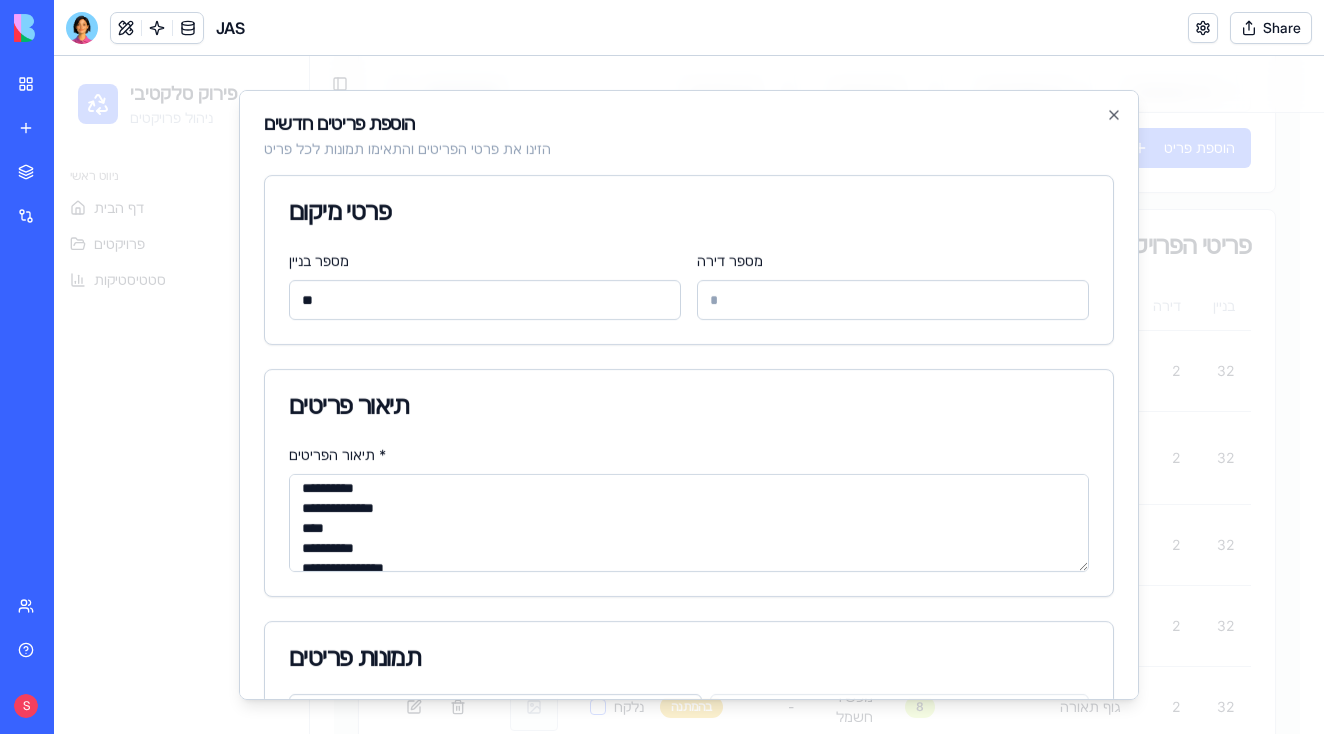 scroll, scrollTop: 1400, scrollLeft: 0, axis: vertical 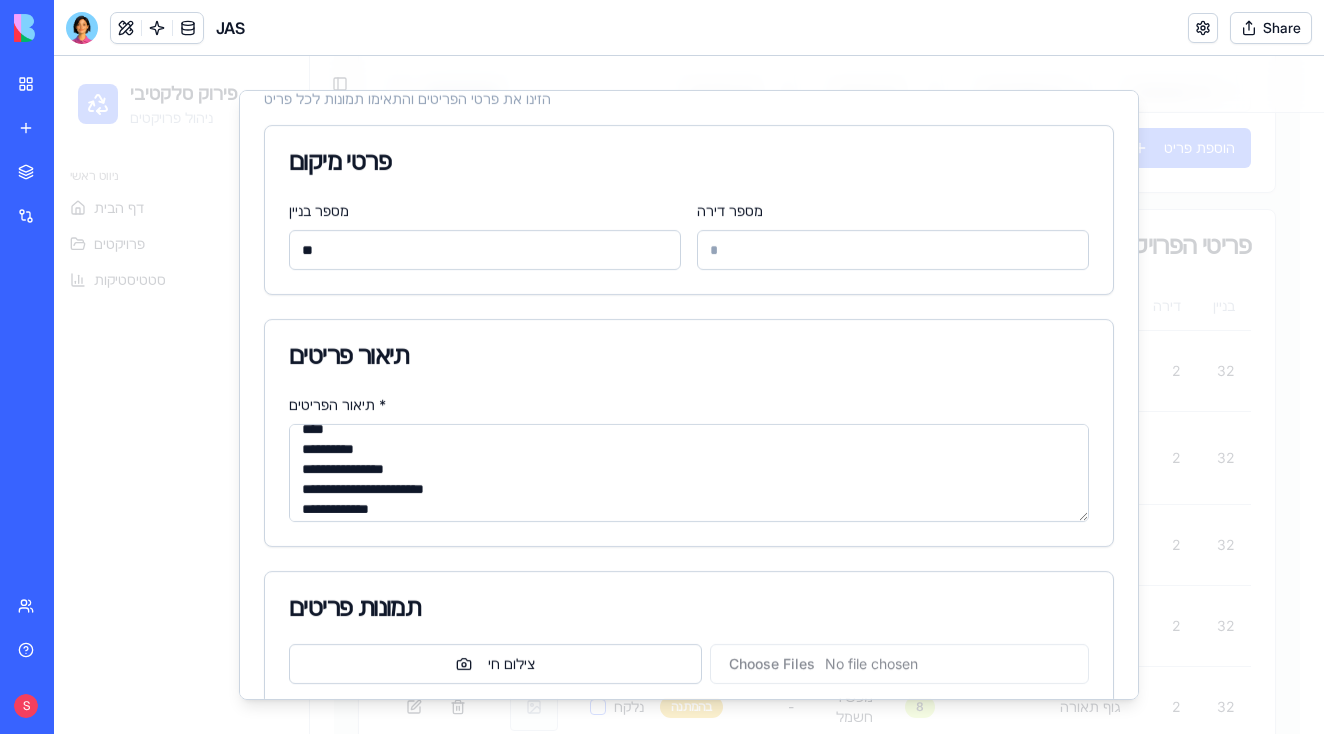 click on "תיאור הפריטים *" at bounding box center [689, 473] 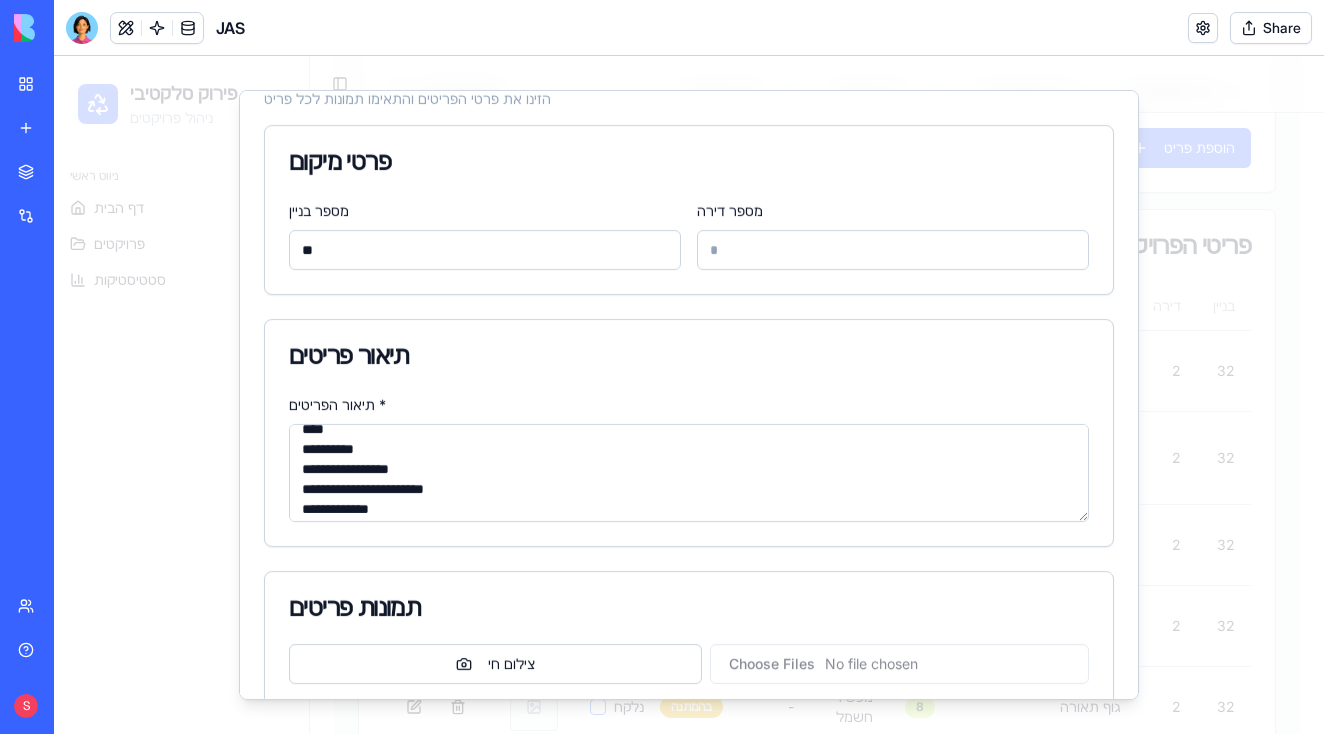 click on "תיאור הפריטים *" at bounding box center (689, 473) 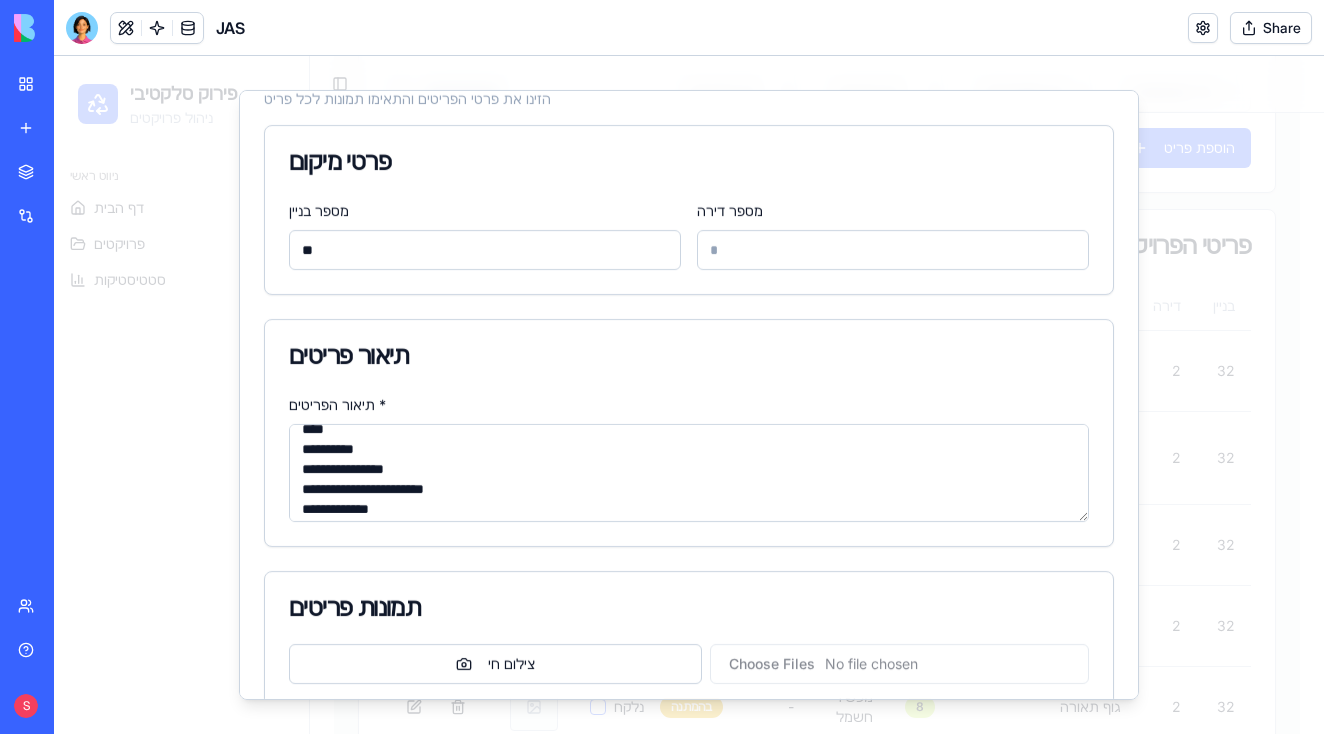 click on "תיאור הפריטים *" at bounding box center (689, 473) 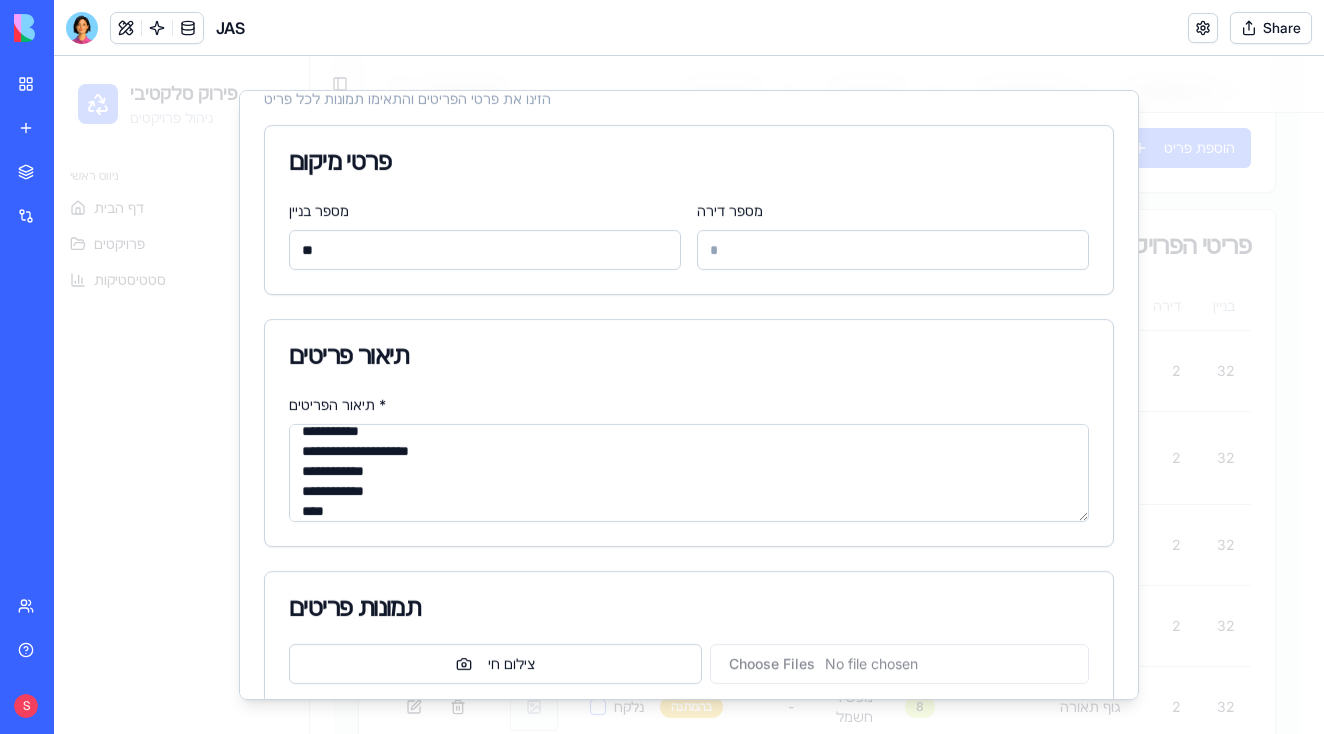 scroll, scrollTop: 44, scrollLeft: 0, axis: vertical 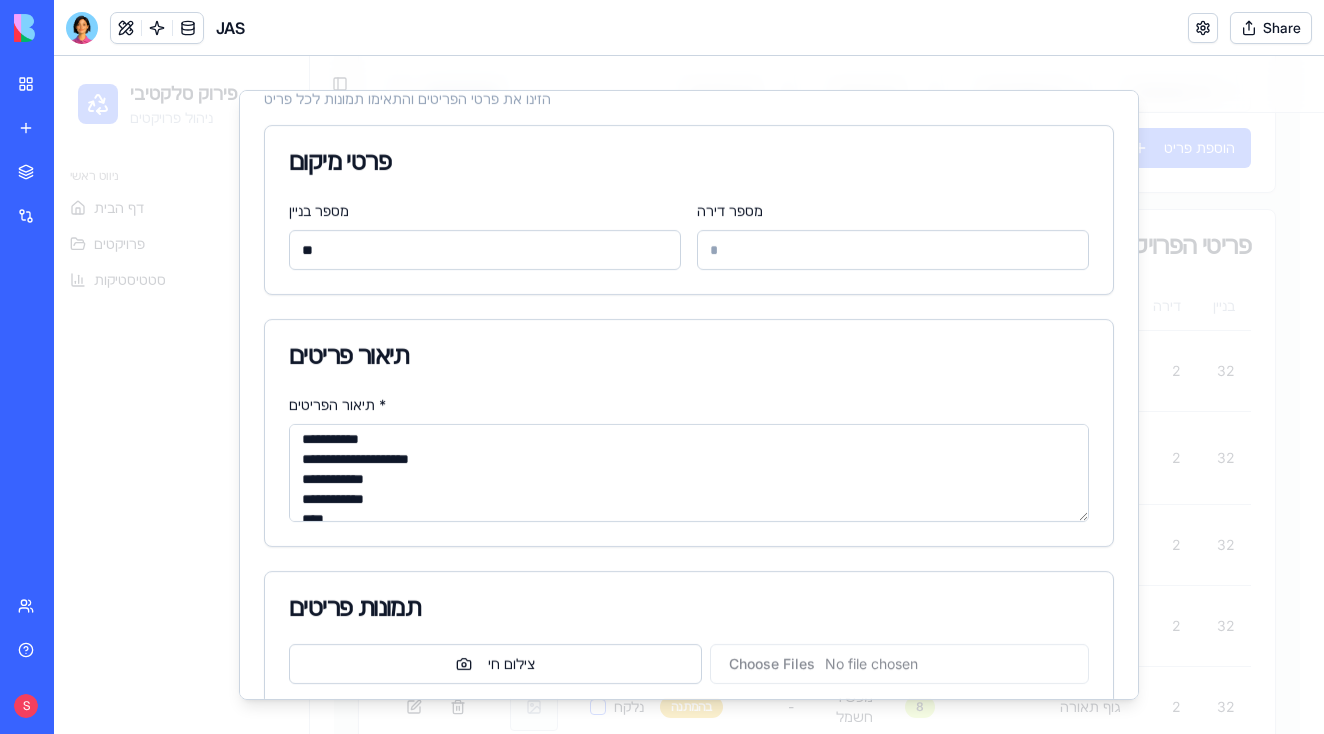 type on "**********" 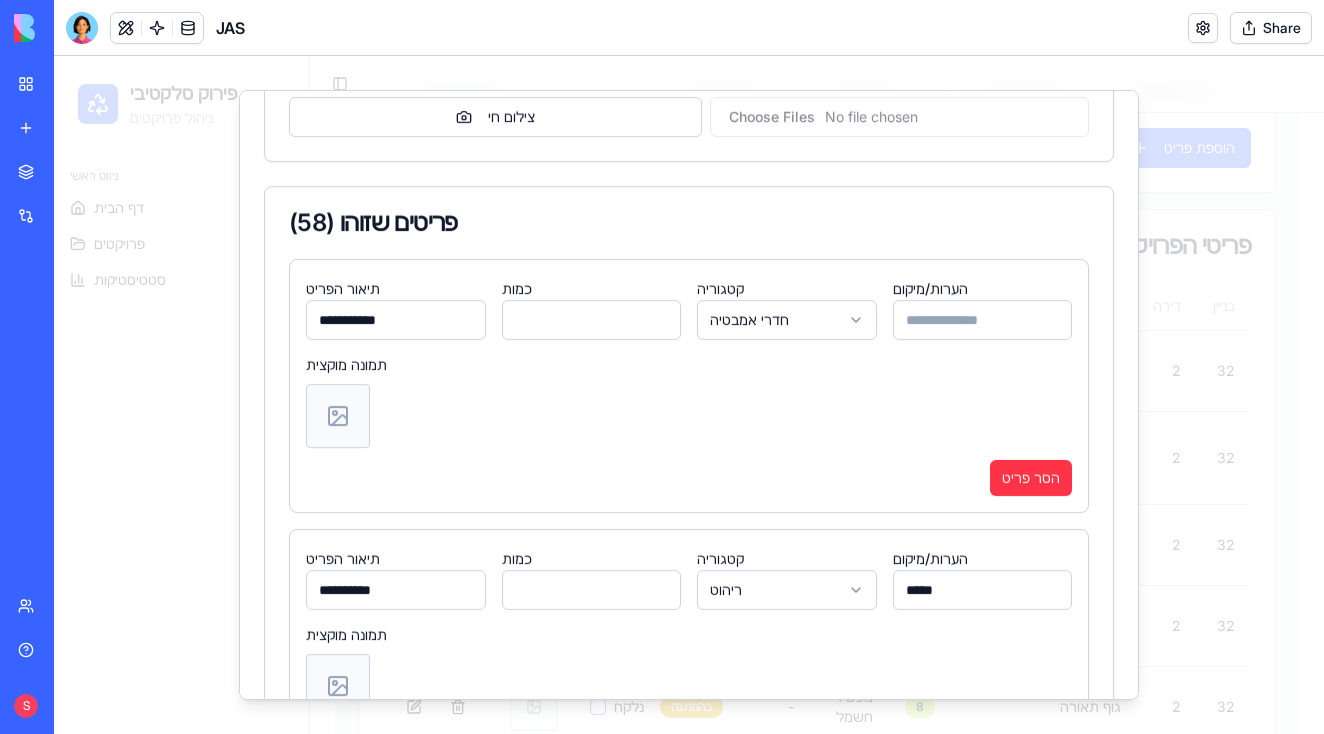 select on "*****" 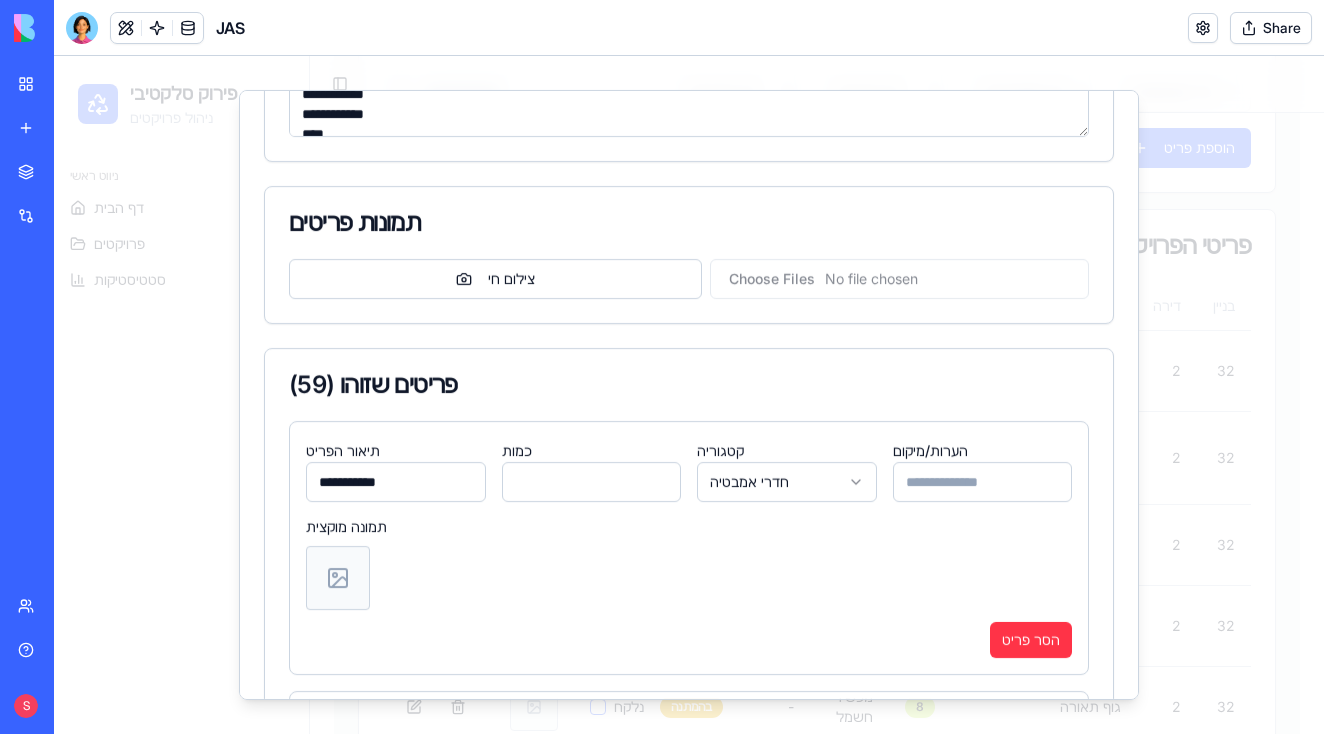 scroll, scrollTop: 40, scrollLeft: 0, axis: vertical 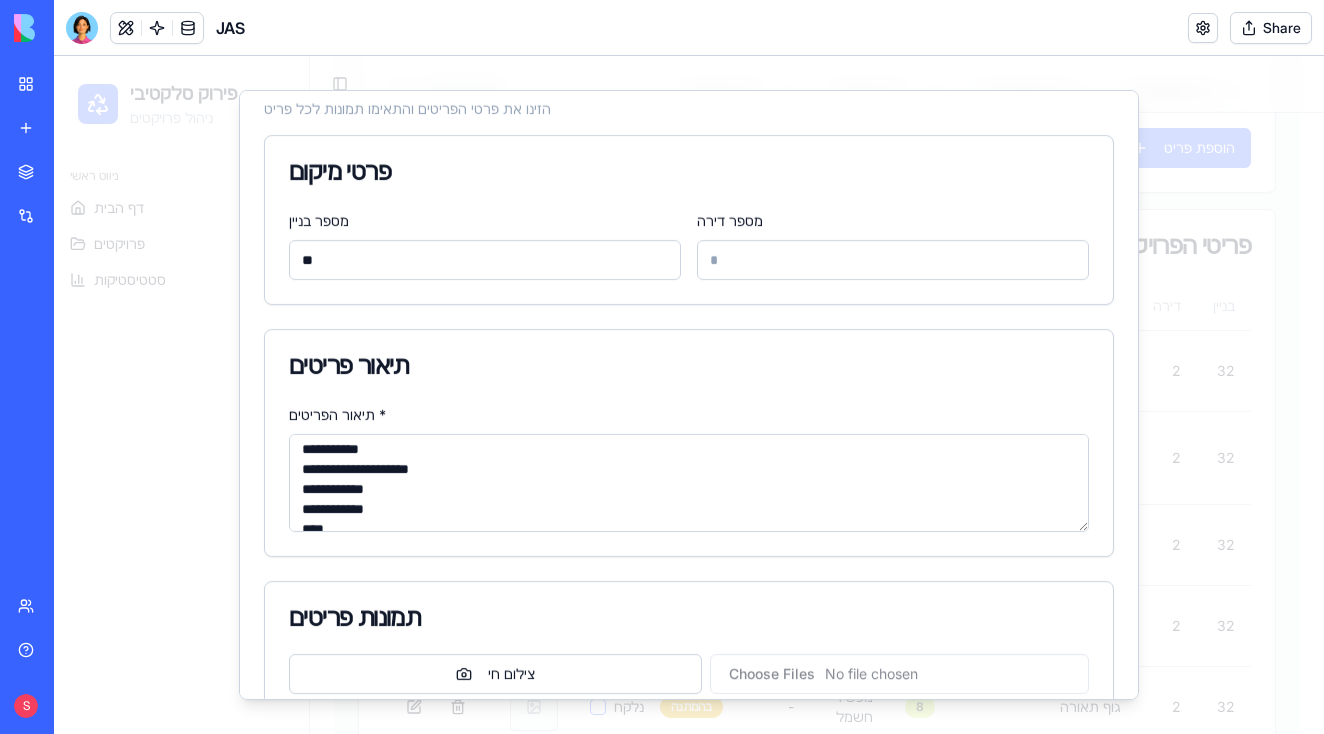 click on "תיאור הפריטים *" at bounding box center [689, 483] 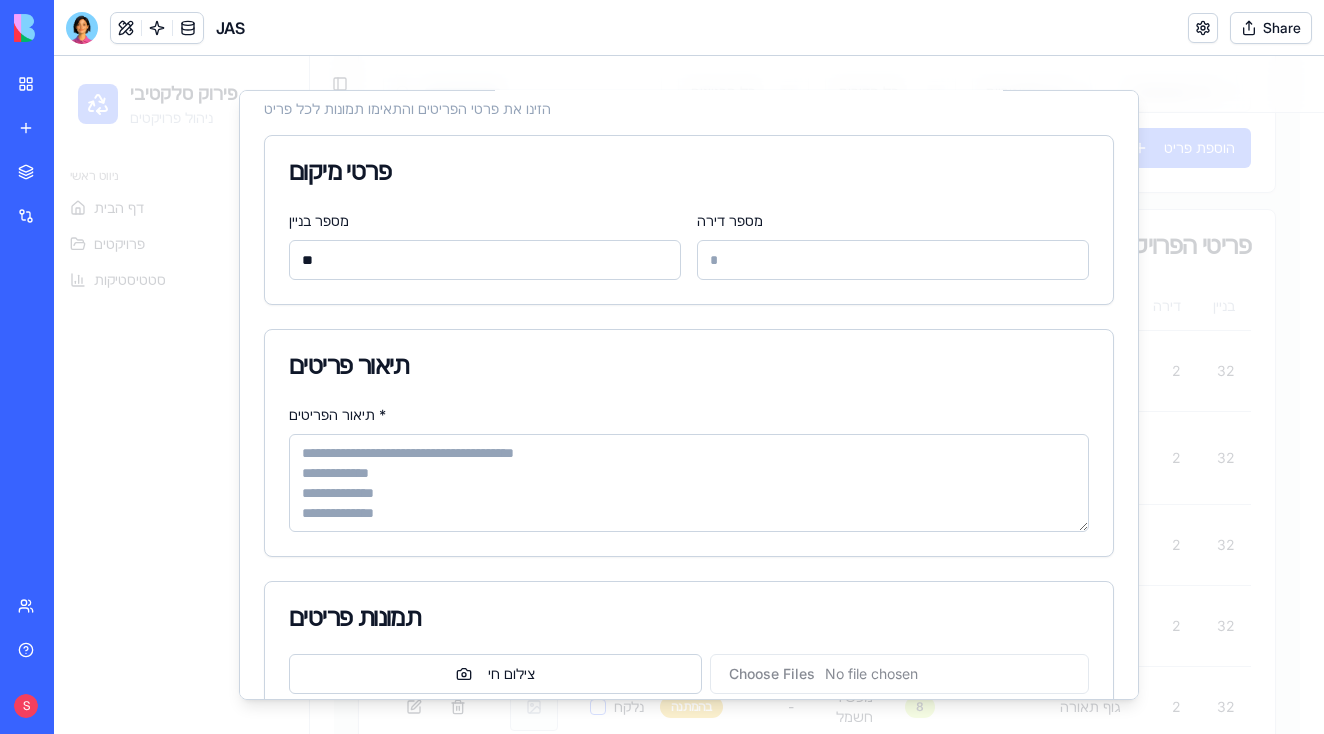 scroll, scrollTop: 0, scrollLeft: 0, axis: both 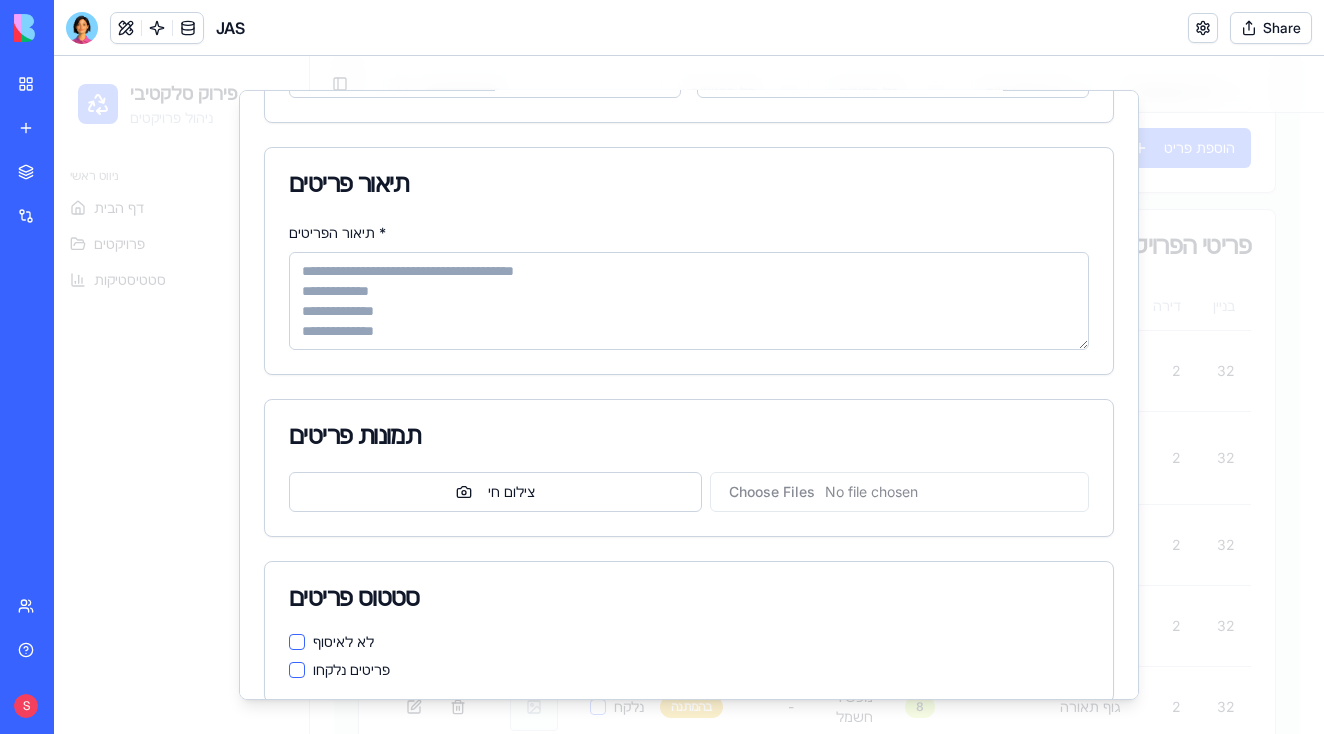 paste on "**********" 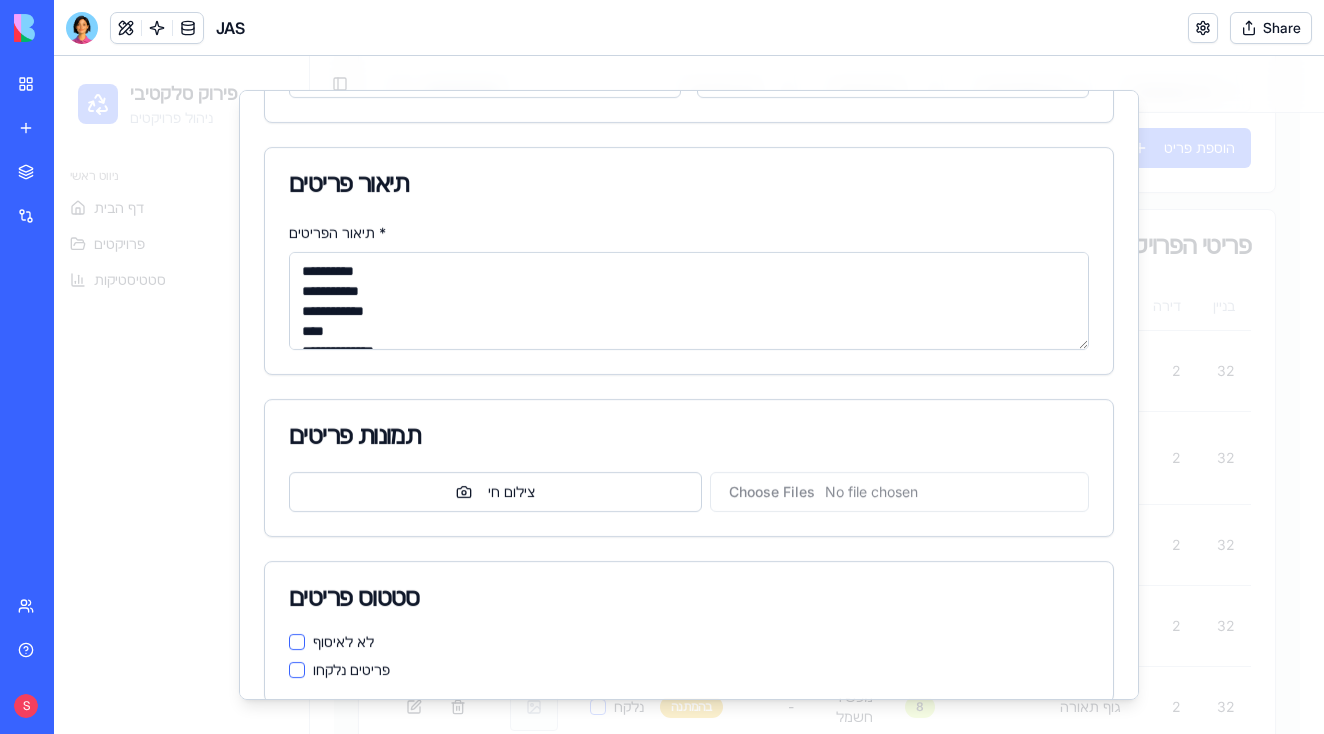 scroll, scrollTop: 209, scrollLeft: 0, axis: vertical 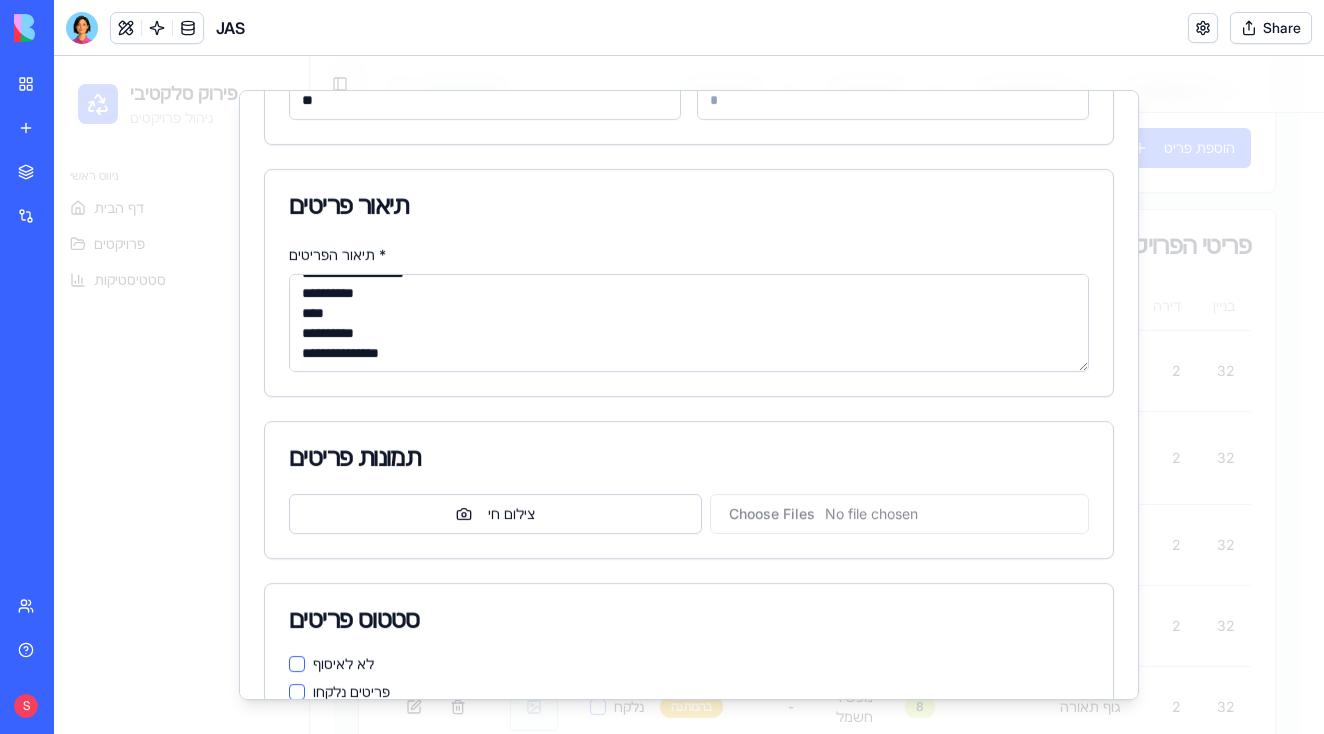 click on "תמונות פריטים" at bounding box center (689, 458) 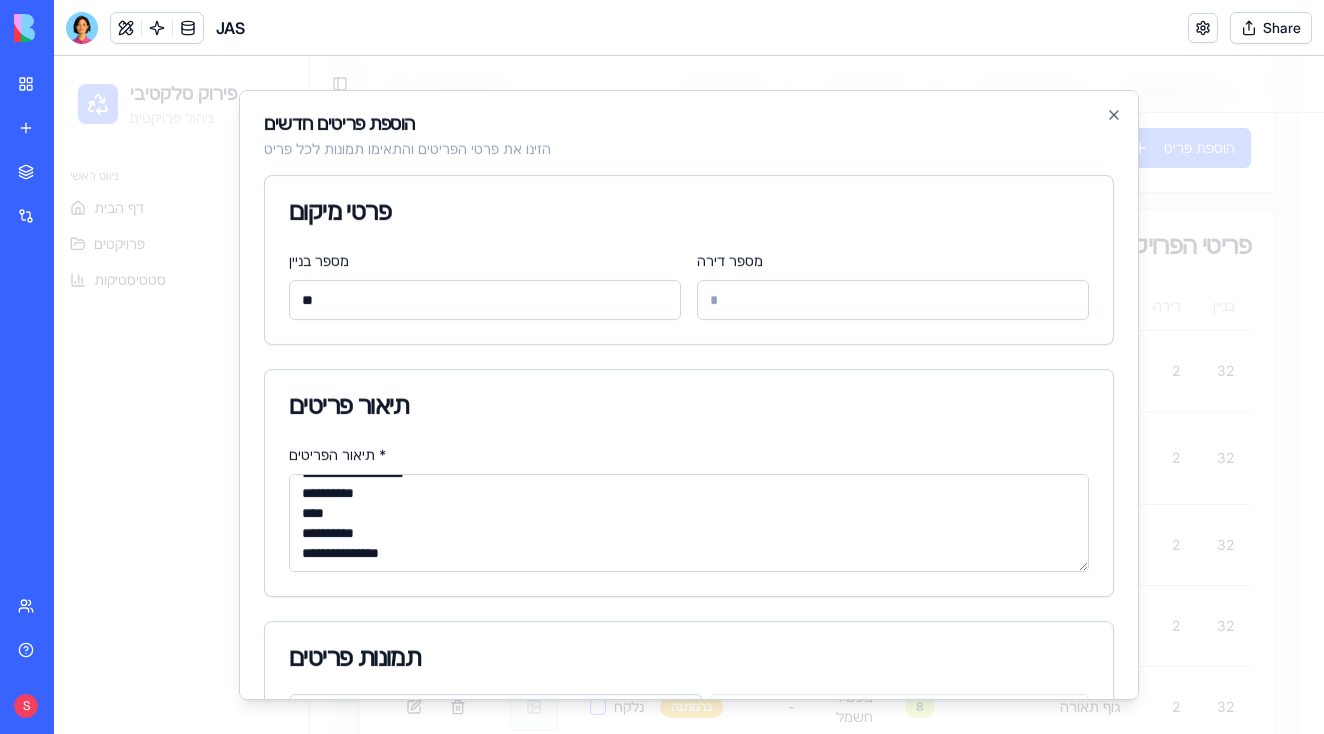 scroll, scrollTop: -1, scrollLeft: 0, axis: vertical 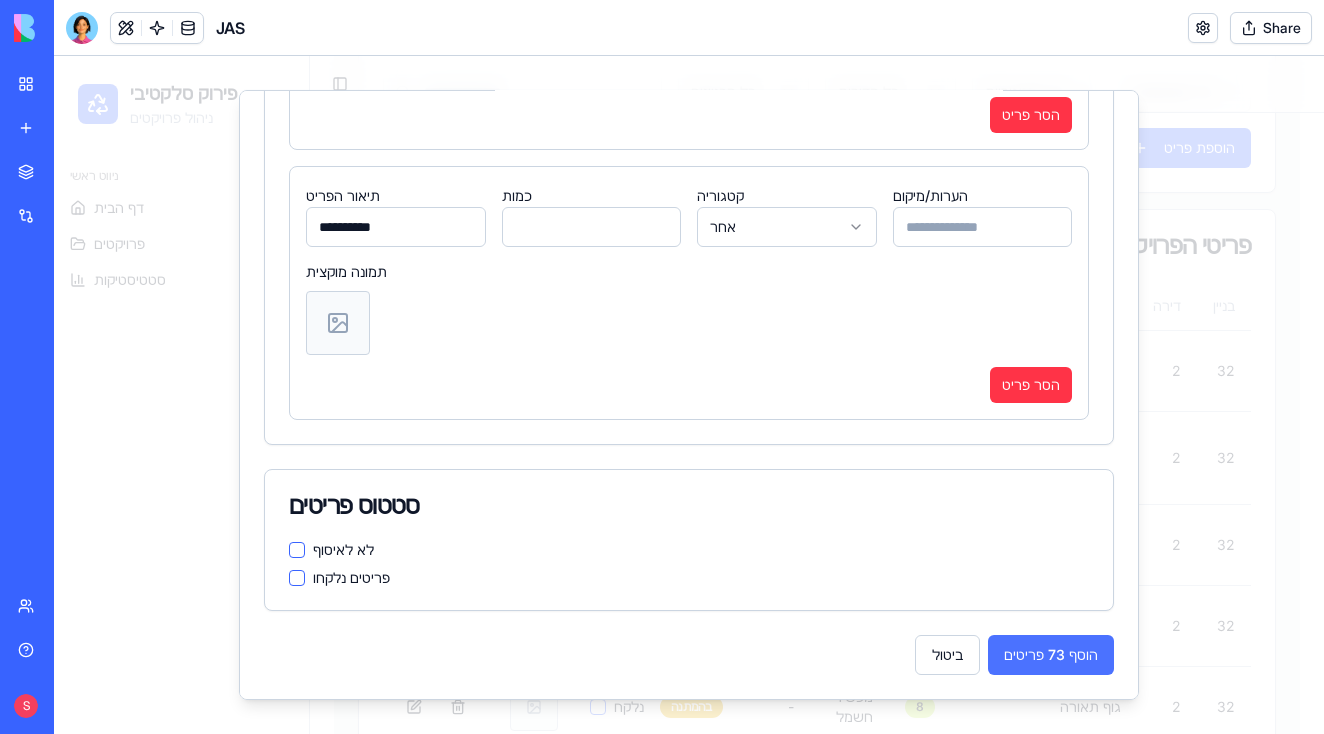 click on "הוסף 73 פריטים" at bounding box center [1051, 655] 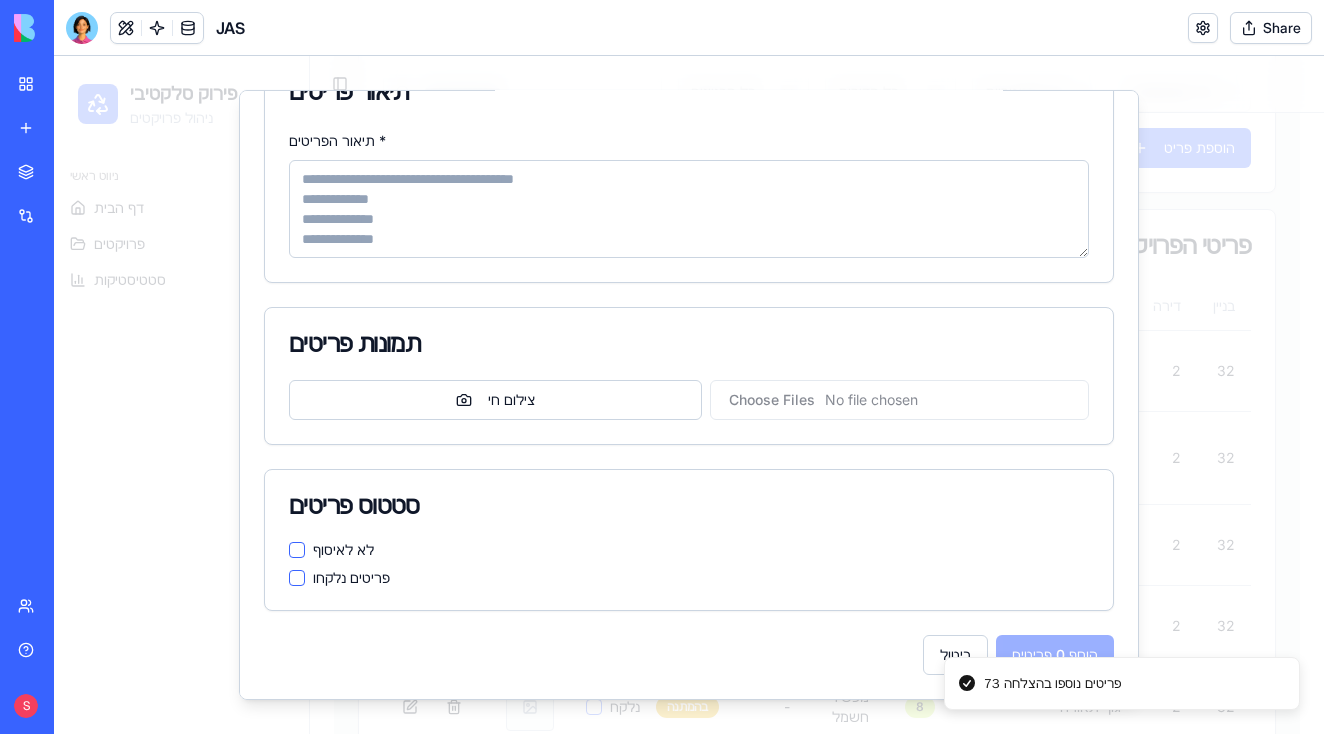 scroll, scrollTop: 0, scrollLeft: 0, axis: both 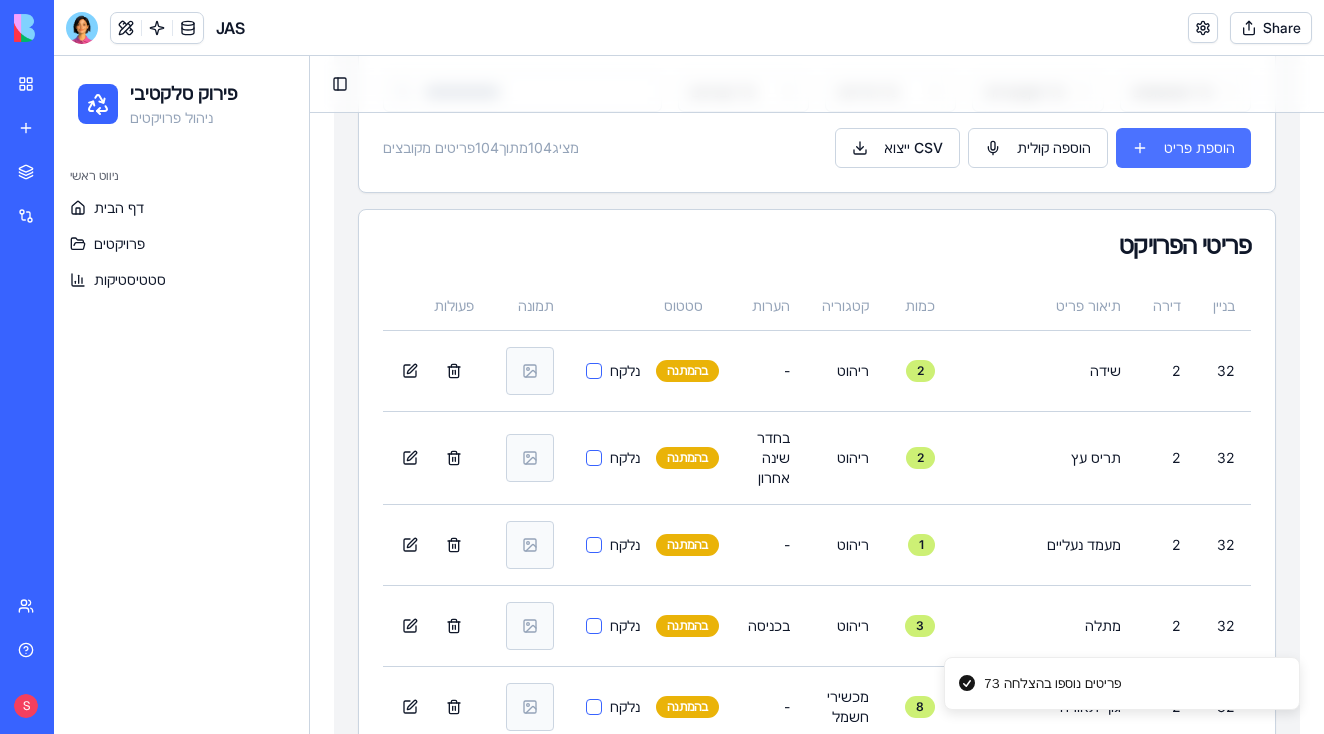 click on "הוספת פריט" at bounding box center (1183, 148) 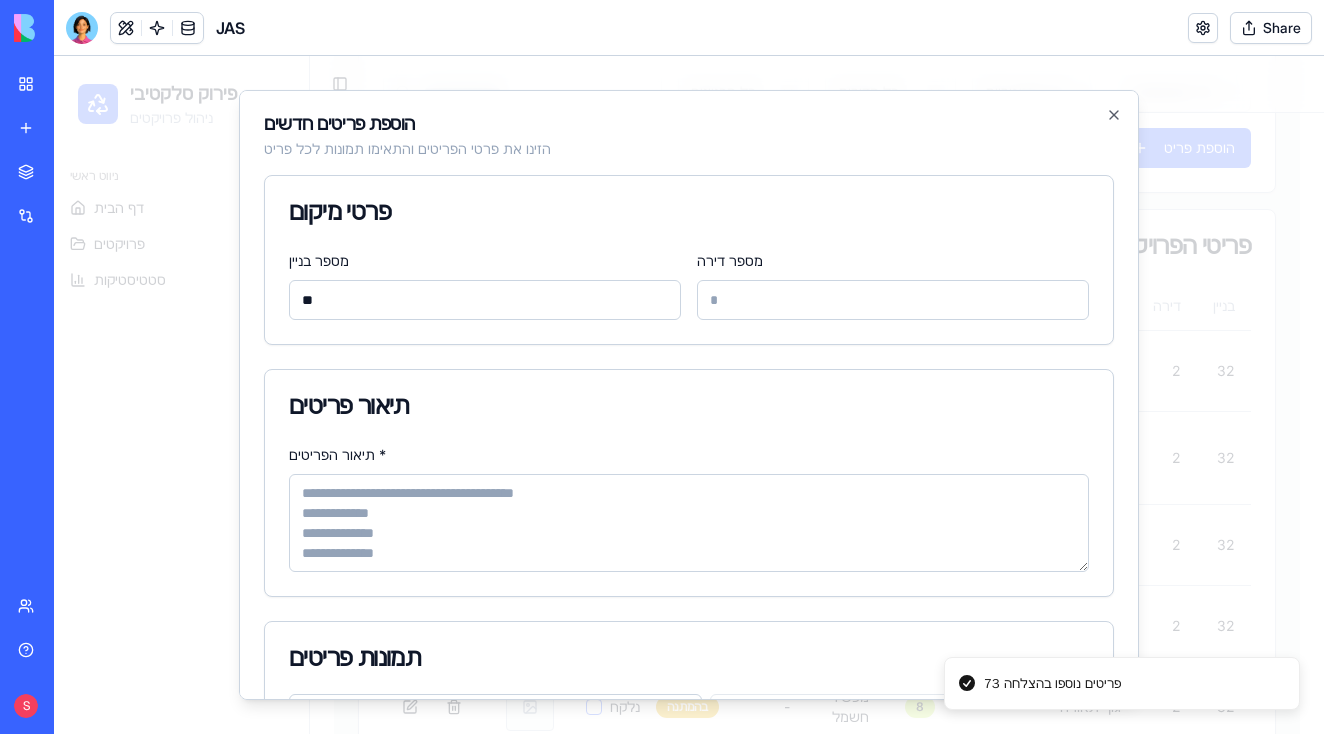 click on "מספר דירה" at bounding box center [893, 300] 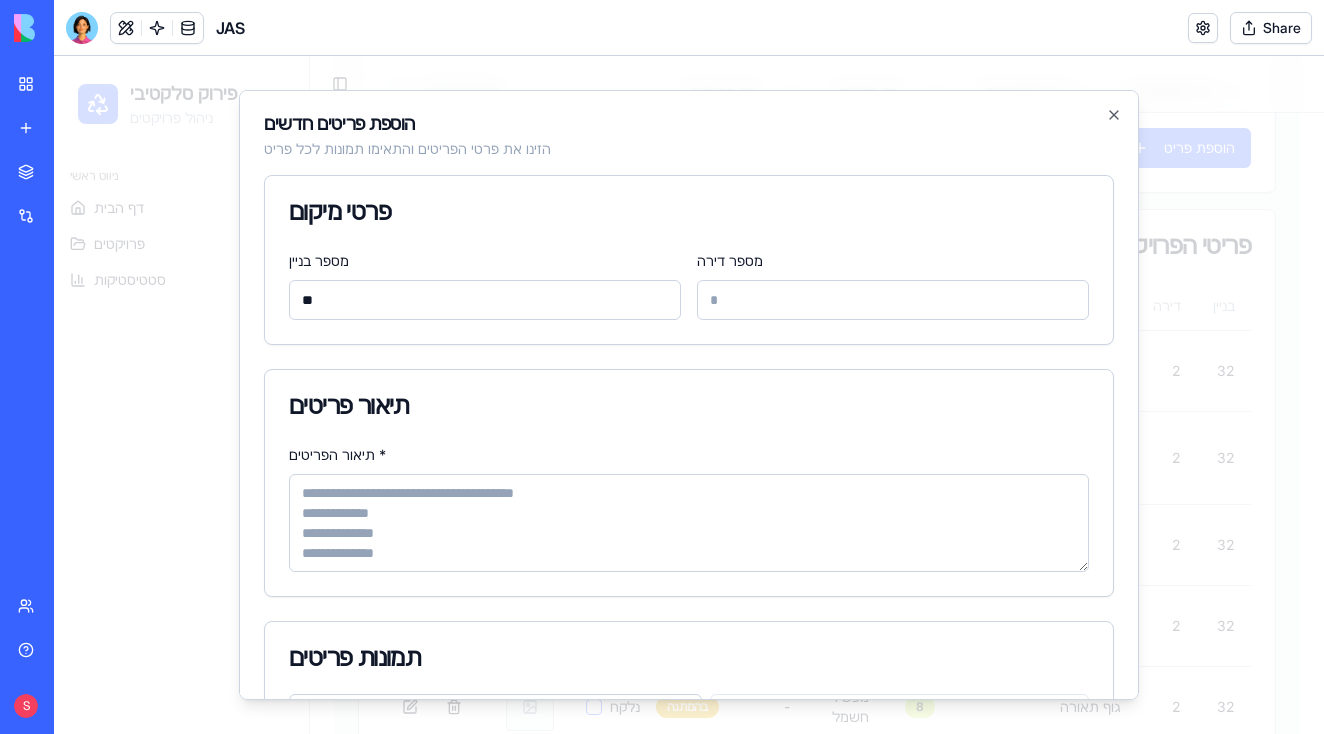 click on "תיאור הפריטים *" at bounding box center [689, 523] 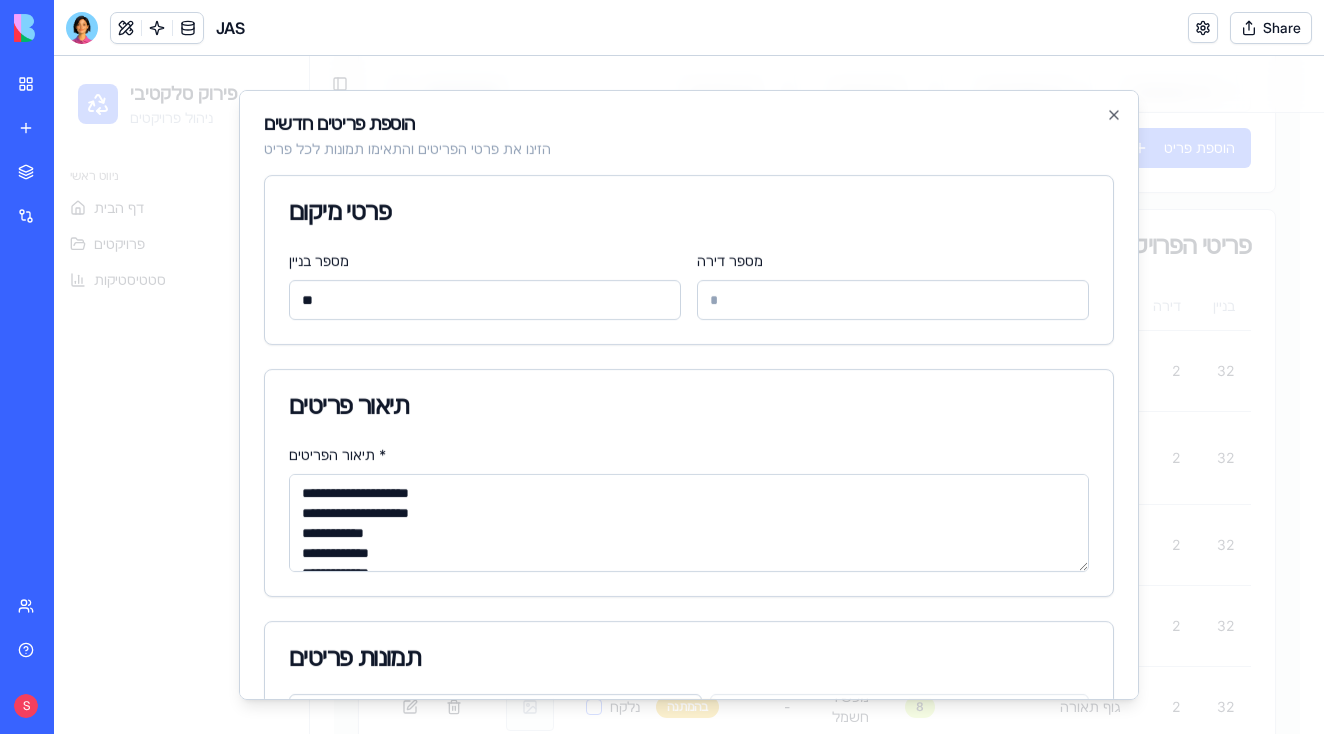 scroll, scrollTop: 0, scrollLeft: 0, axis: both 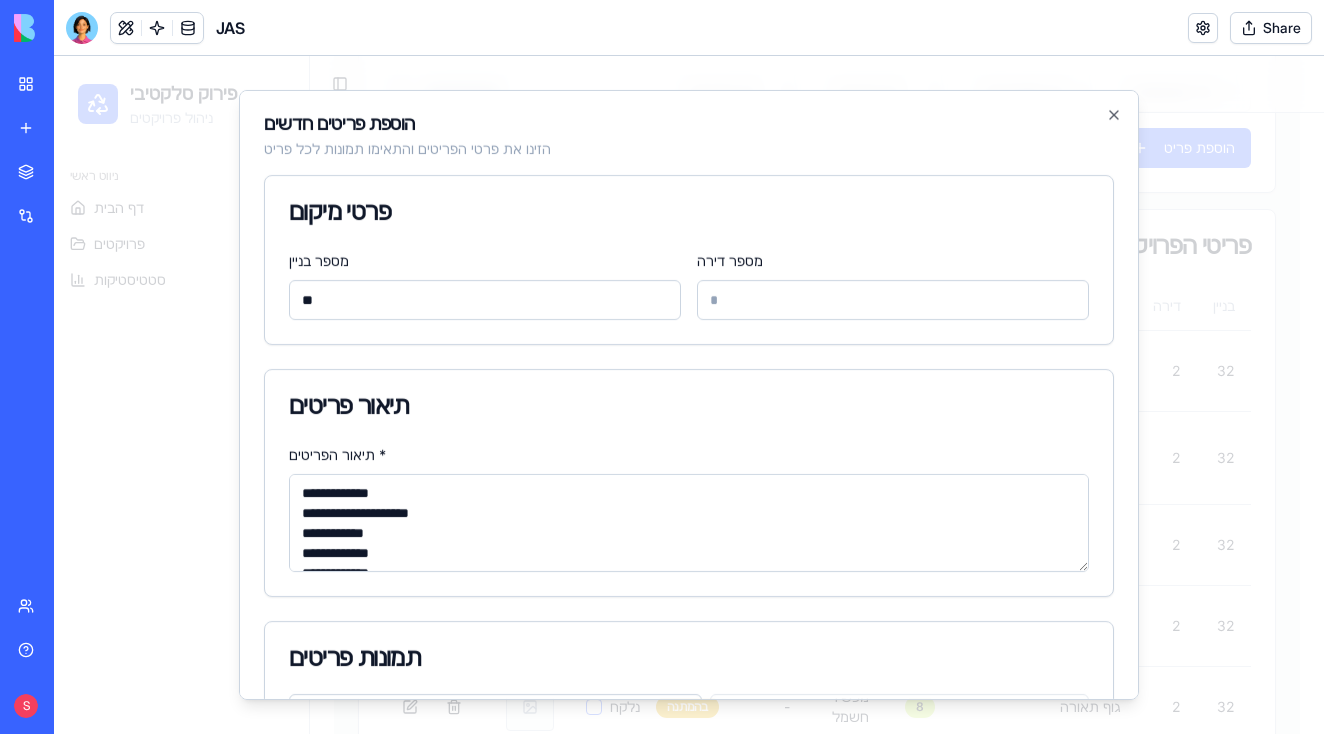 click on "**********" at bounding box center (689, 523) 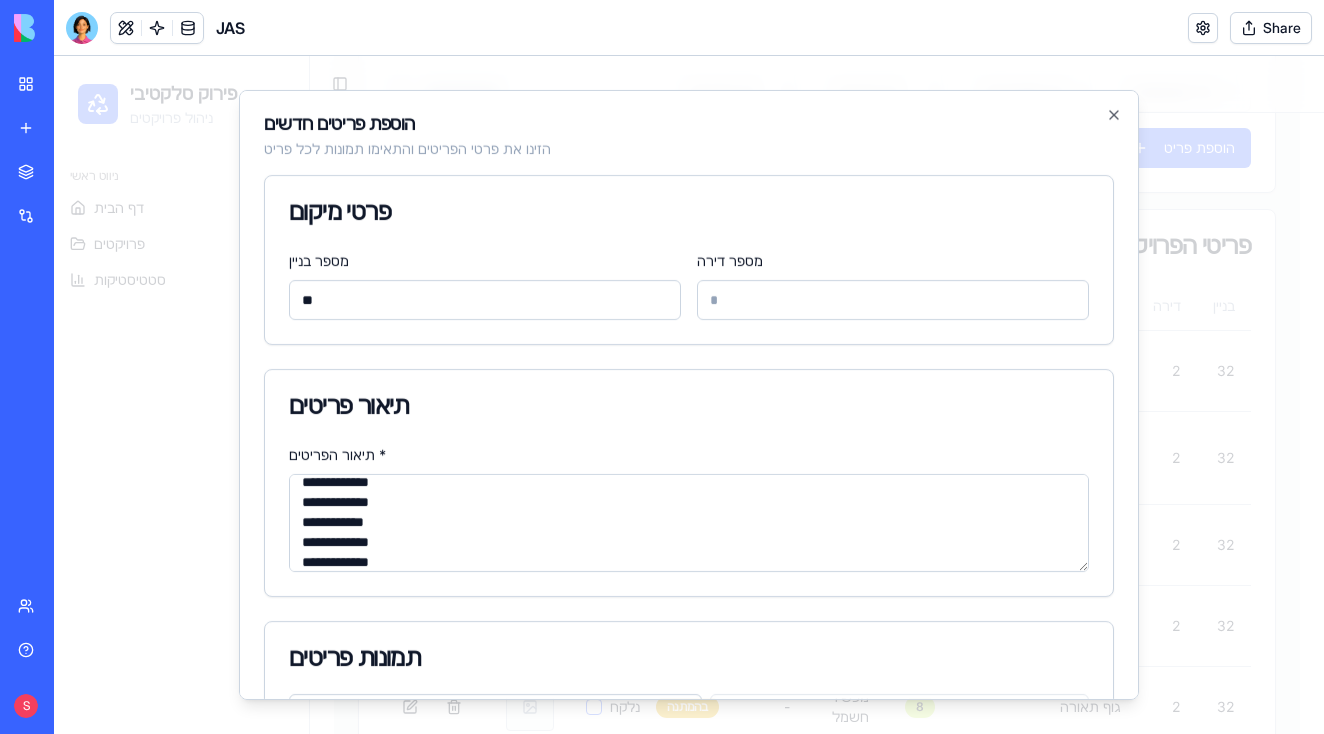 scroll, scrollTop: 14, scrollLeft: 0, axis: vertical 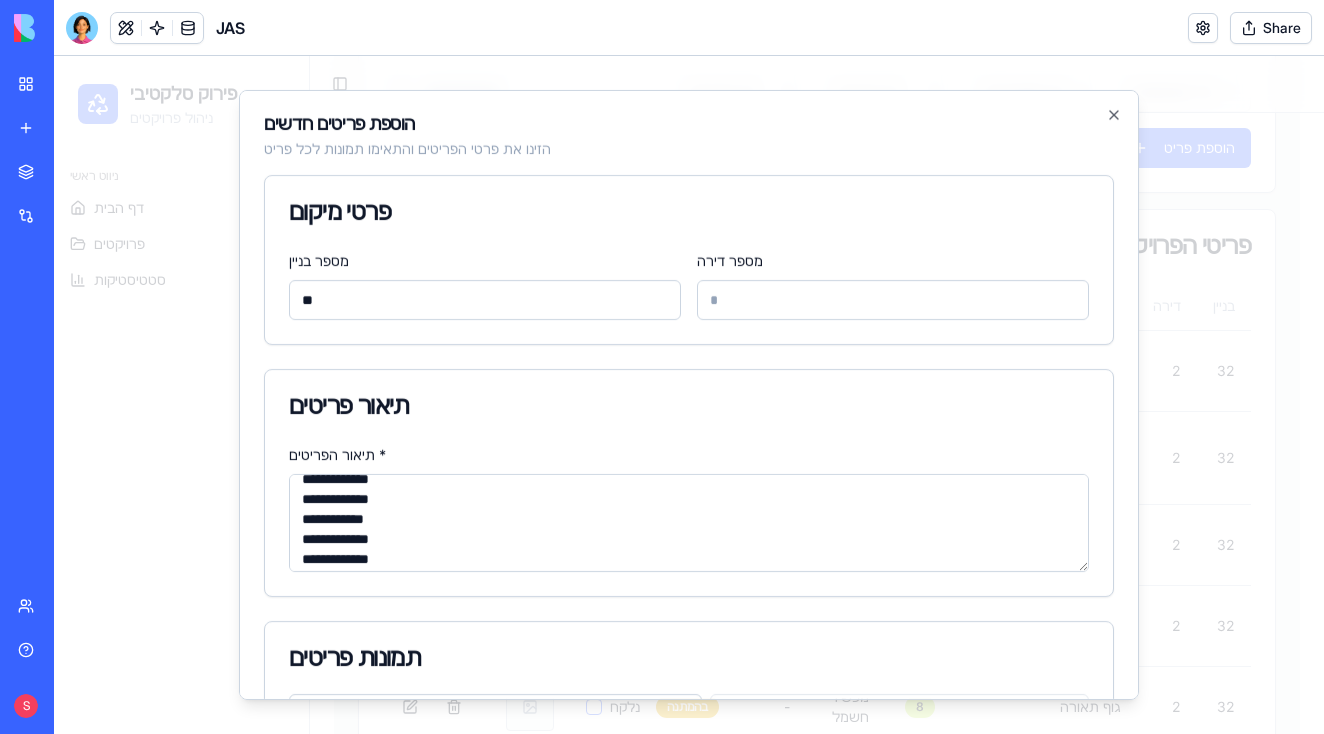 click on "**********" at bounding box center (689, 523) 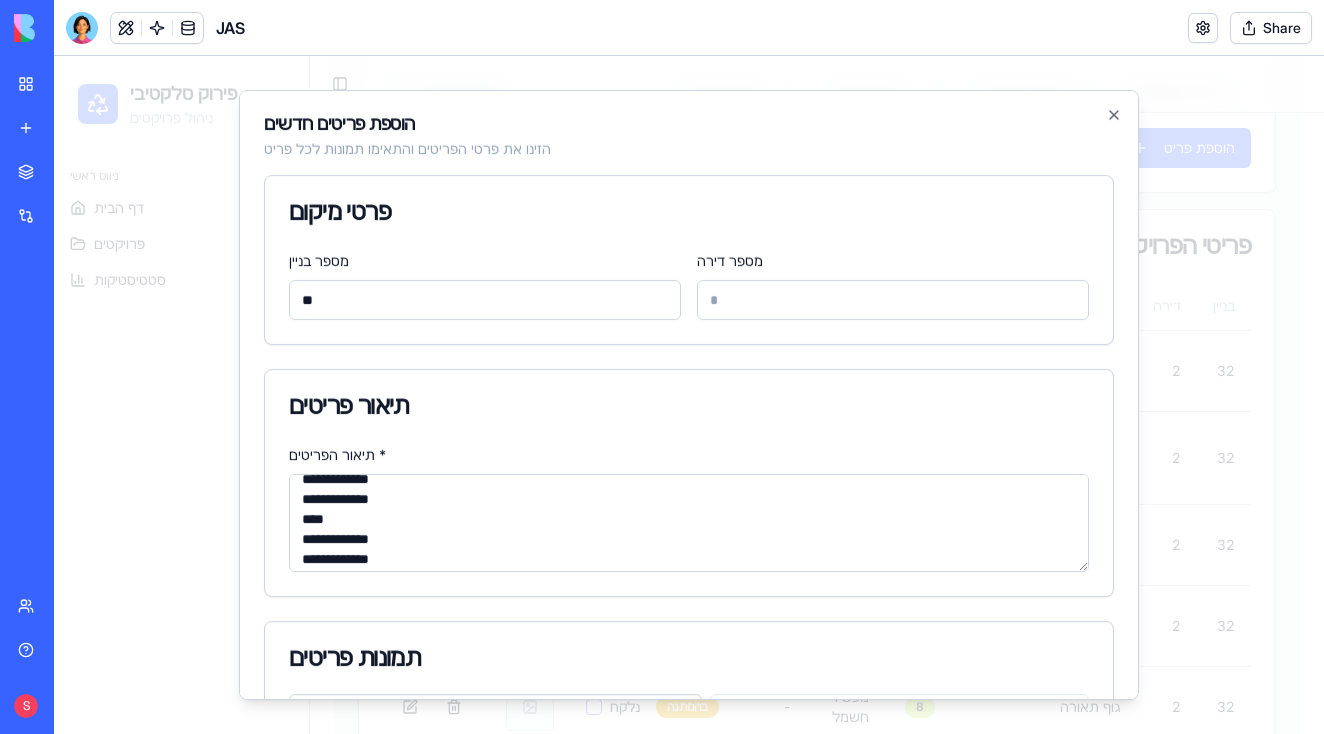 click on "**********" at bounding box center (689, 523) 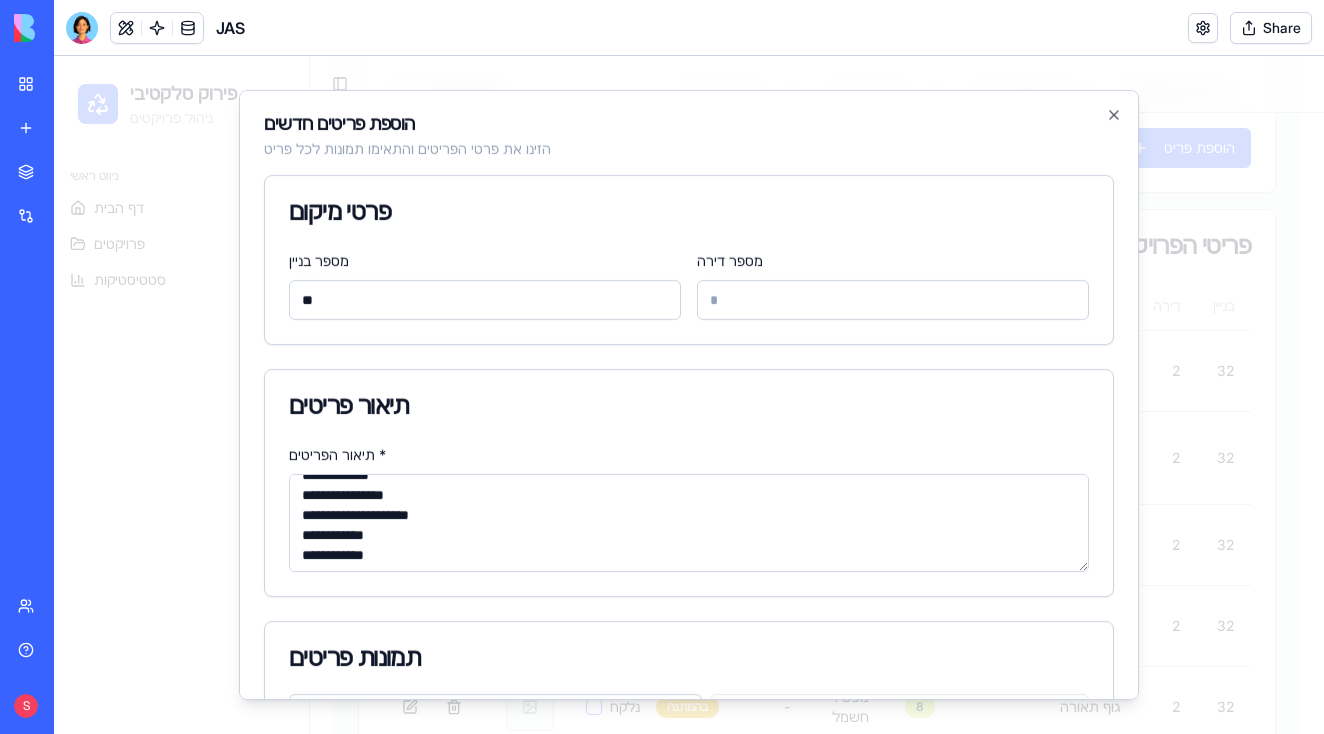 scroll, scrollTop: 70, scrollLeft: 0, axis: vertical 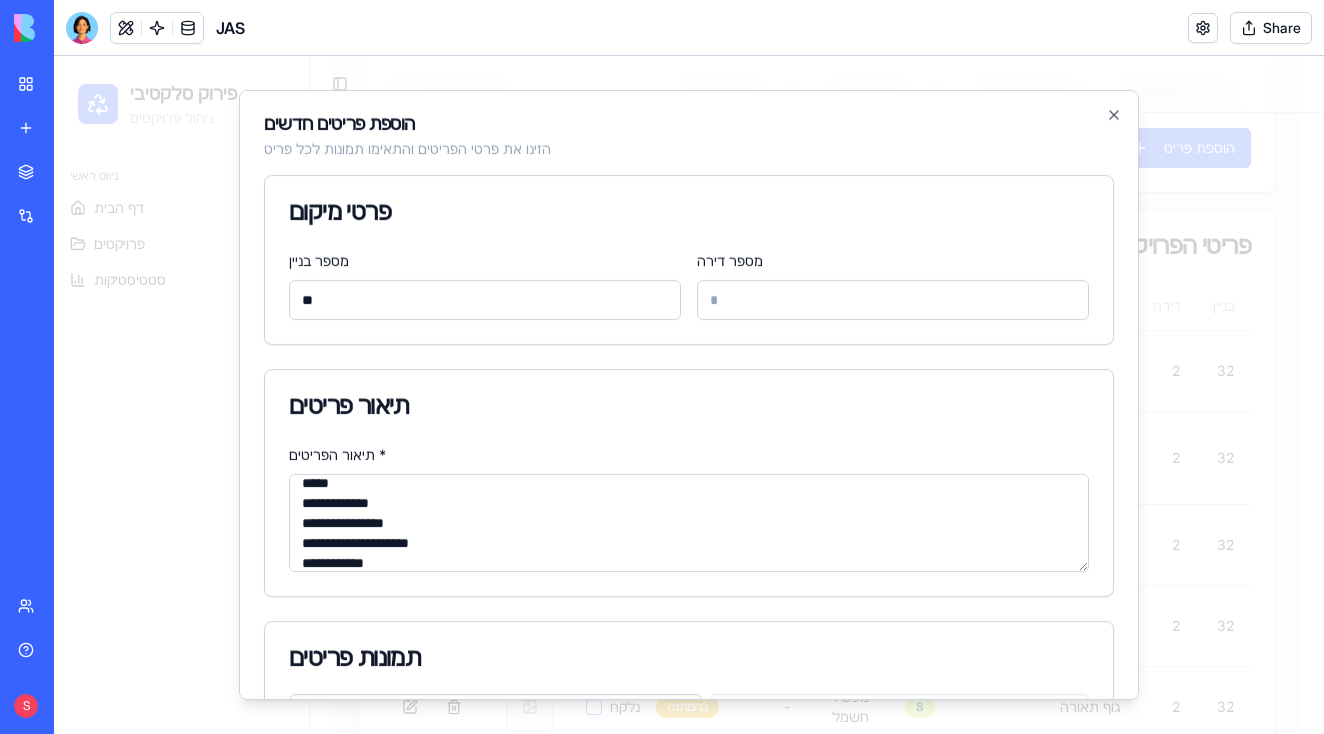 click on "**********" at bounding box center (689, 523) 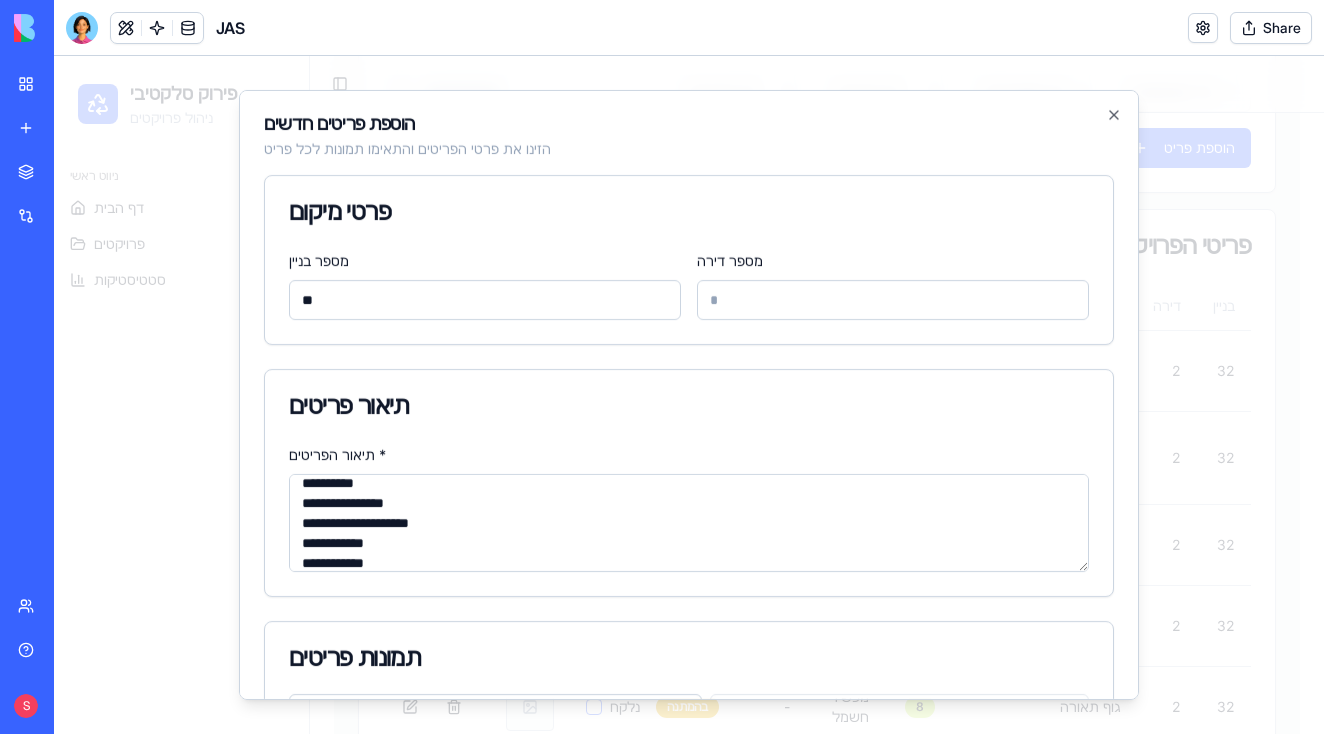scroll, scrollTop: 66, scrollLeft: 0, axis: vertical 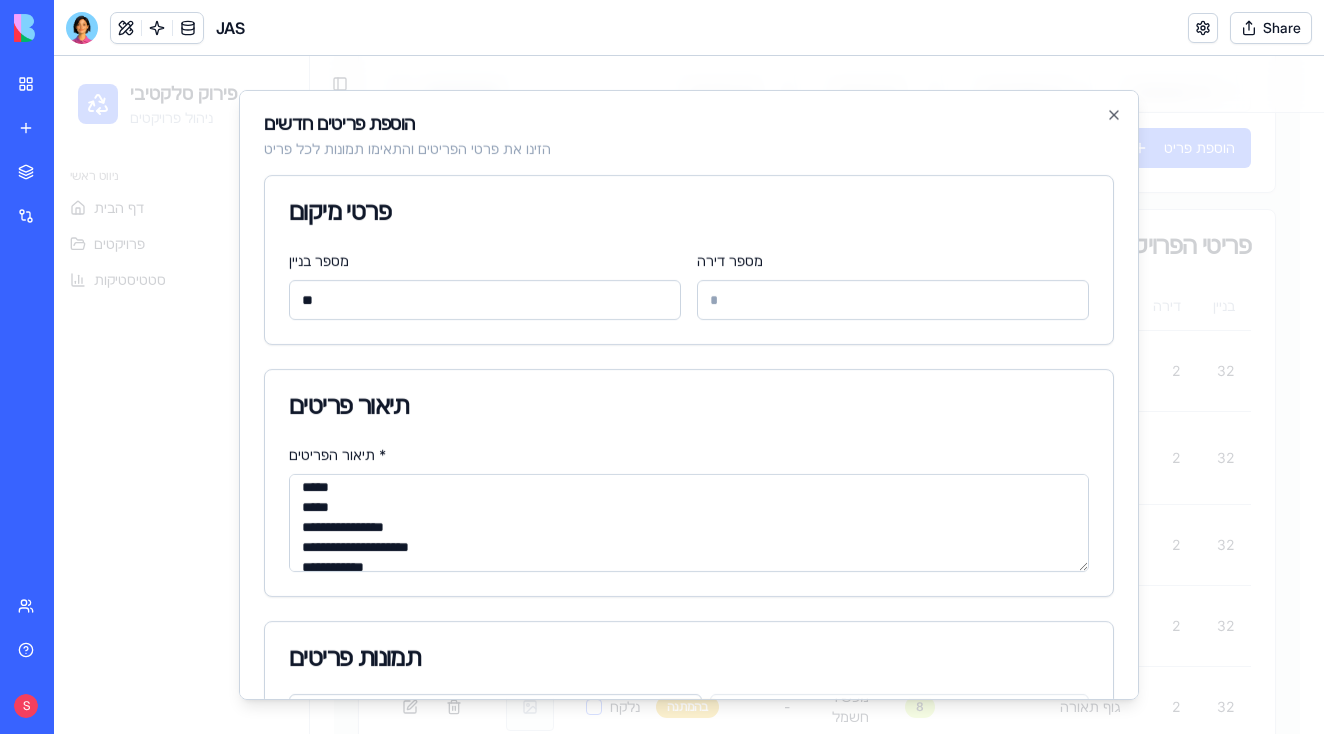 drag, startPoint x: 351, startPoint y: 527, endPoint x: 434, endPoint y: 527, distance: 83 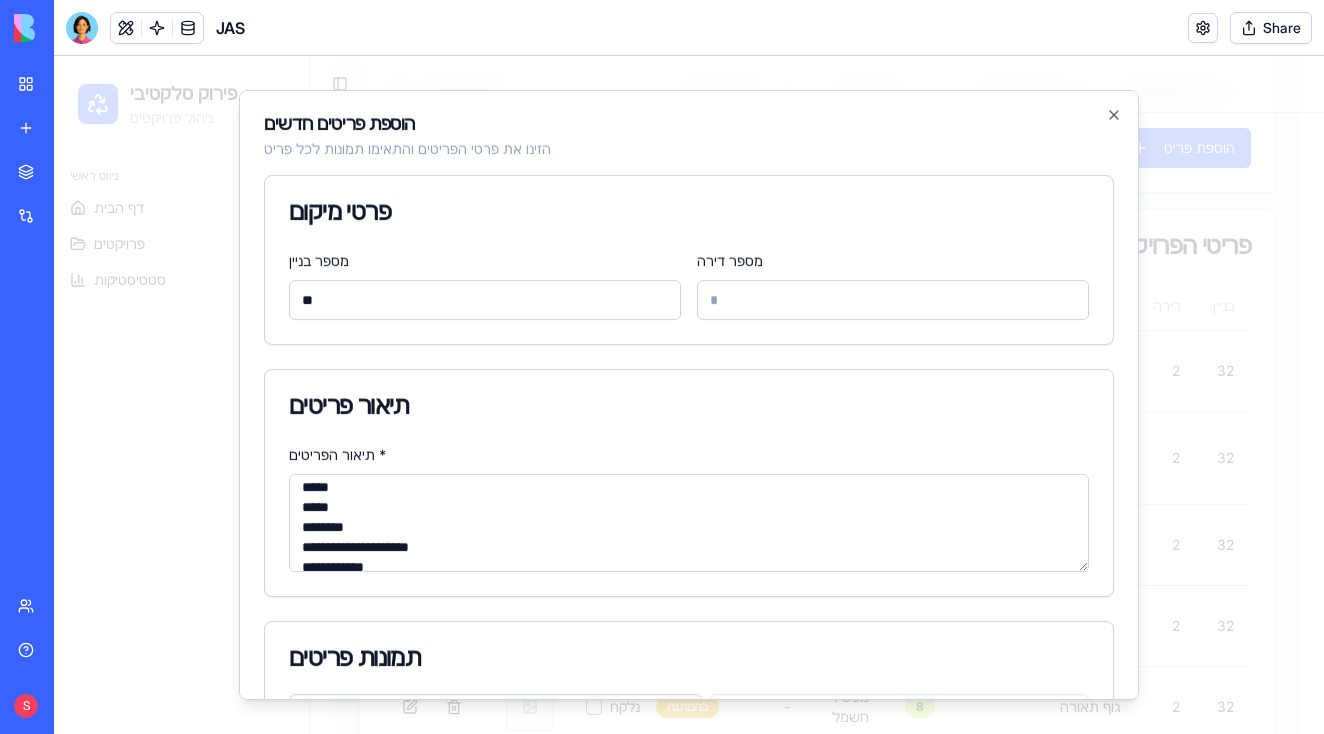 drag, startPoint x: 390, startPoint y: 547, endPoint x: 451, endPoint y: 547, distance: 61 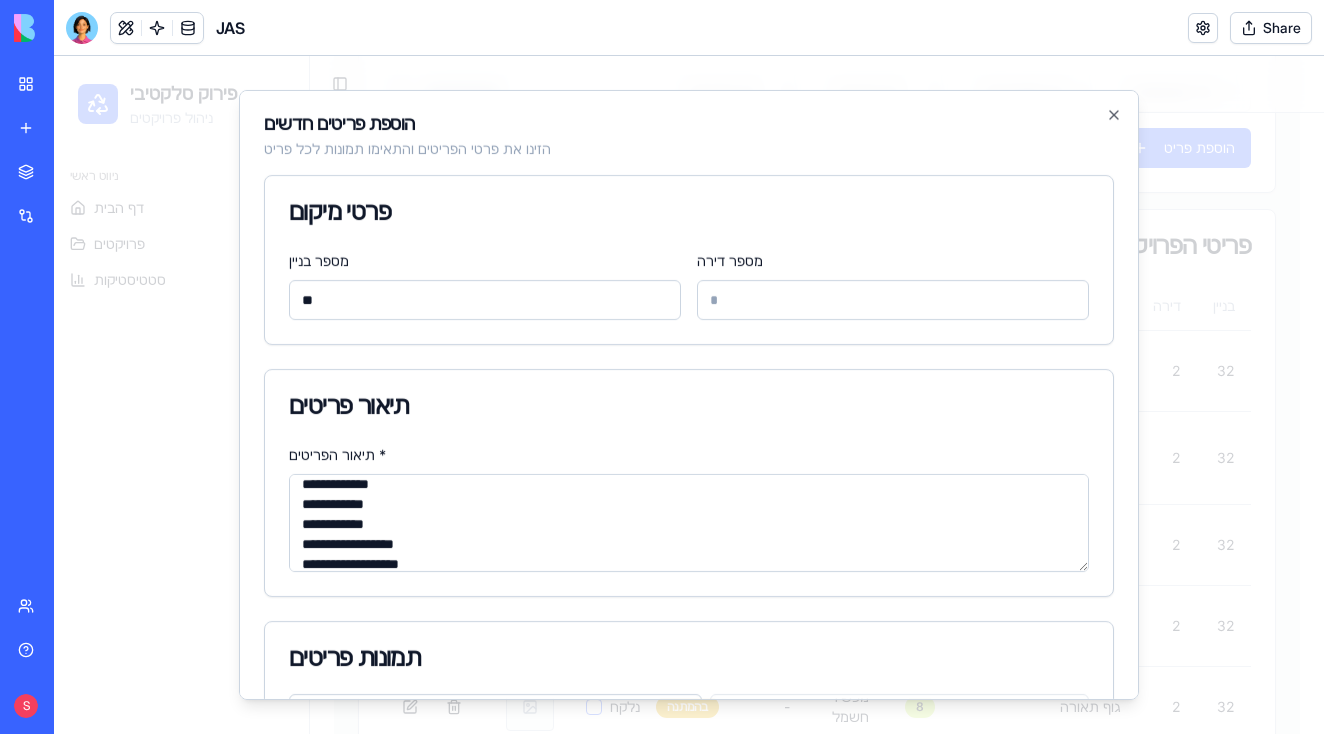 scroll, scrollTop: 128, scrollLeft: 0, axis: vertical 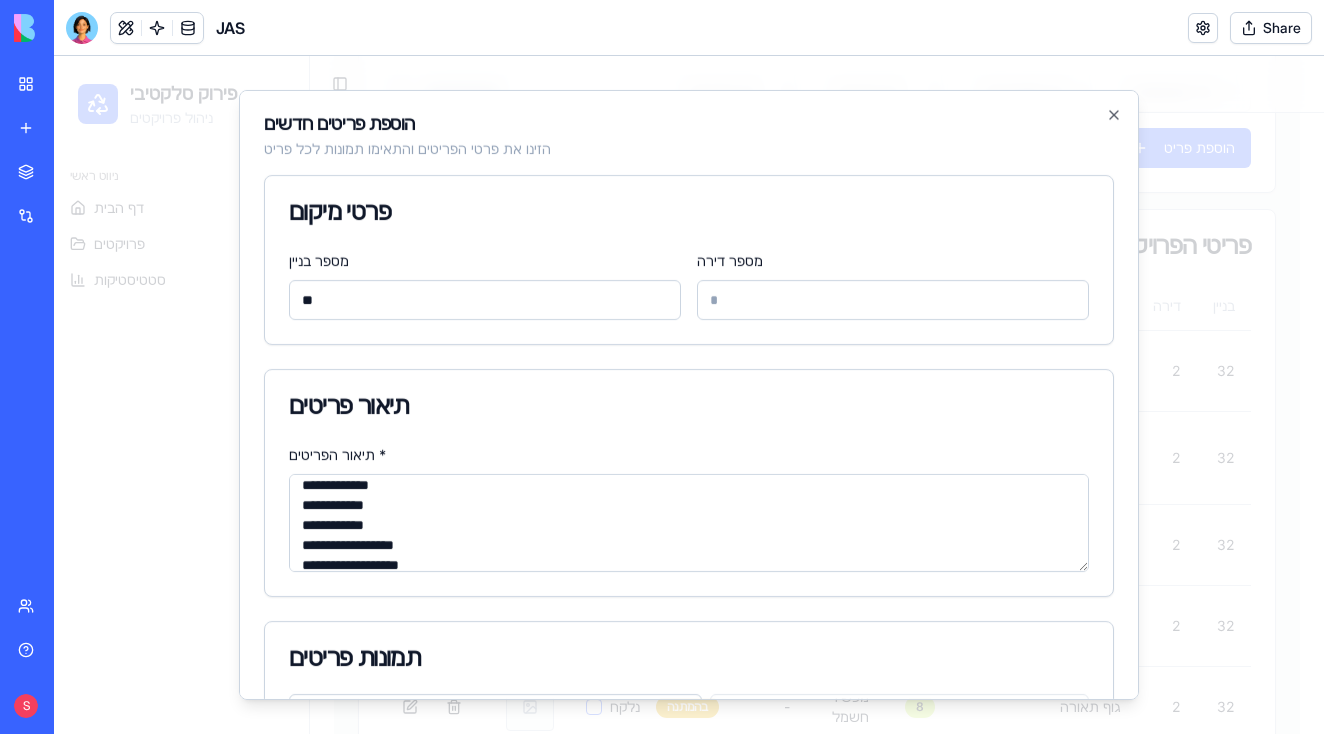 drag, startPoint x: 340, startPoint y: 507, endPoint x: 410, endPoint y: 507, distance: 70 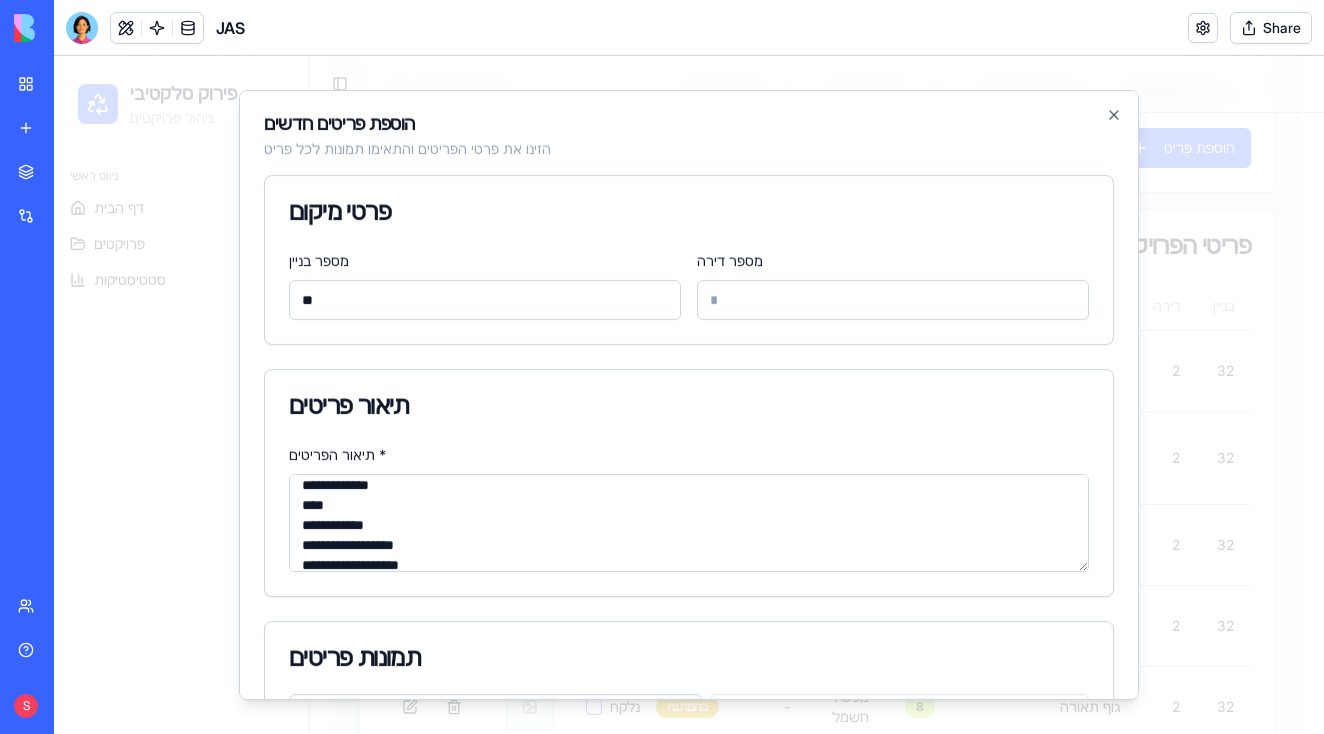 drag, startPoint x: 330, startPoint y: 523, endPoint x: 402, endPoint y: 523, distance: 72 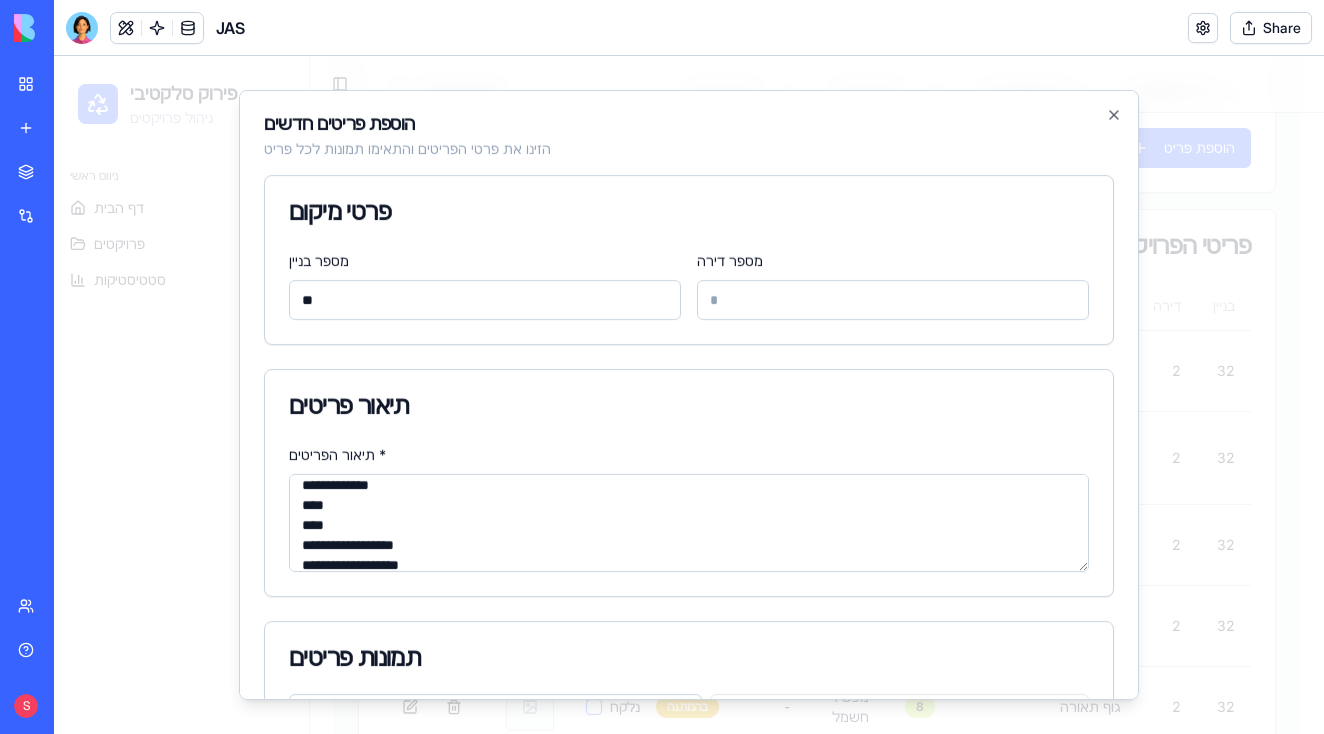 drag, startPoint x: 372, startPoint y: 542, endPoint x: 438, endPoint y: 543, distance: 66.007576 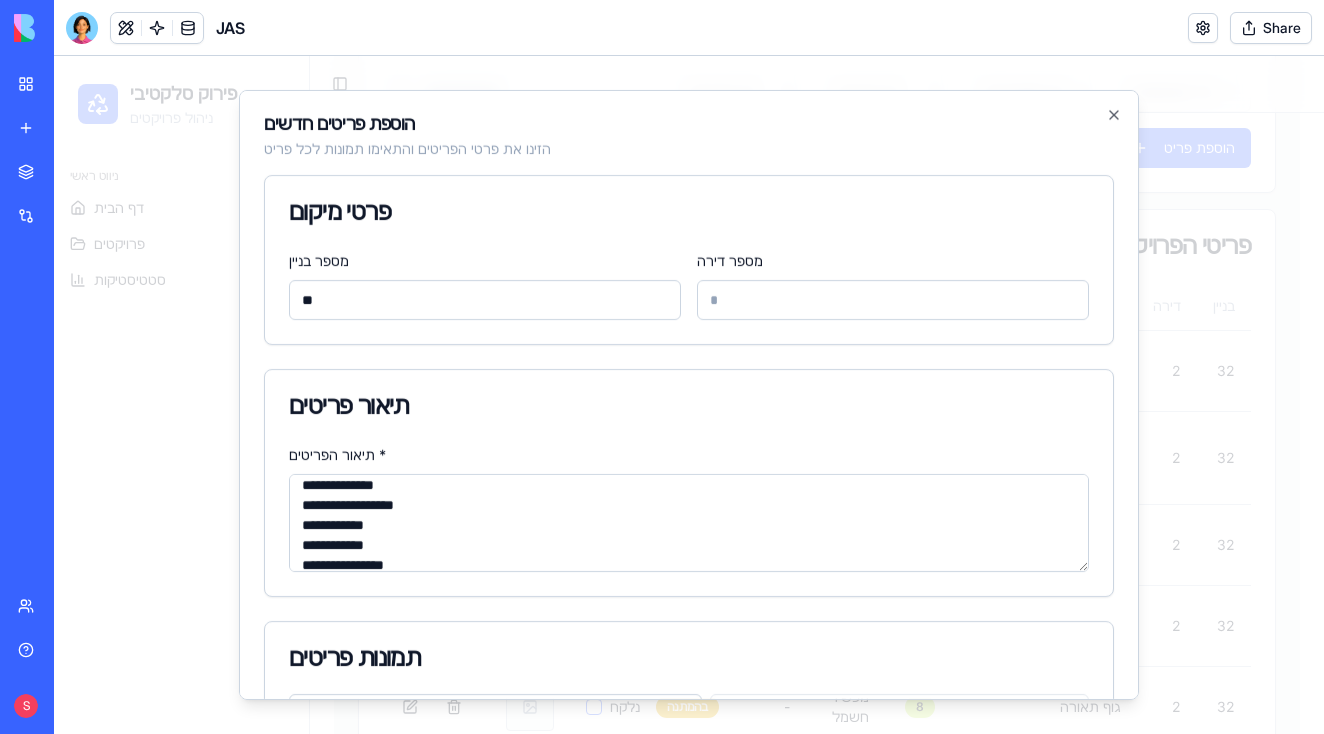 scroll, scrollTop: 169, scrollLeft: 0, axis: vertical 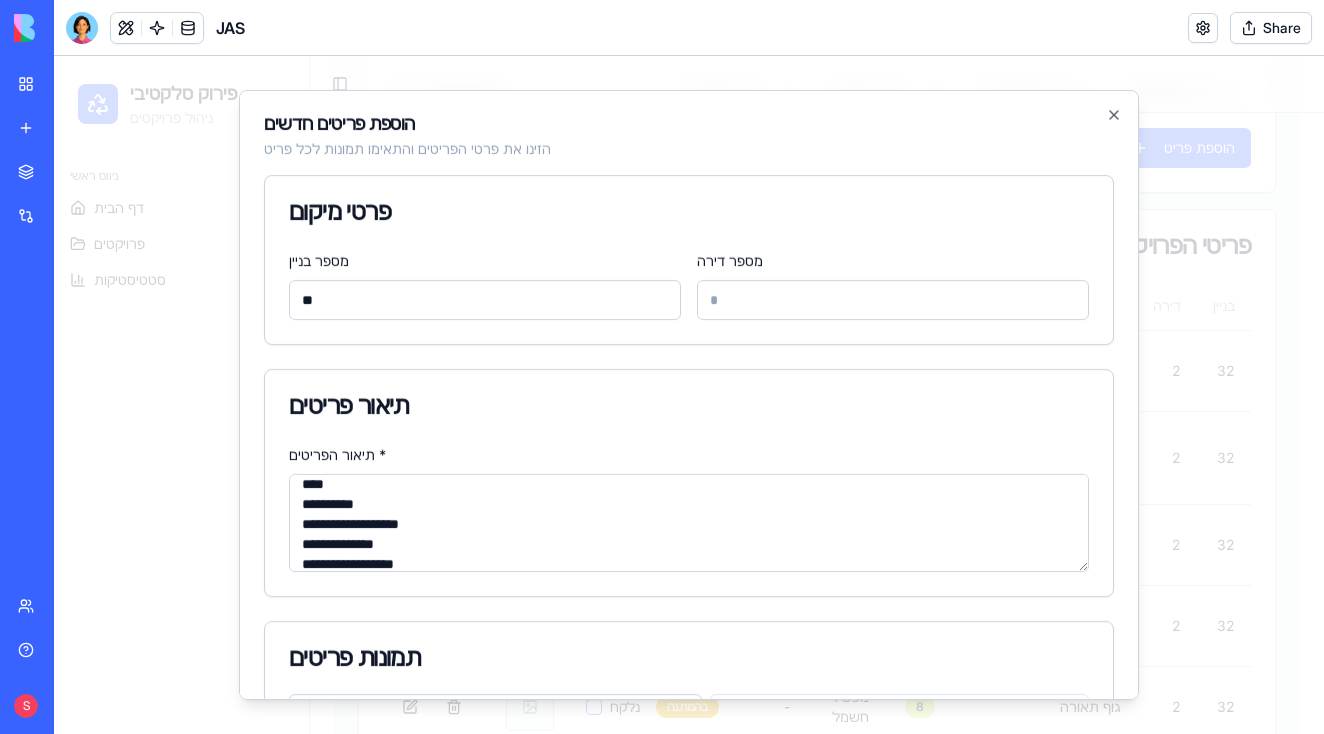 drag, startPoint x: 378, startPoint y: 526, endPoint x: 423, endPoint y: 526, distance: 45 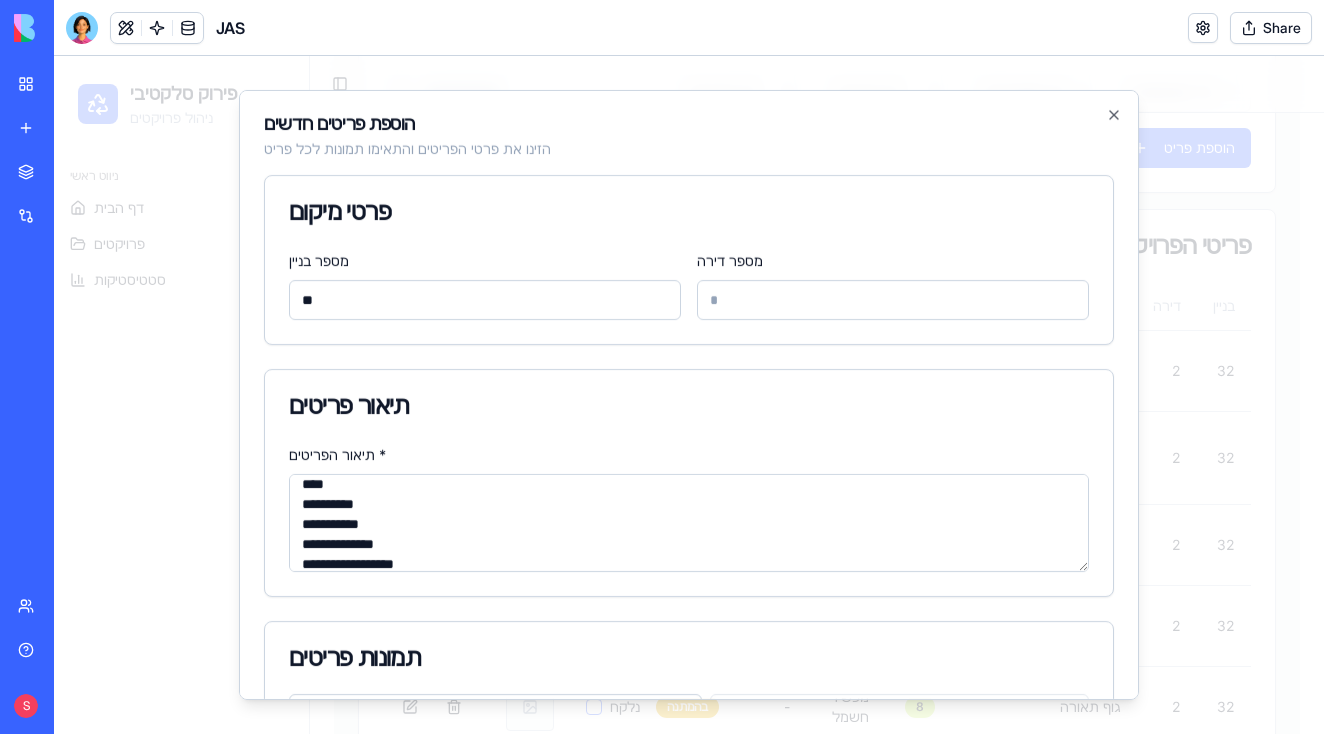 drag, startPoint x: 354, startPoint y: 543, endPoint x: 417, endPoint y: 543, distance: 63 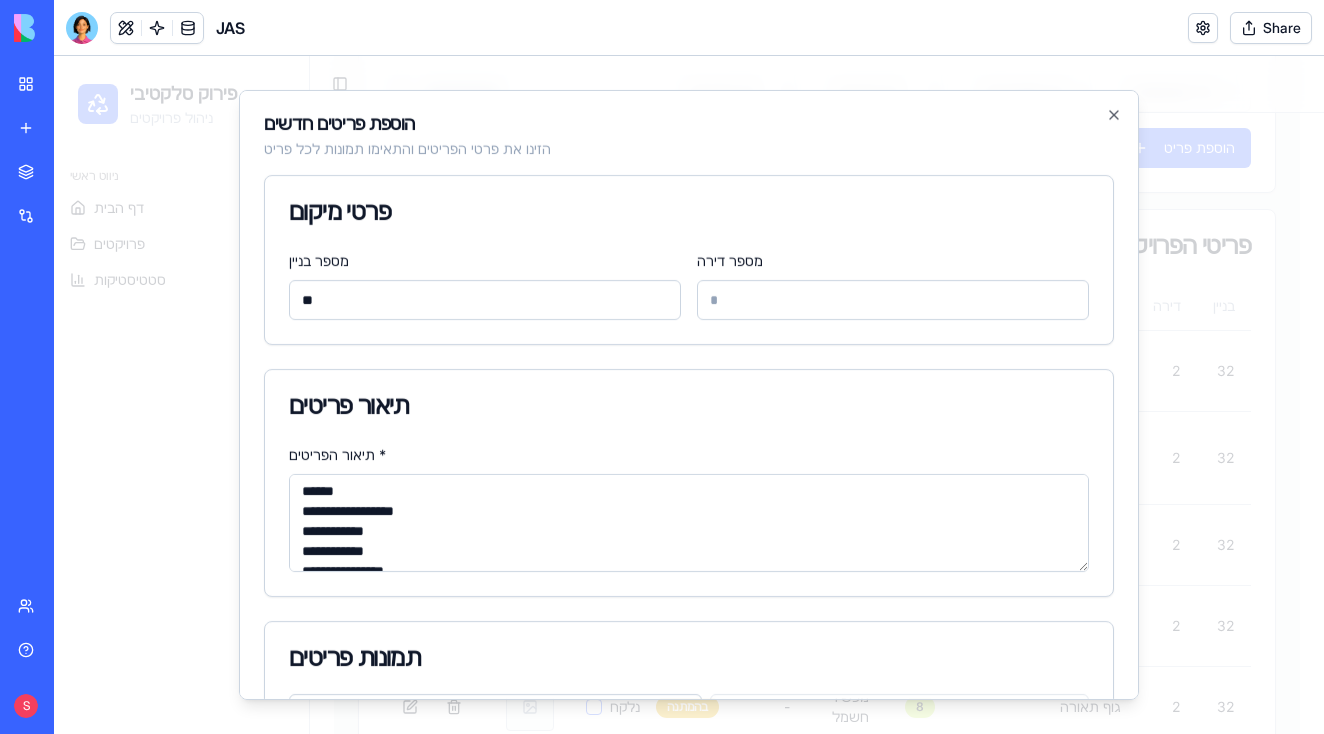 scroll, scrollTop: 221, scrollLeft: 0, axis: vertical 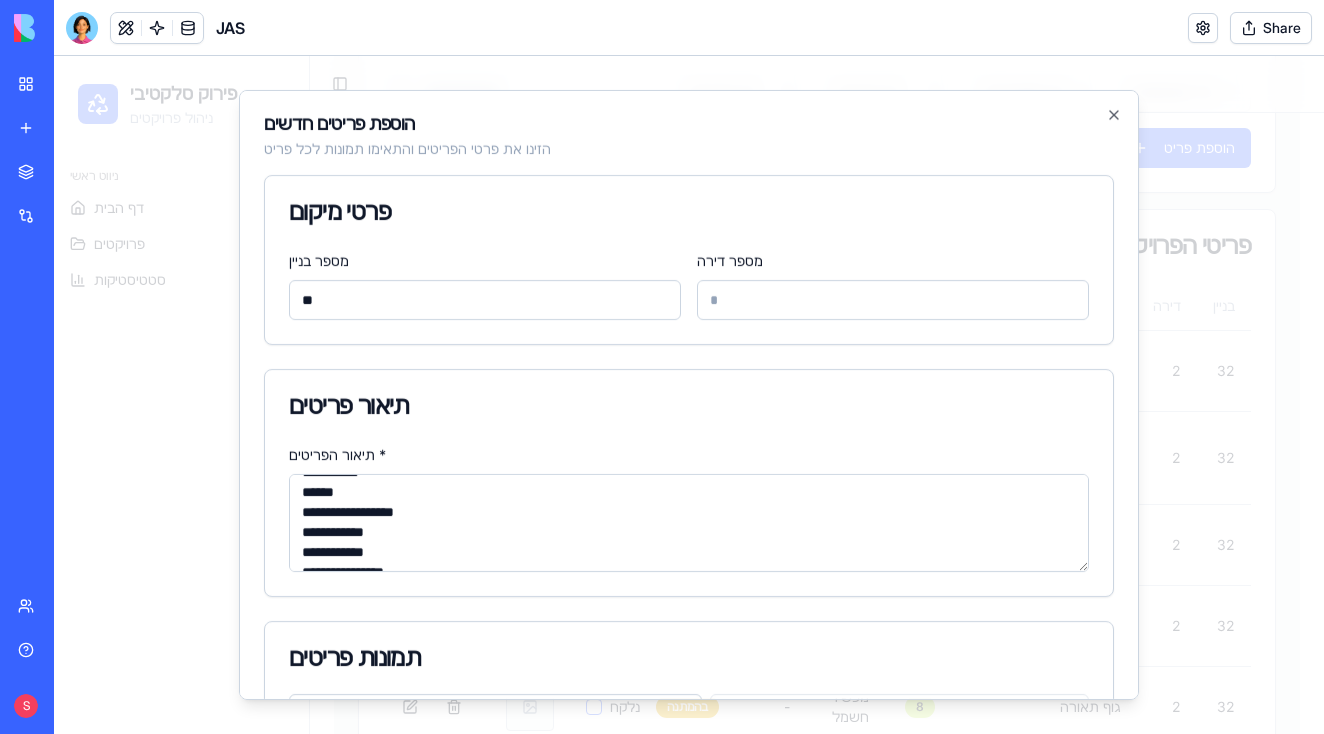 drag, startPoint x: 361, startPoint y: 515, endPoint x: 429, endPoint y: 514, distance: 68.007355 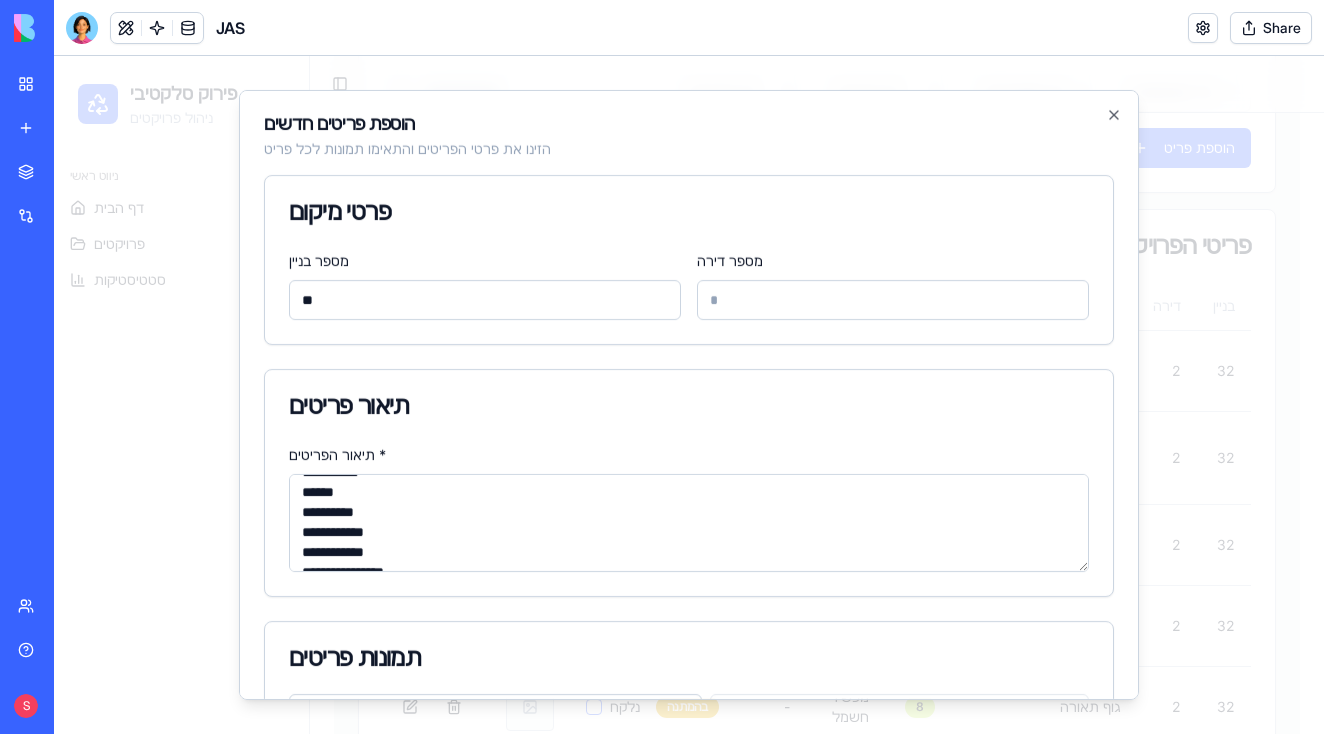 drag, startPoint x: 341, startPoint y: 528, endPoint x: 411, endPoint y: 528, distance: 70 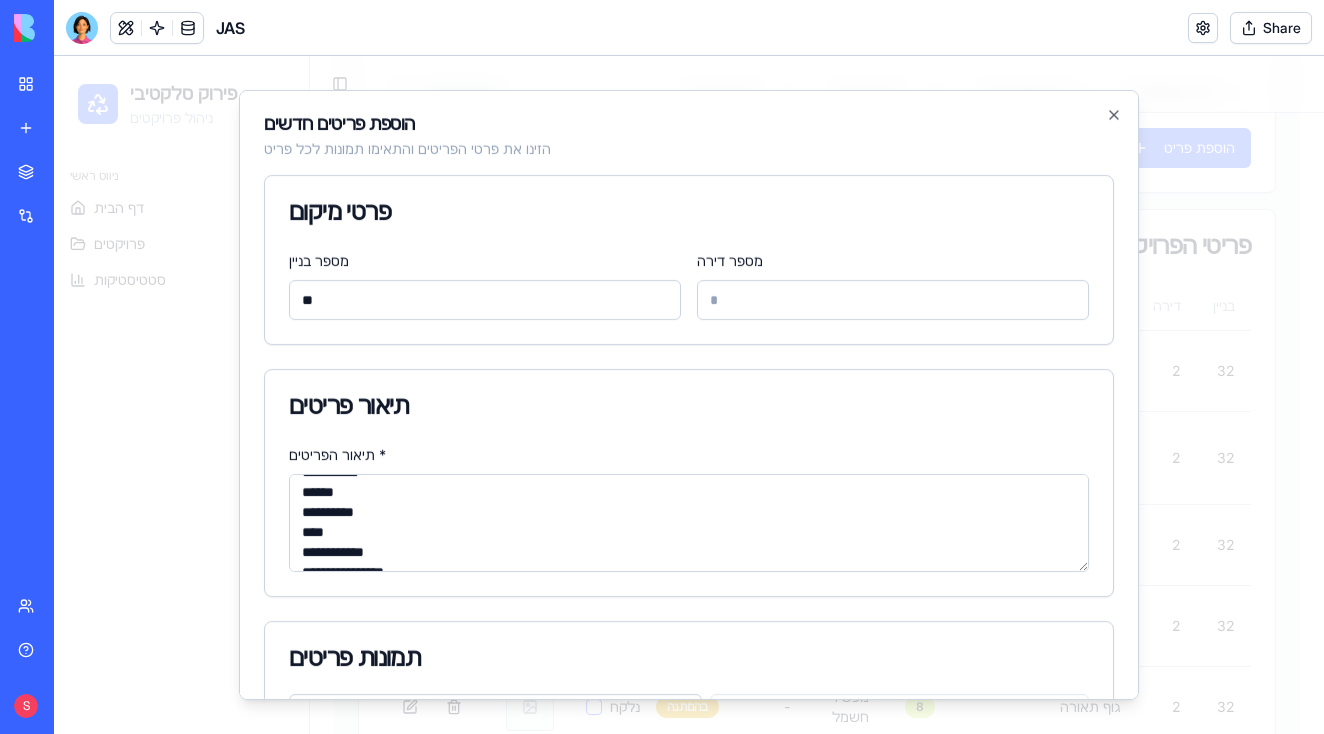 click on "**********" at bounding box center (689, 523) 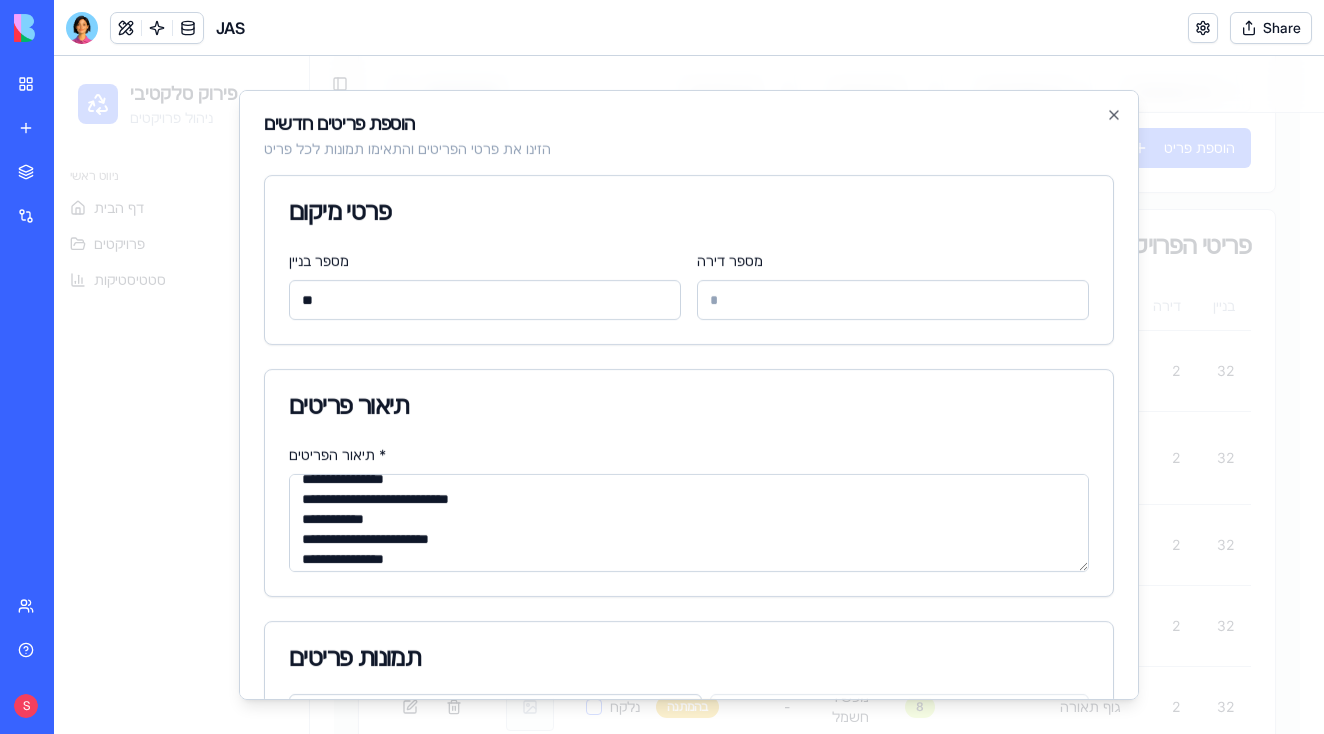 scroll, scrollTop: 287, scrollLeft: 0, axis: vertical 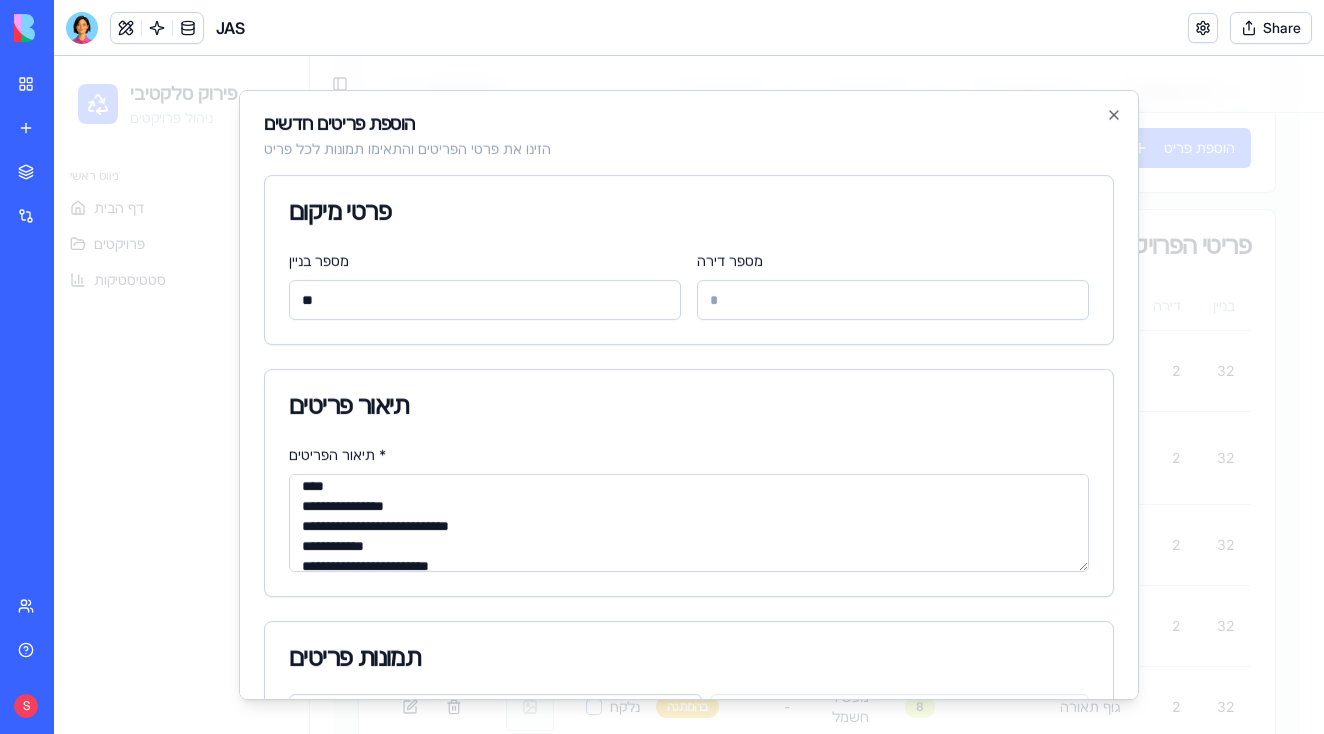 drag, startPoint x: 354, startPoint y: 505, endPoint x: 411, endPoint y: 506, distance: 57.00877 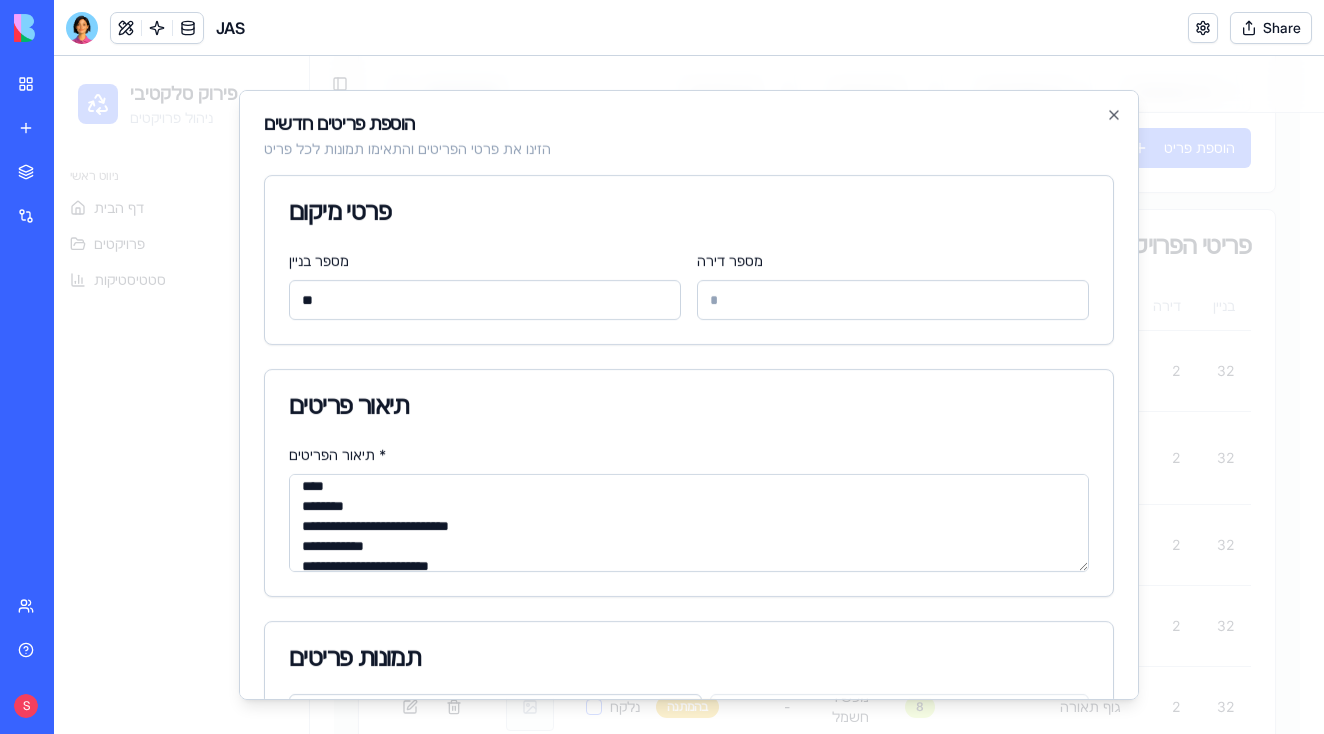click on "**********" at bounding box center (689, 523) 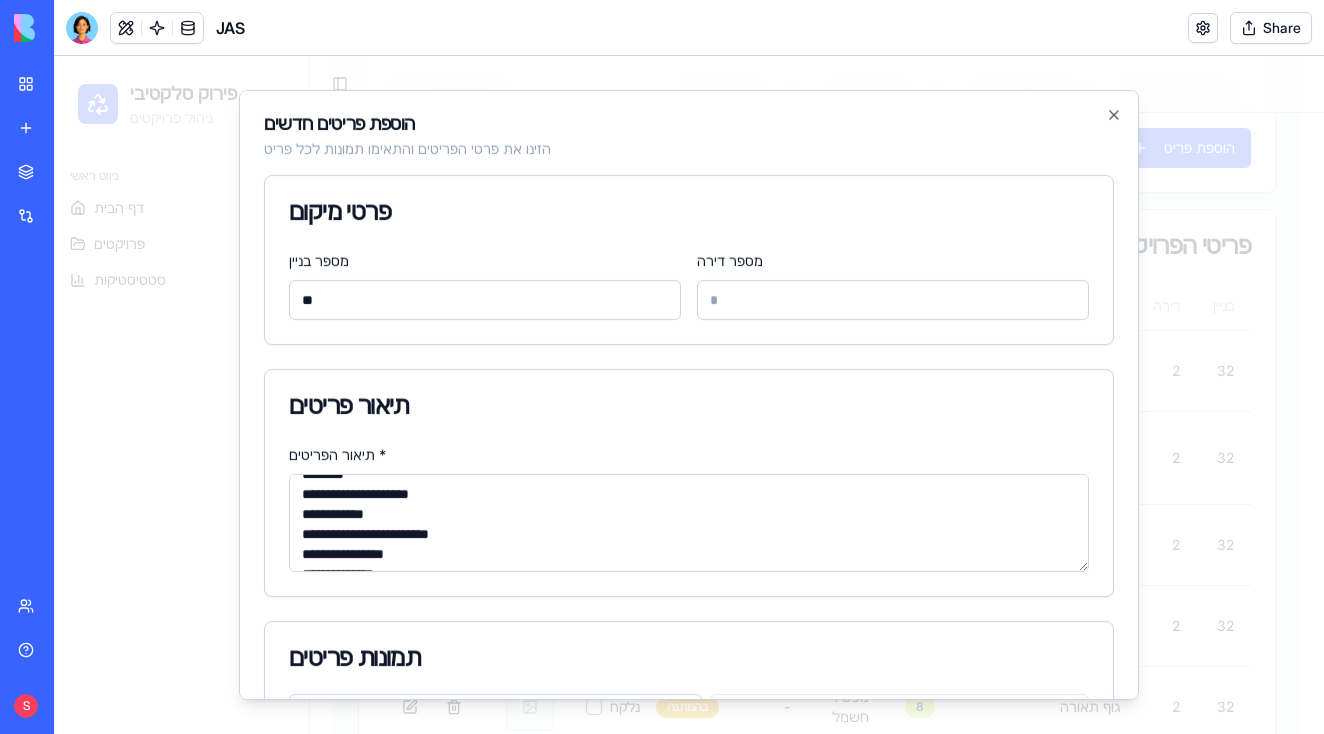 scroll, scrollTop: 320, scrollLeft: 0, axis: vertical 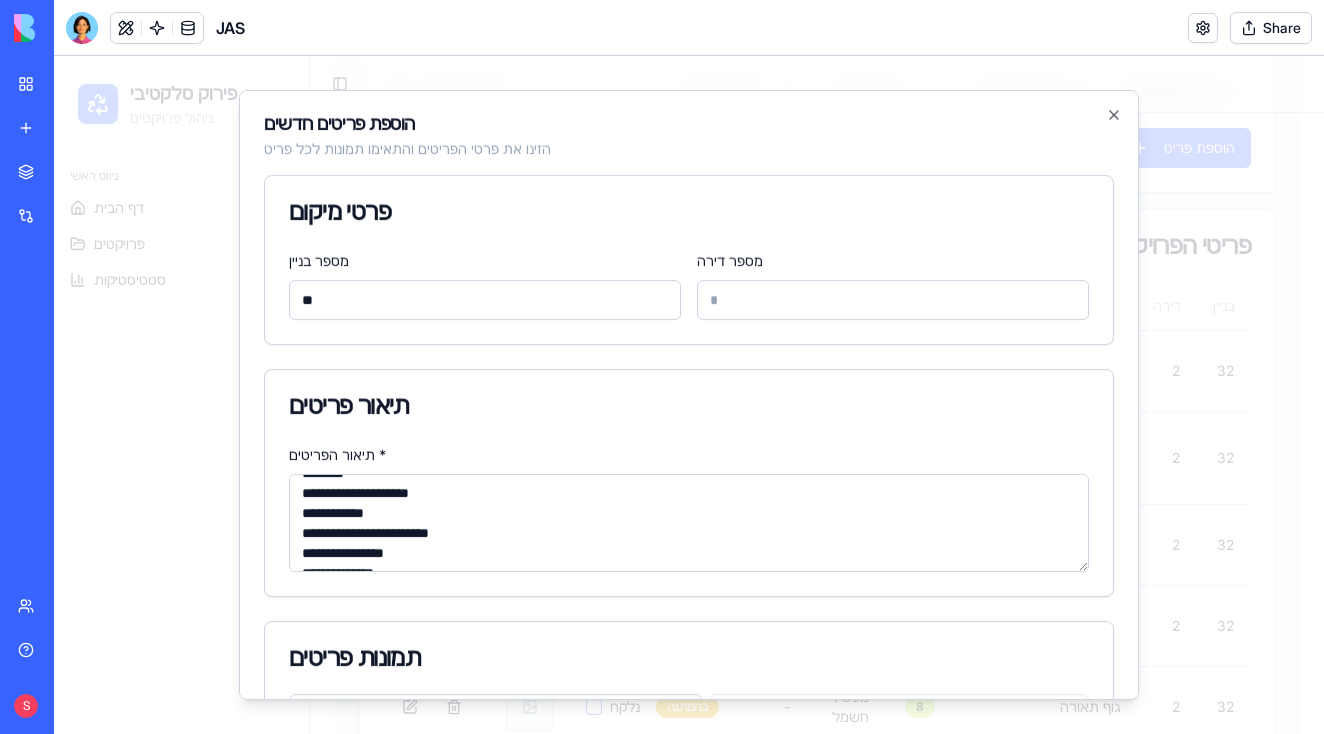 drag, startPoint x: 337, startPoint y: 516, endPoint x: 397, endPoint y: 516, distance: 60 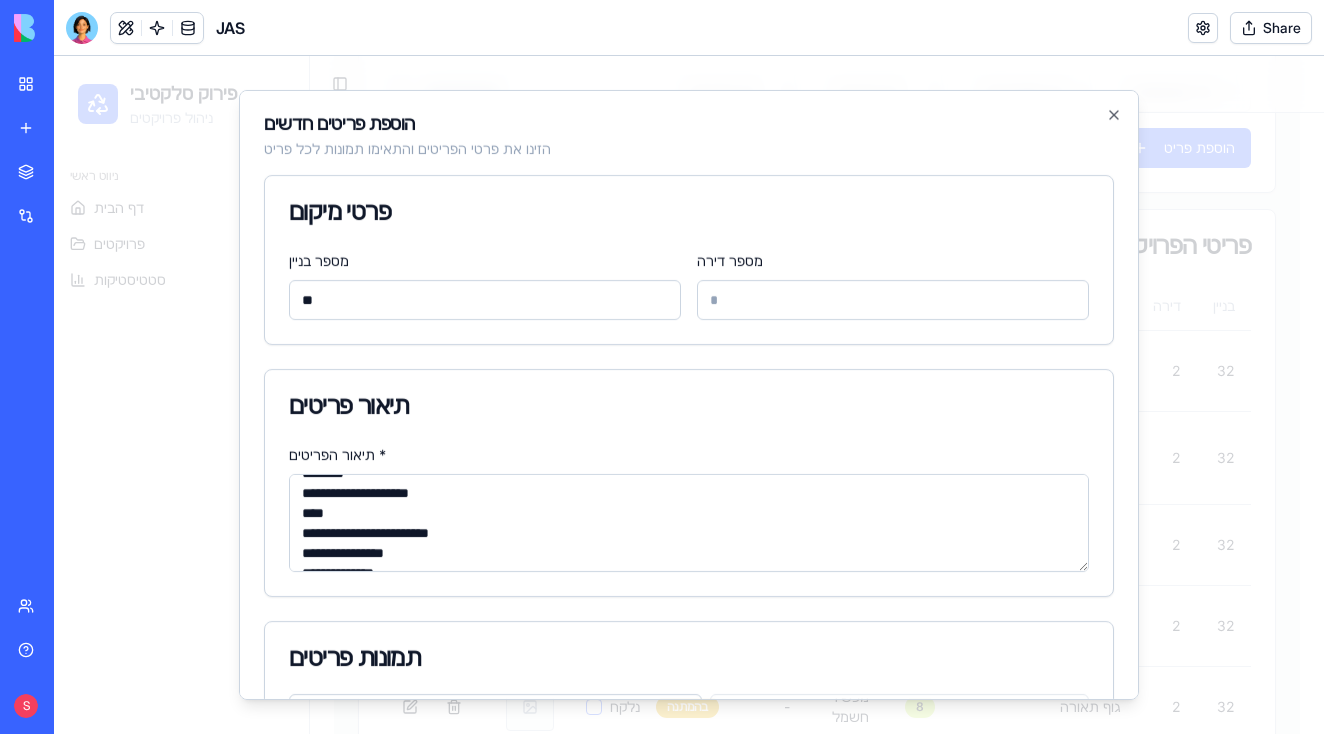 drag, startPoint x: 416, startPoint y: 524, endPoint x: 502, endPoint y: 526, distance: 86.023254 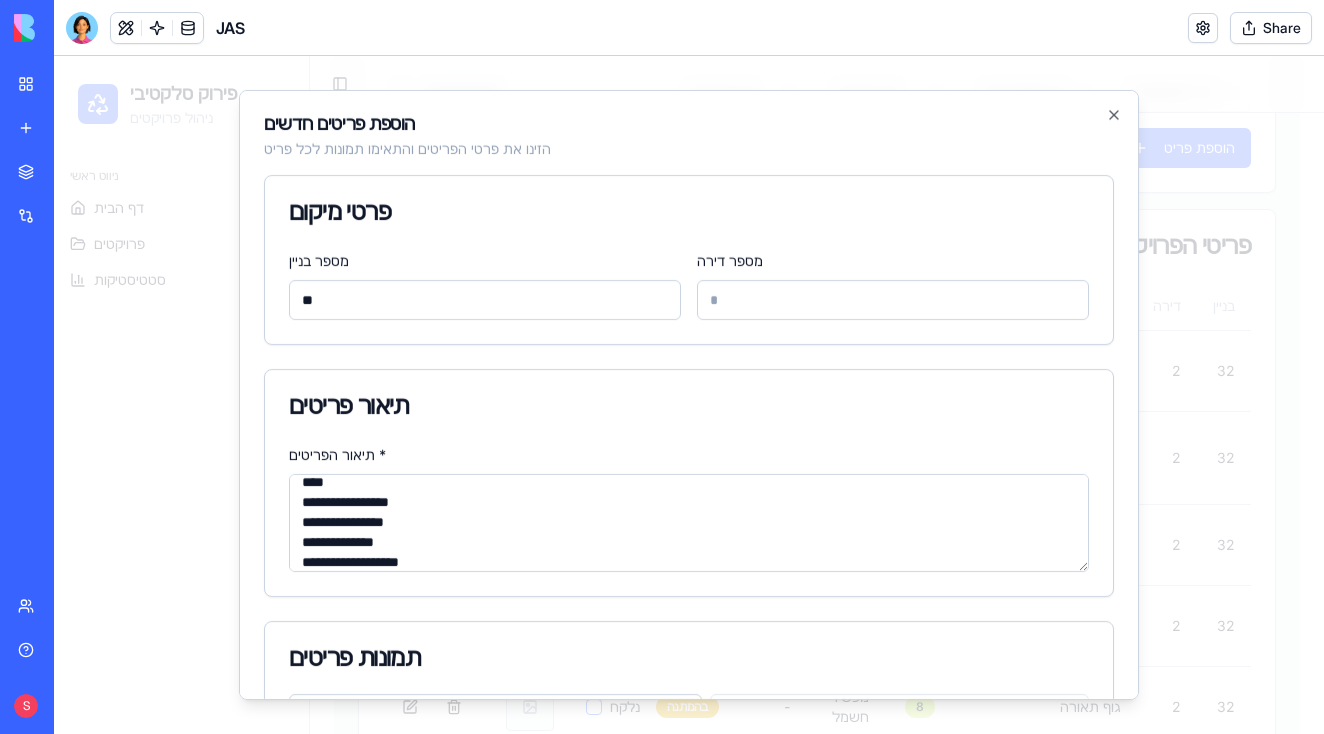 scroll, scrollTop: 356, scrollLeft: 0, axis: vertical 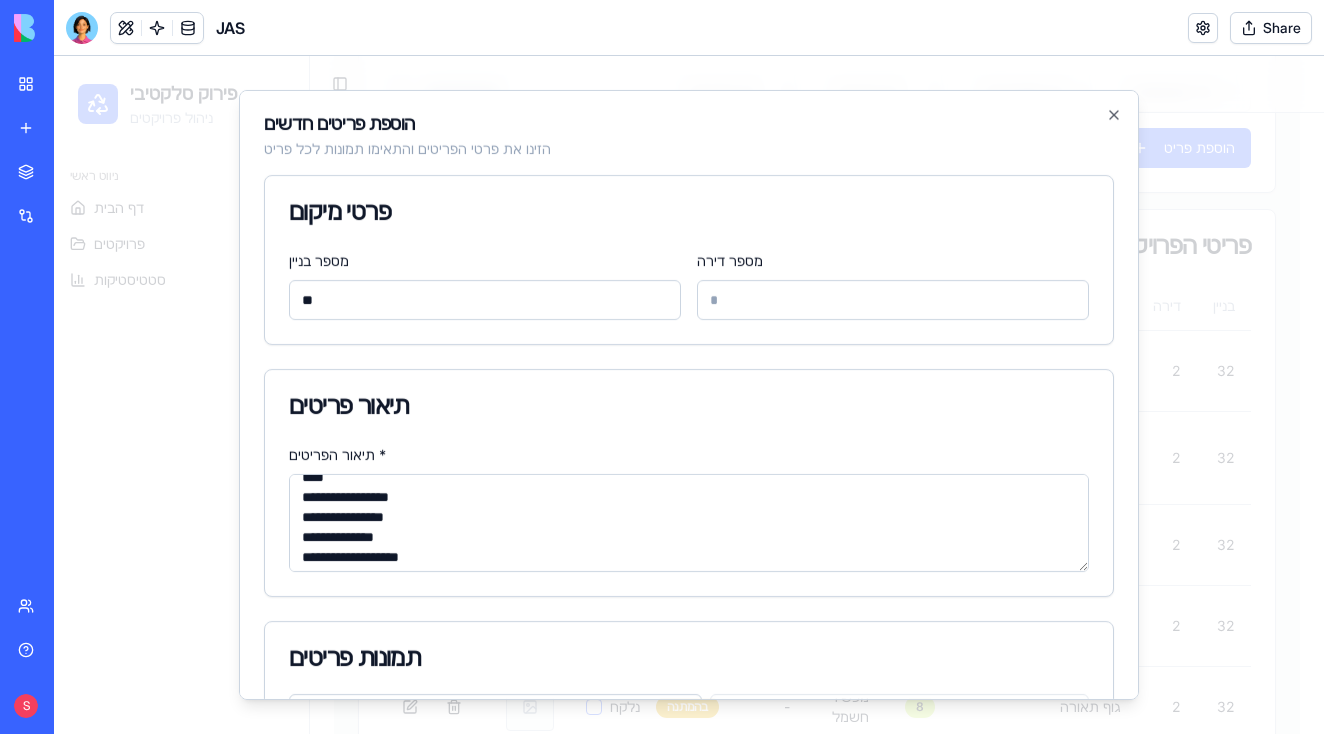 drag, startPoint x: 367, startPoint y: 517, endPoint x: 430, endPoint y: 518, distance: 63.007935 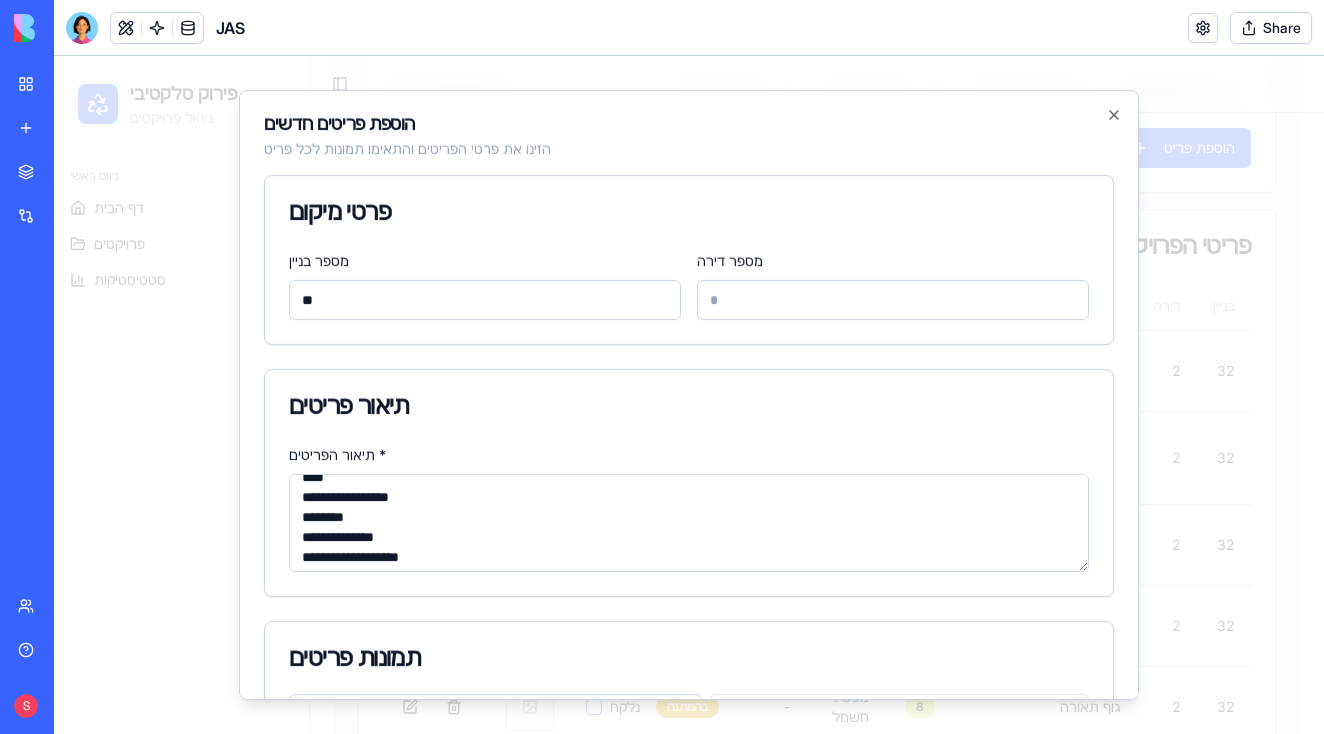 drag, startPoint x: 348, startPoint y: 535, endPoint x: 415, endPoint y: 542, distance: 67.36468 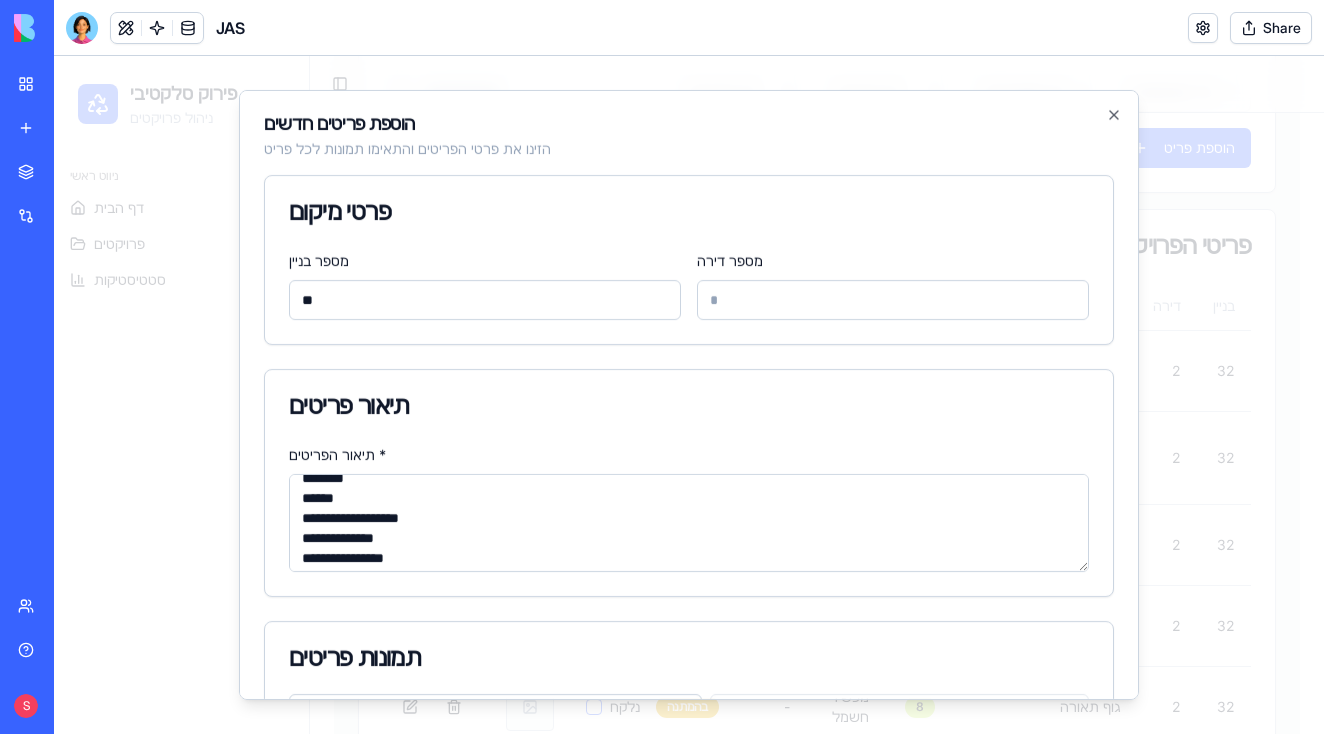 scroll, scrollTop: 398, scrollLeft: 0, axis: vertical 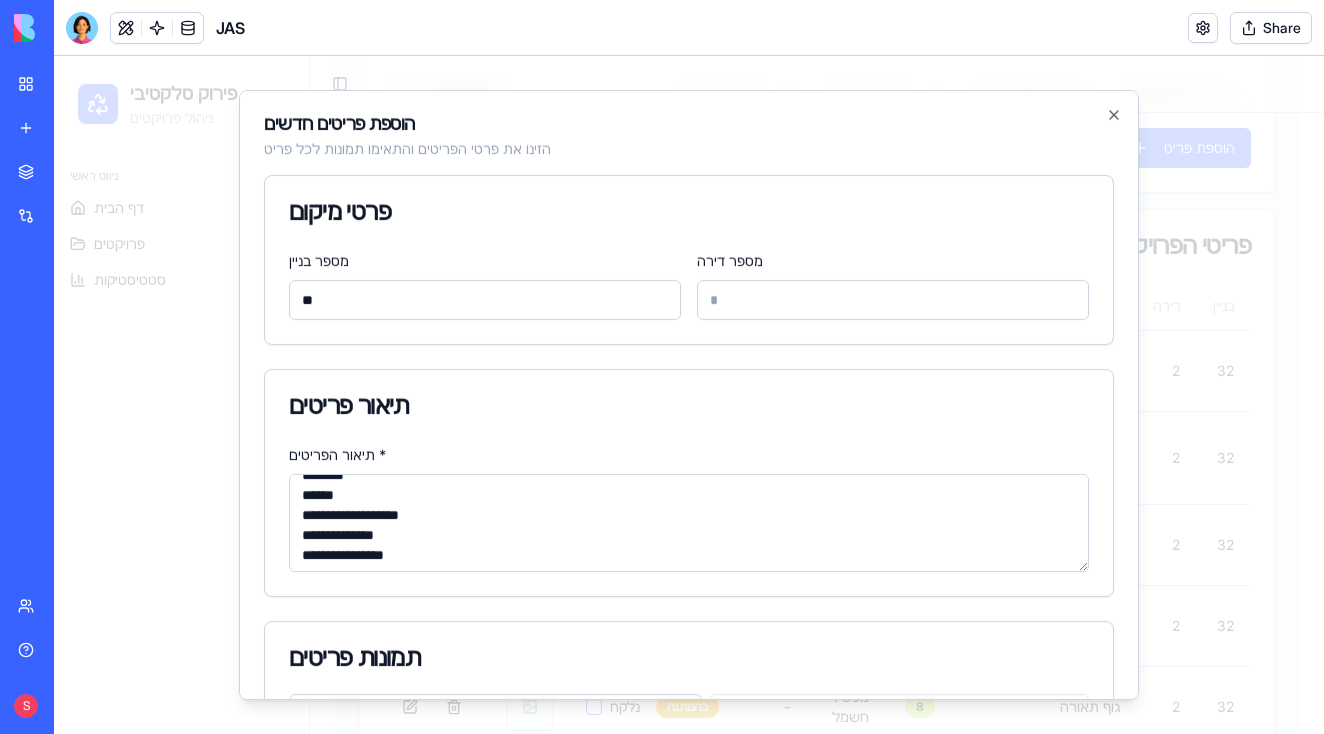 drag, startPoint x: 371, startPoint y: 515, endPoint x: 453, endPoint y: 517, distance: 82.02438 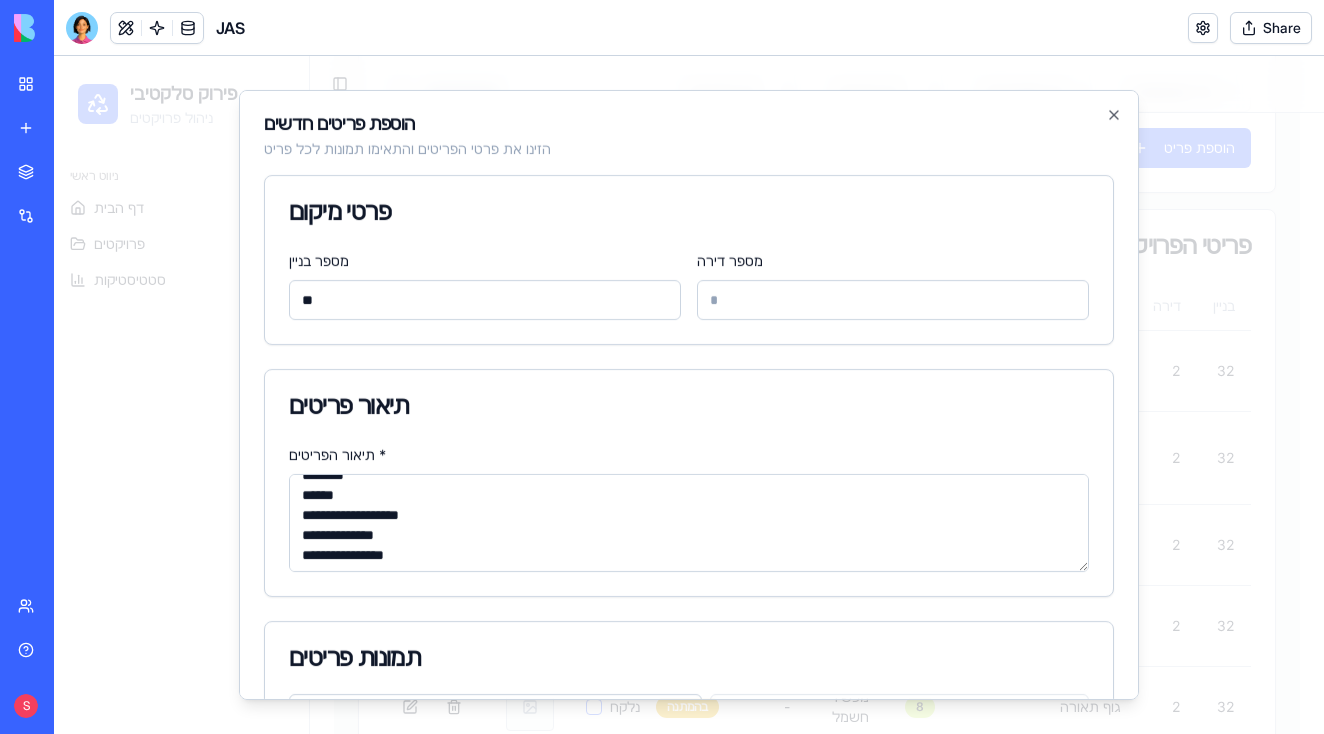 drag, startPoint x: 379, startPoint y: 514, endPoint x: 452, endPoint y: 518, distance: 73.109505 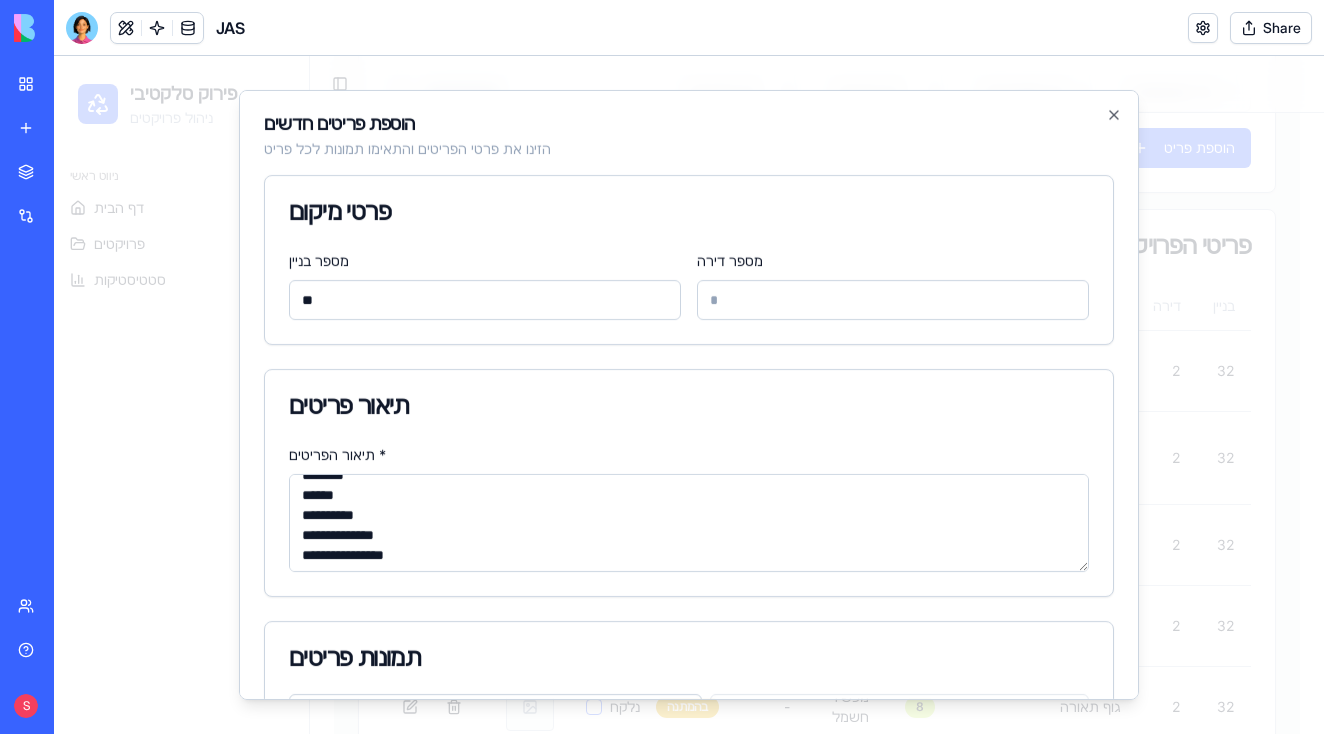 drag, startPoint x: 349, startPoint y: 531, endPoint x: 413, endPoint y: 533, distance: 64.03124 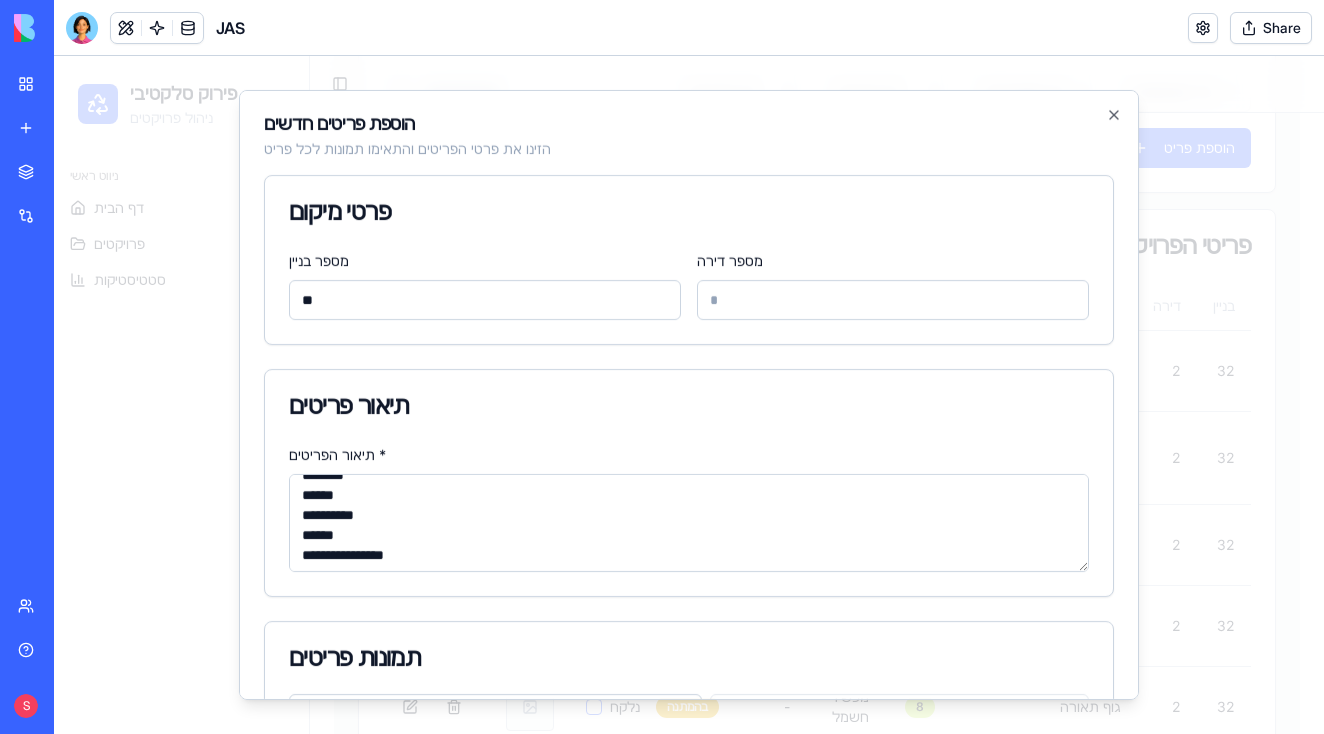 drag, startPoint x: 368, startPoint y: 551, endPoint x: 466, endPoint y: 551, distance: 98 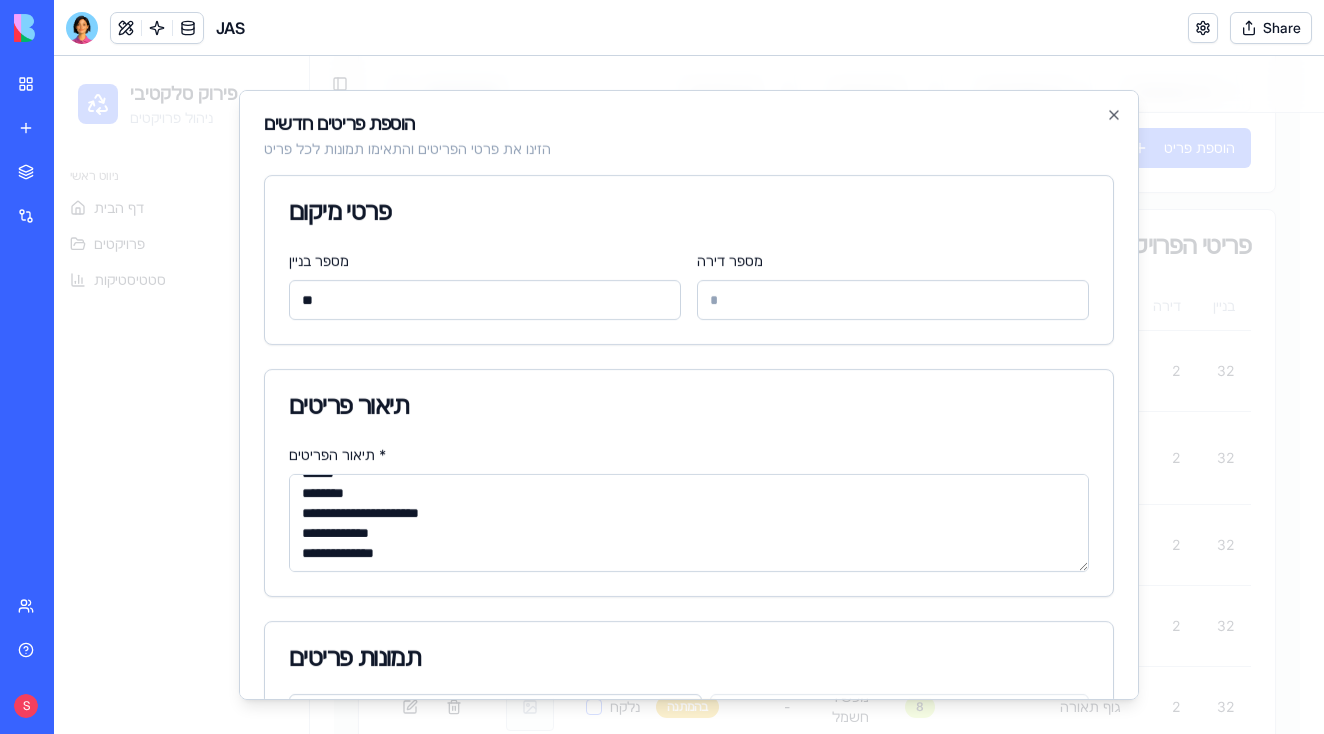 scroll, scrollTop: 460, scrollLeft: 0, axis: vertical 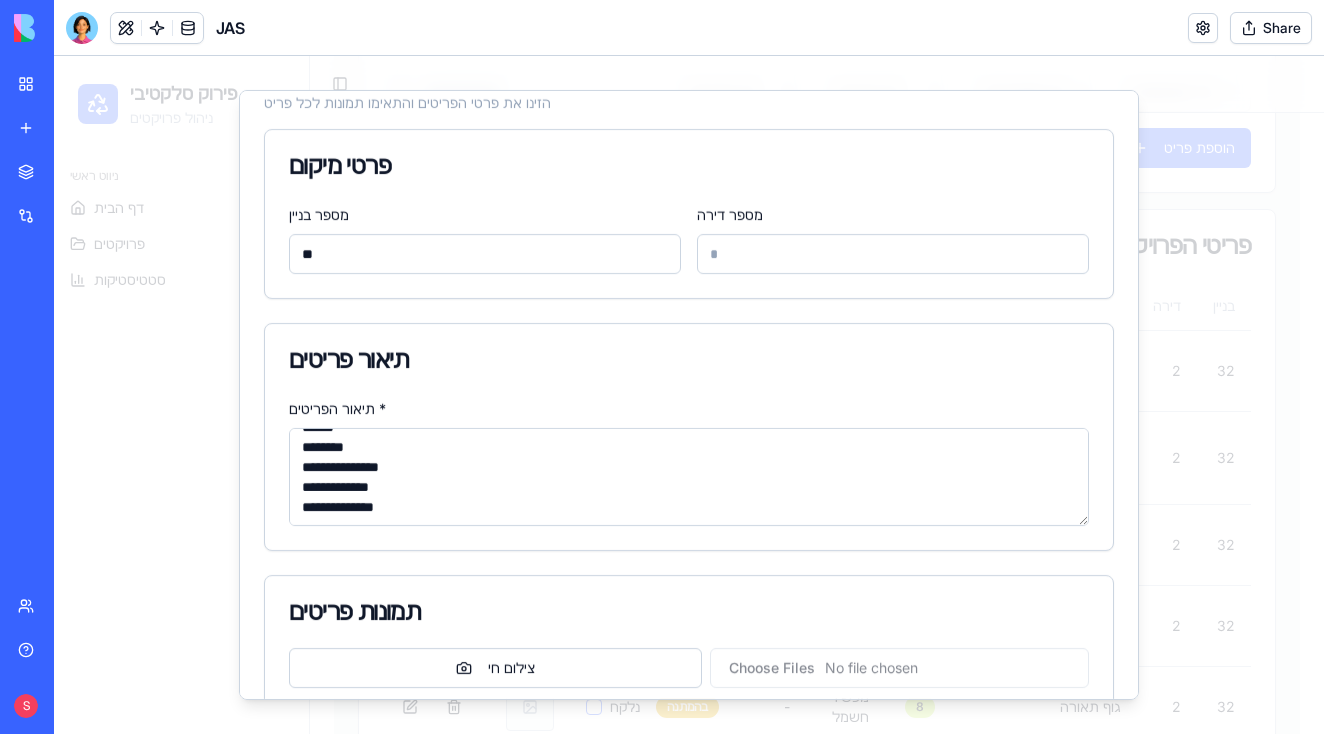 drag, startPoint x: 358, startPoint y: 486, endPoint x: 270, endPoint y: 486, distance: 88 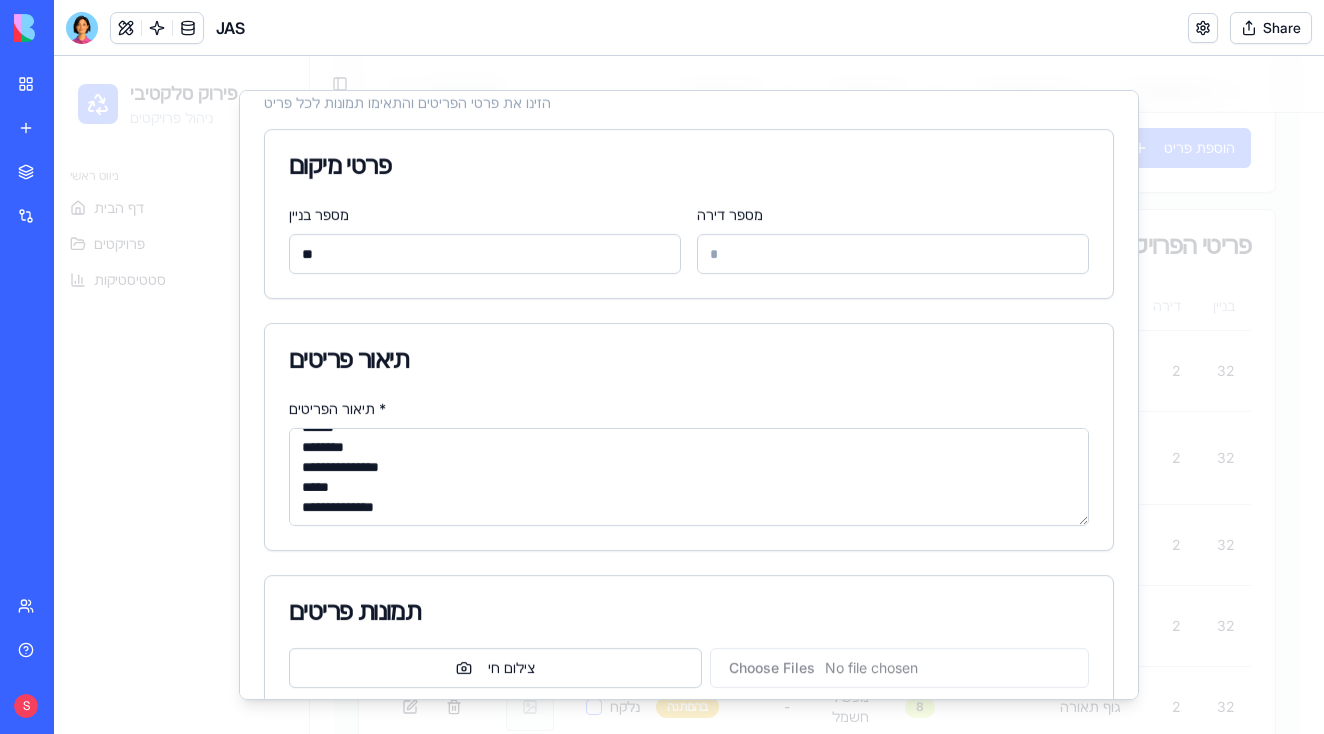 drag, startPoint x: 347, startPoint y: 500, endPoint x: 445, endPoint y: 501, distance: 98.005104 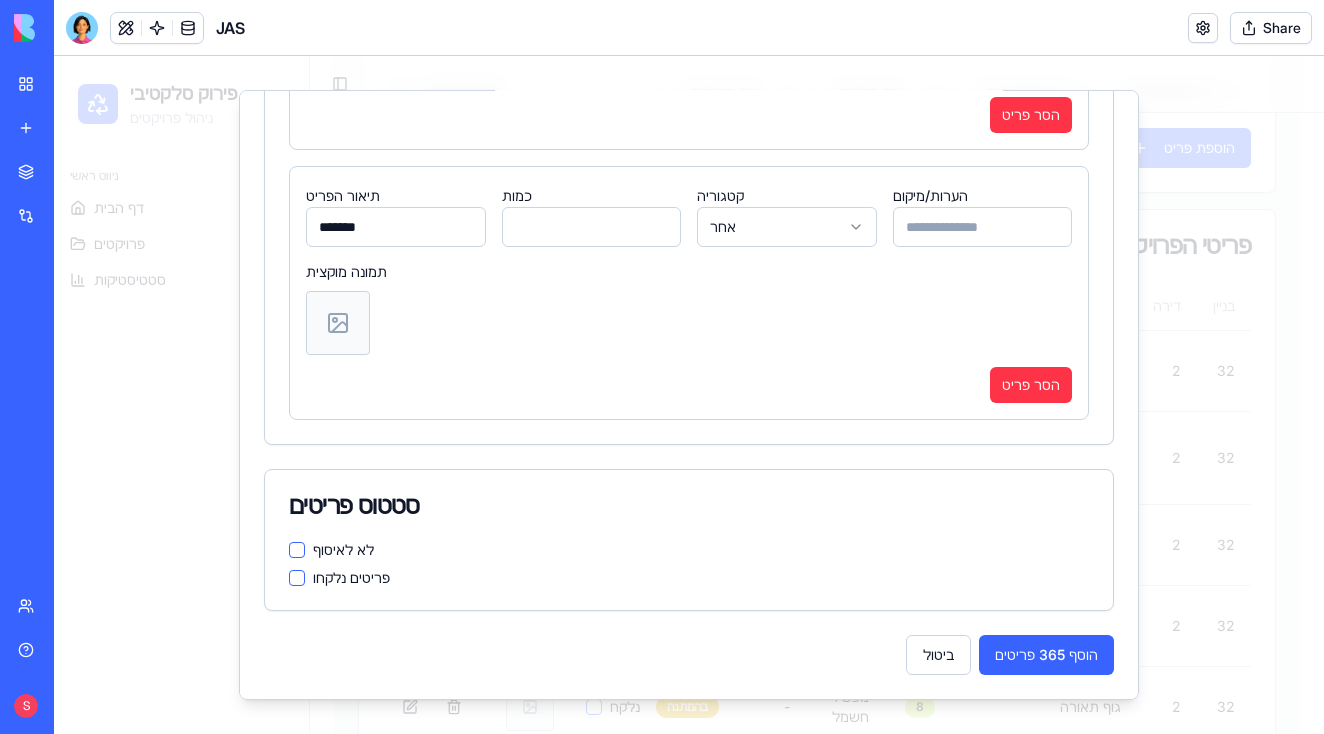 scroll, scrollTop: 5550, scrollLeft: 0, axis: vertical 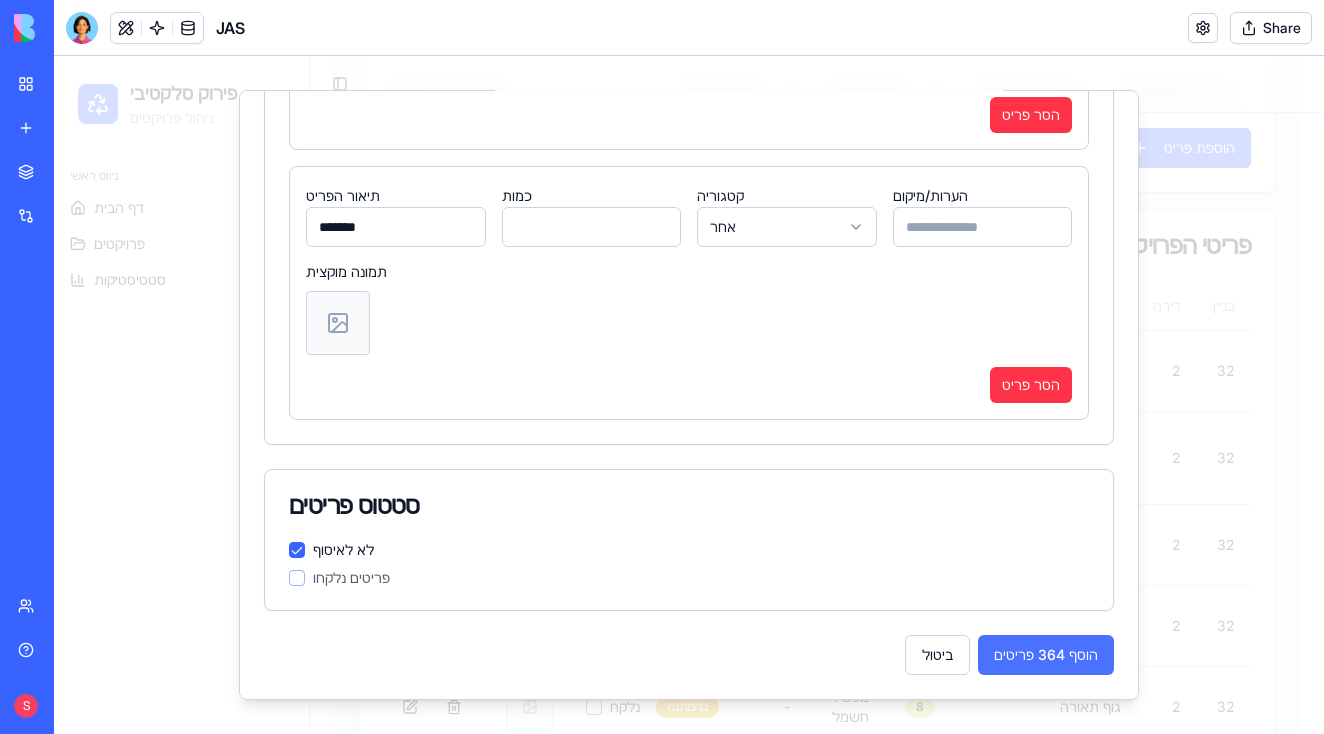 click on "הוסף 364 פריטים" at bounding box center [1046, 655] 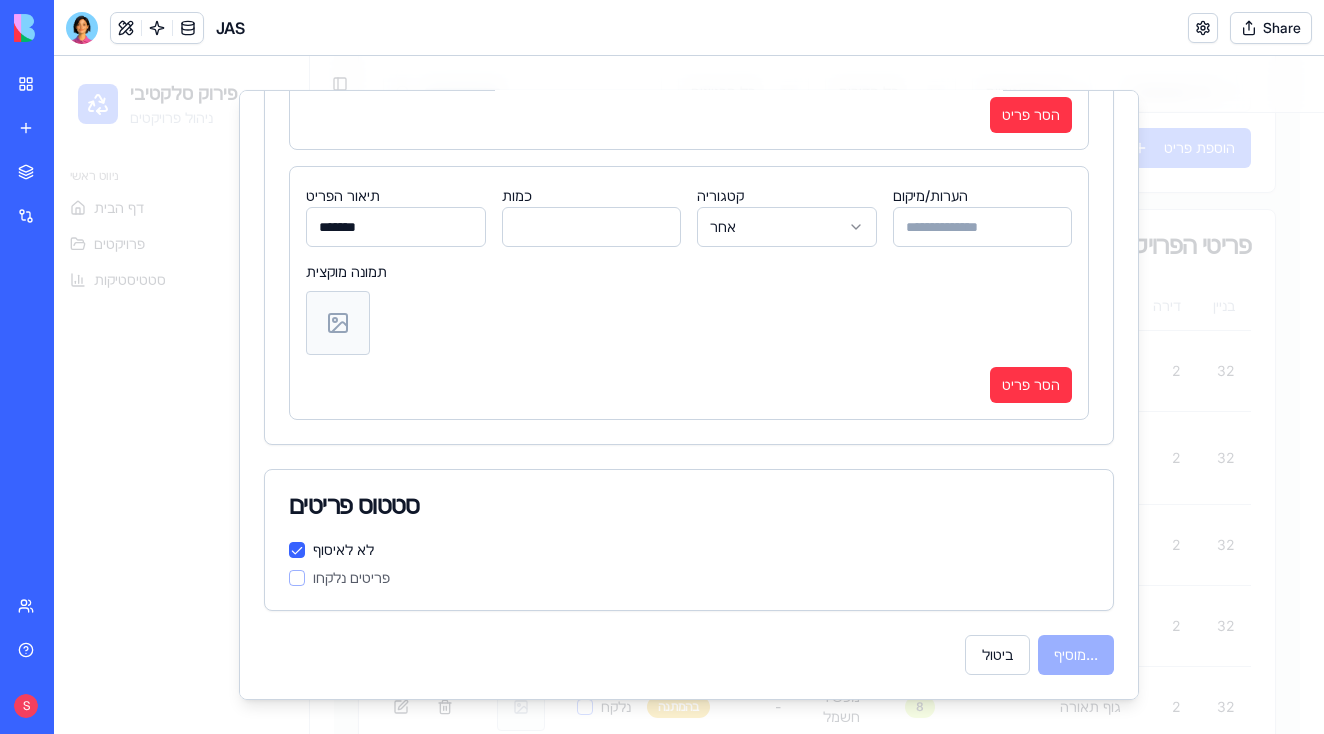 scroll, scrollTop: 3, scrollLeft: 0, axis: vertical 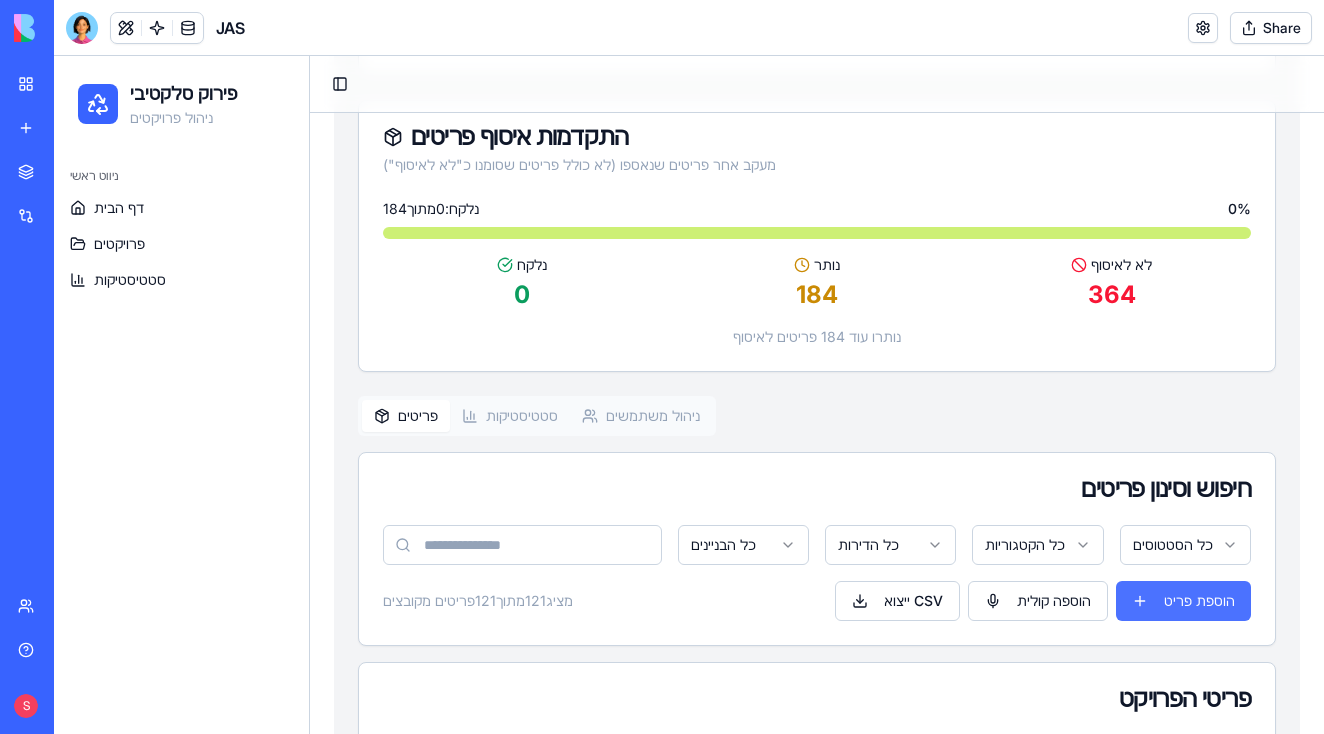 click on "הוספת פריט" at bounding box center [1183, 601] 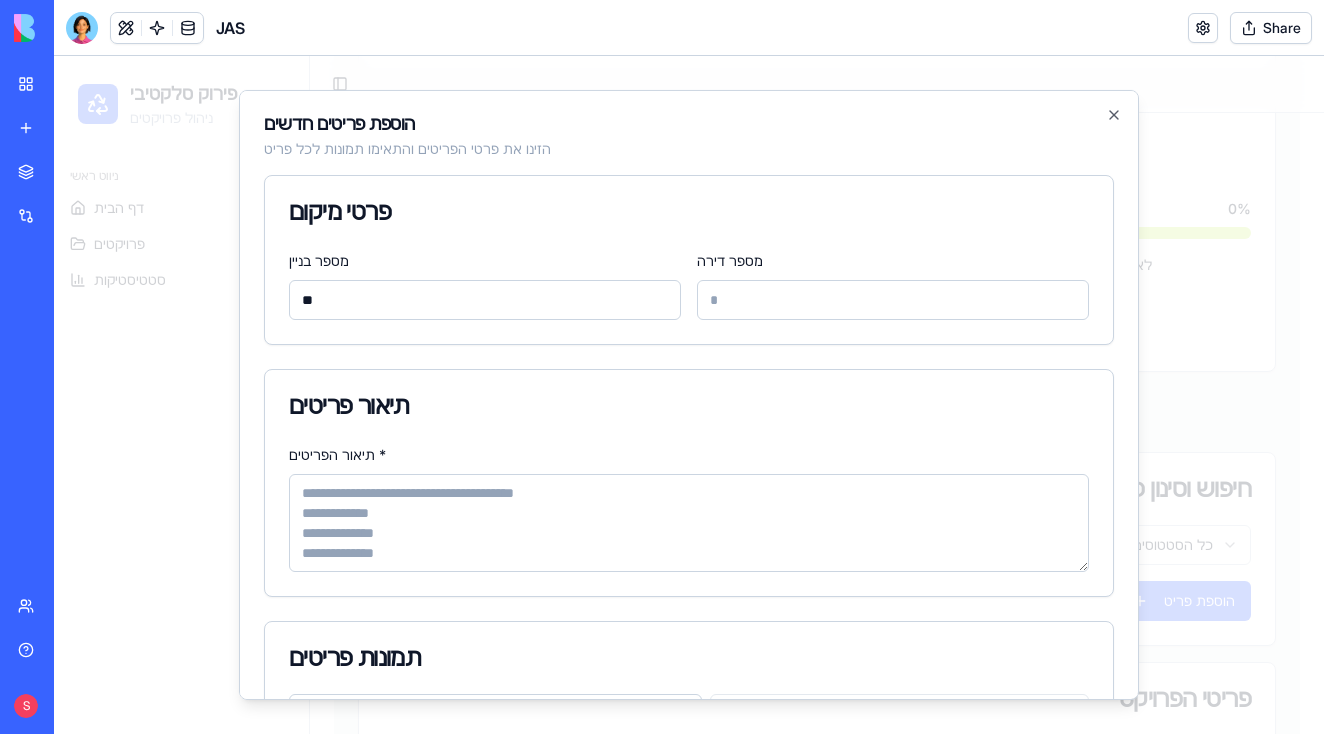 click on "מספר דירה" at bounding box center [893, 300] 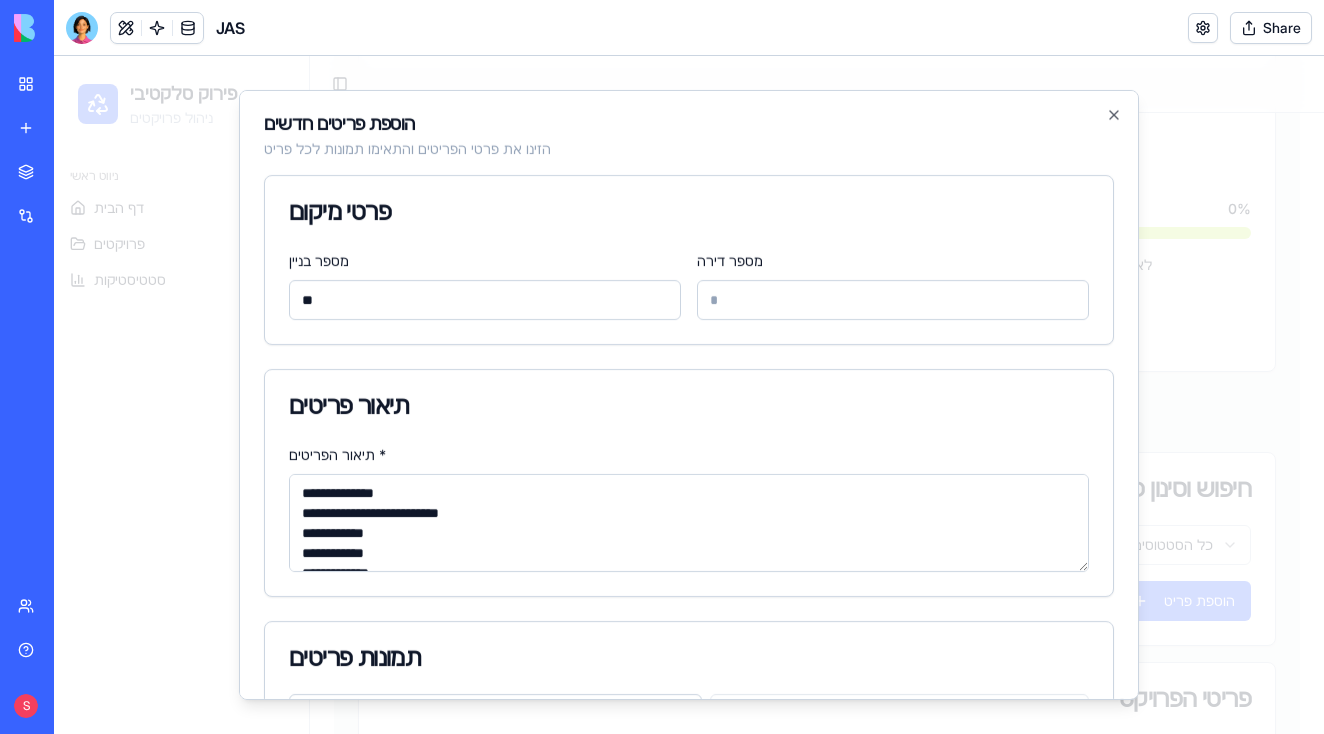 scroll, scrollTop: 0, scrollLeft: 0, axis: both 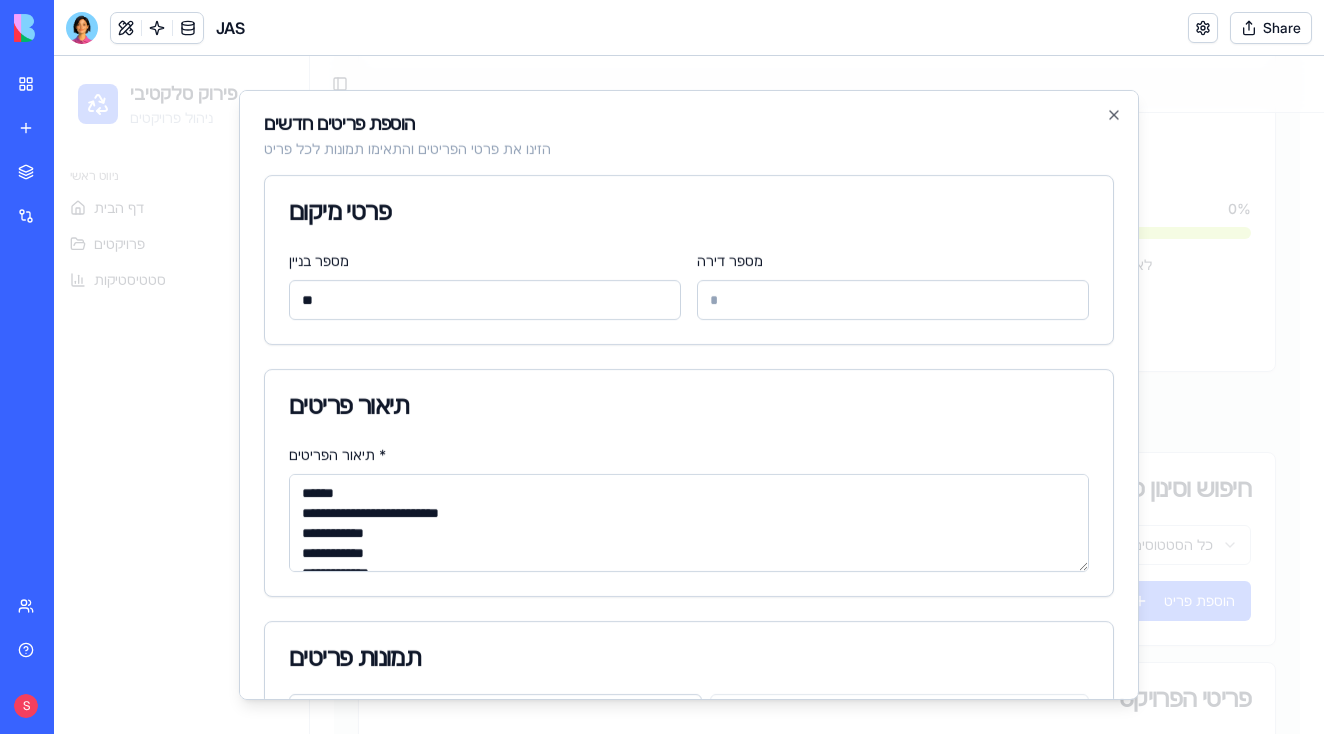 drag, startPoint x: 448, startPoint y: 507, endPoint x: 532, endPoint y: 509, distance: 84.0238 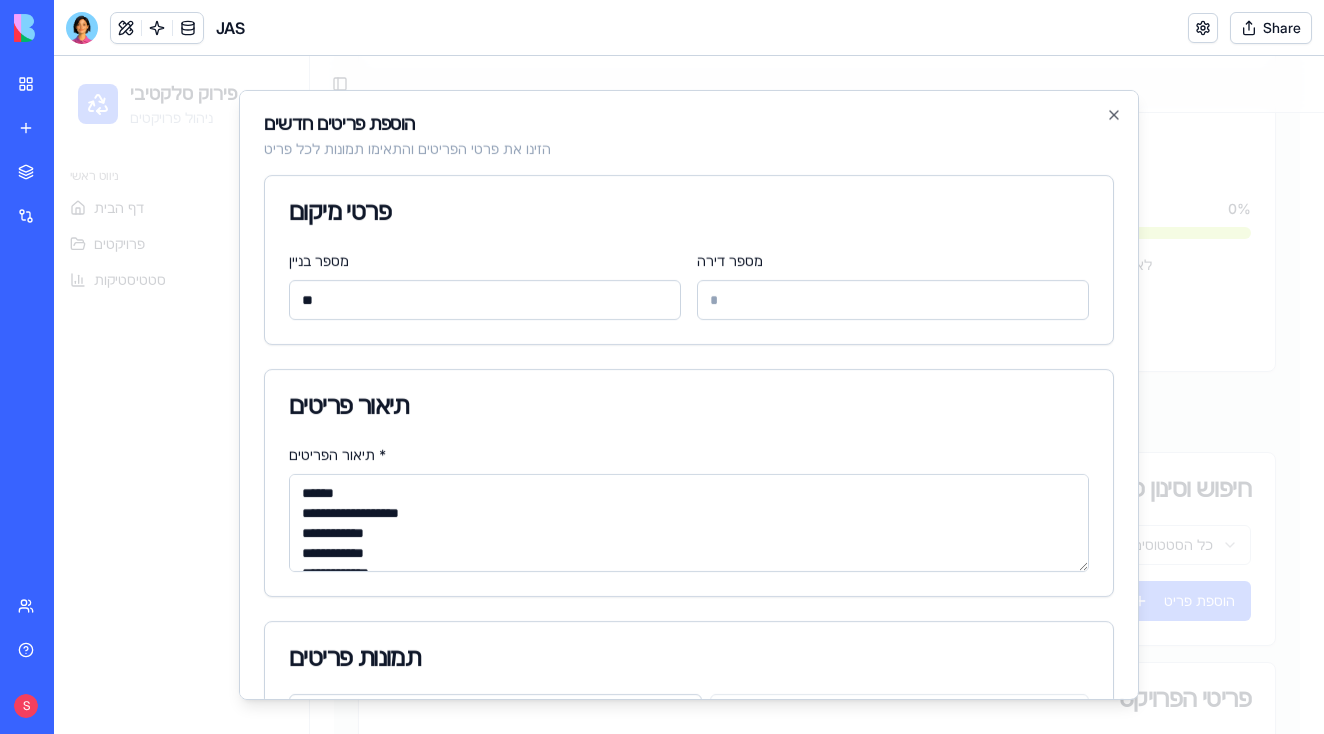 click on "**********" at bounding box center [689, 523] 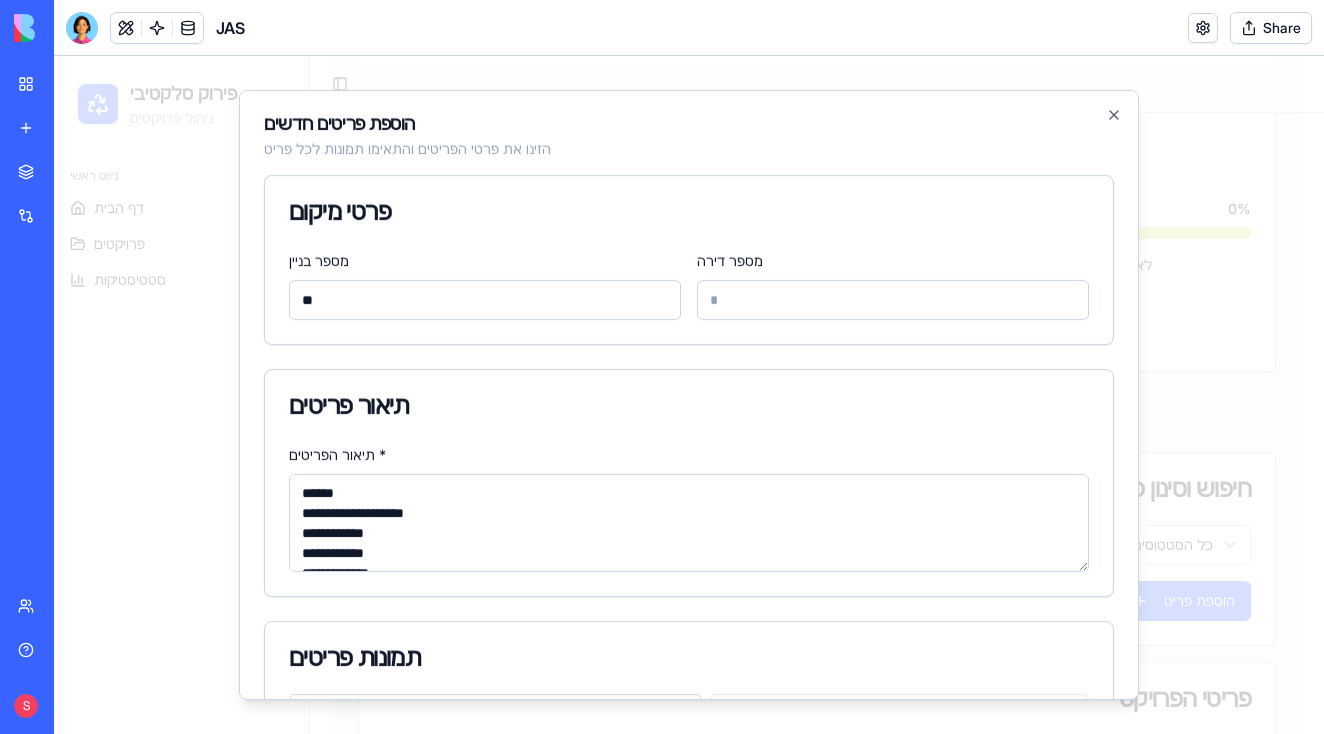 drag, startPoint x: 340, startPoint y: 533, endPoint x: 389, endPoint y: 533, distance: 49 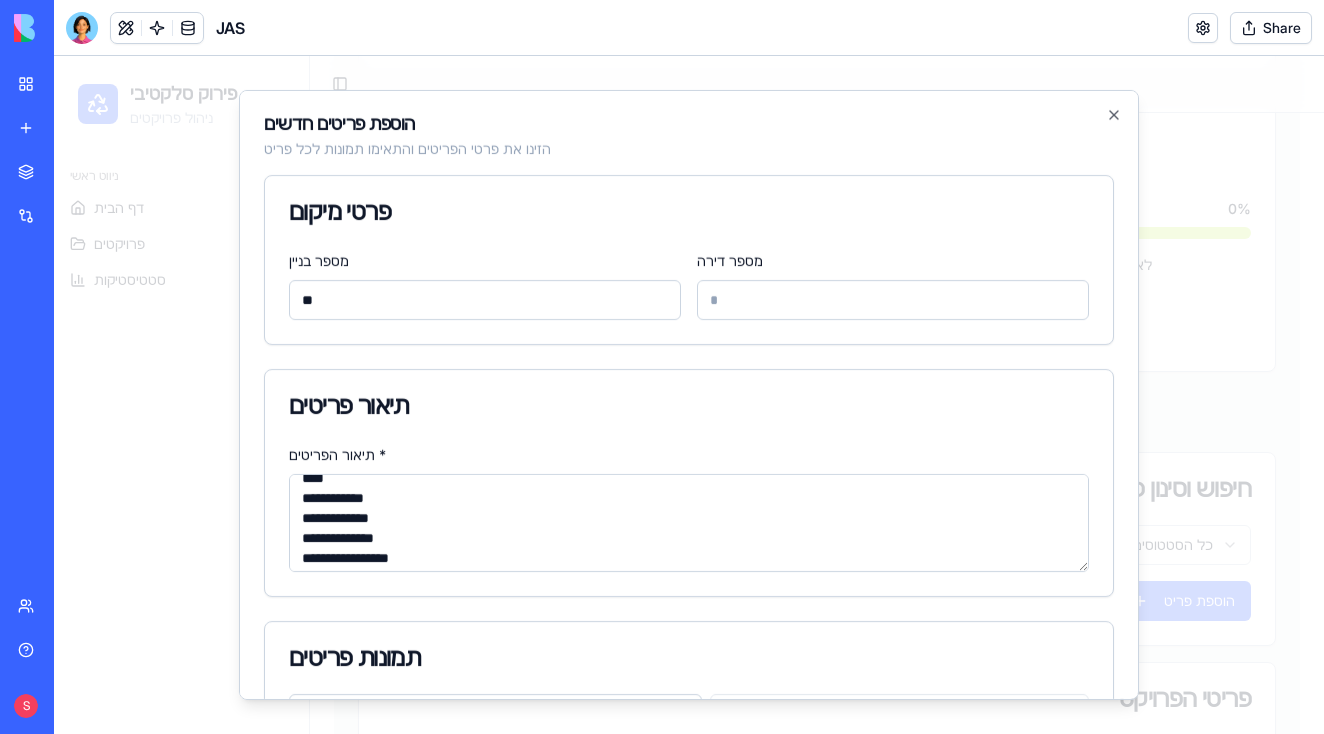 scroll, scrollTop: 72, scrollLeft: 0, axis: vertical 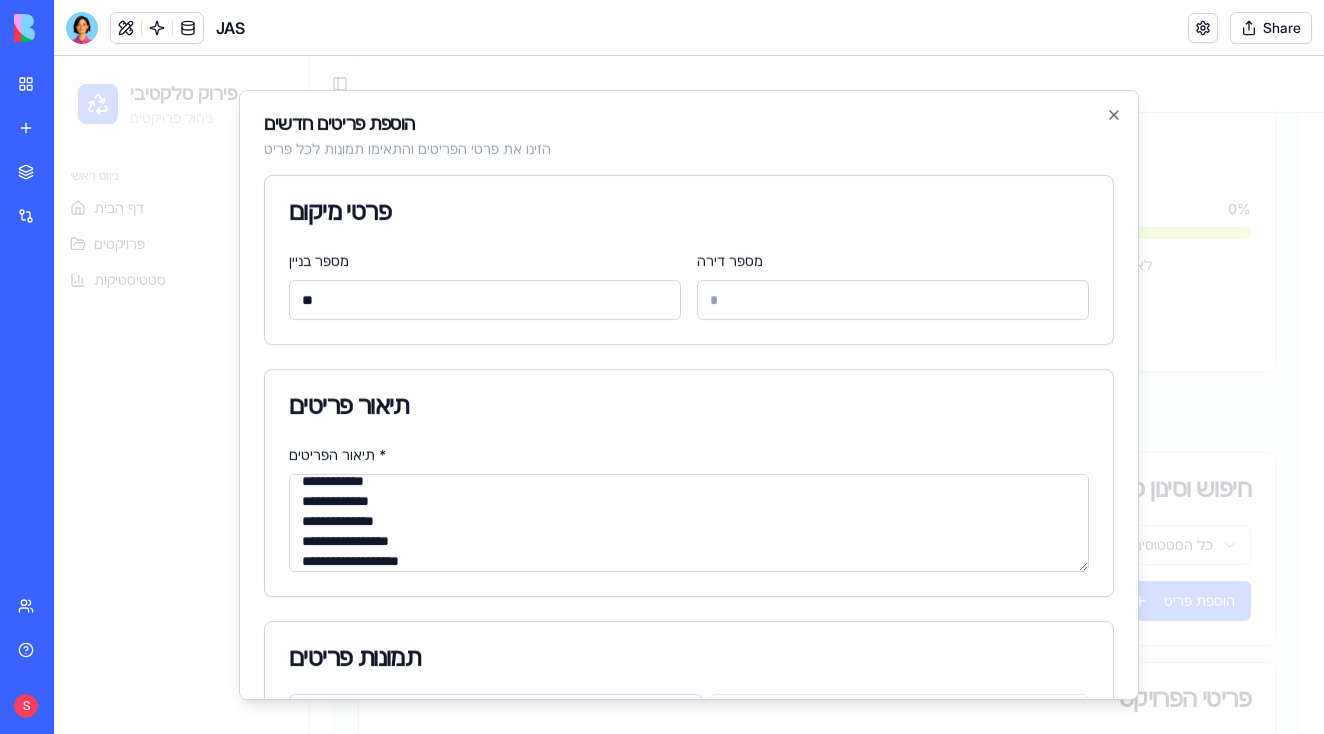 drag, startPoint x: 327, startPoint y: 481, endPoint x: 392, endPoint y: 481, distance: 65 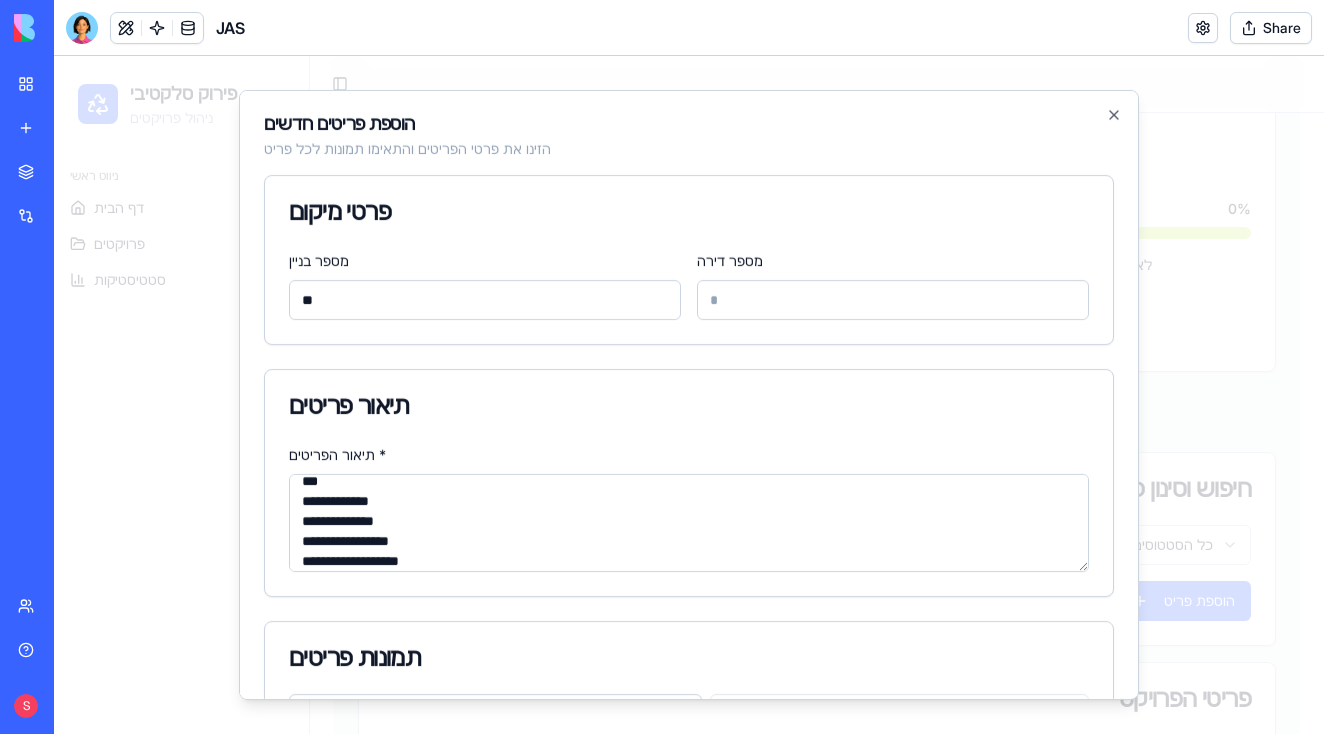 scroll, scrollTop: 66, scrollLeft: 0, axis: vertical 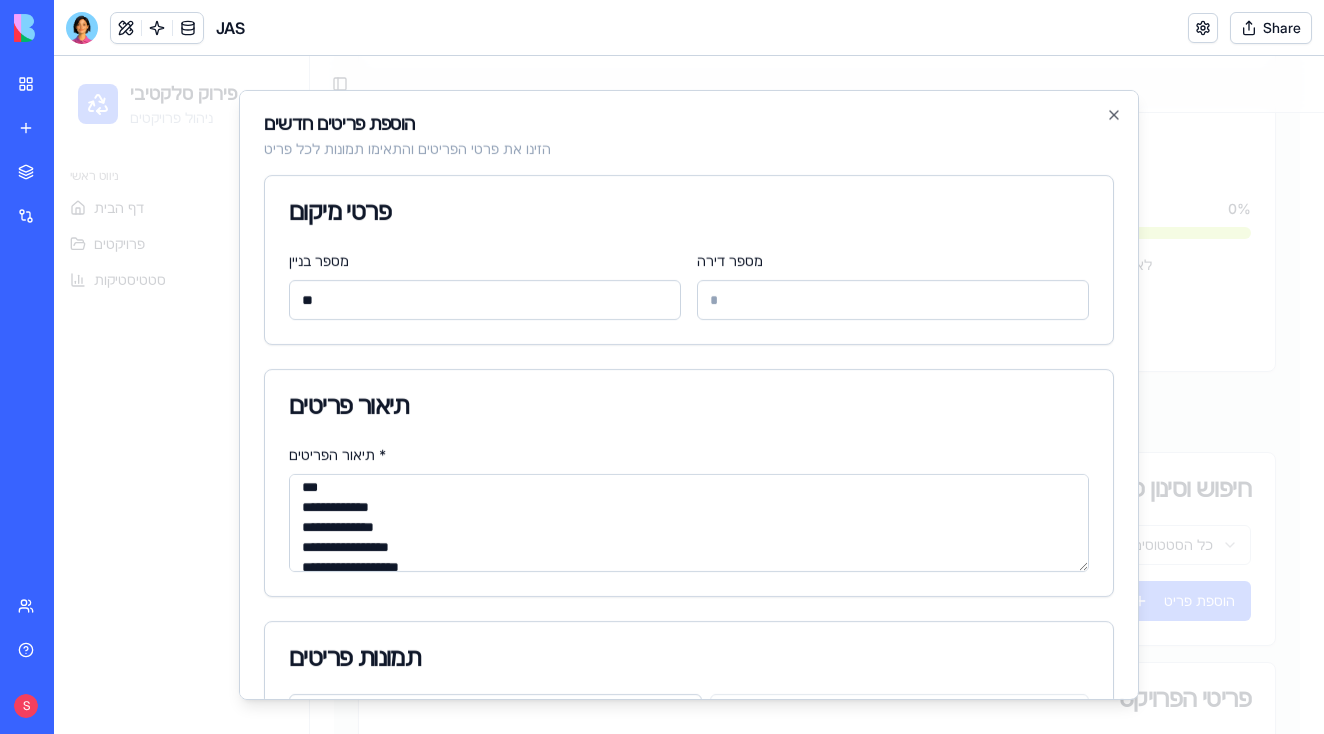 drag, startPoint x: 330, startPoint y: 503, endPoint x: 402, endPoint y: 503, distance: 72 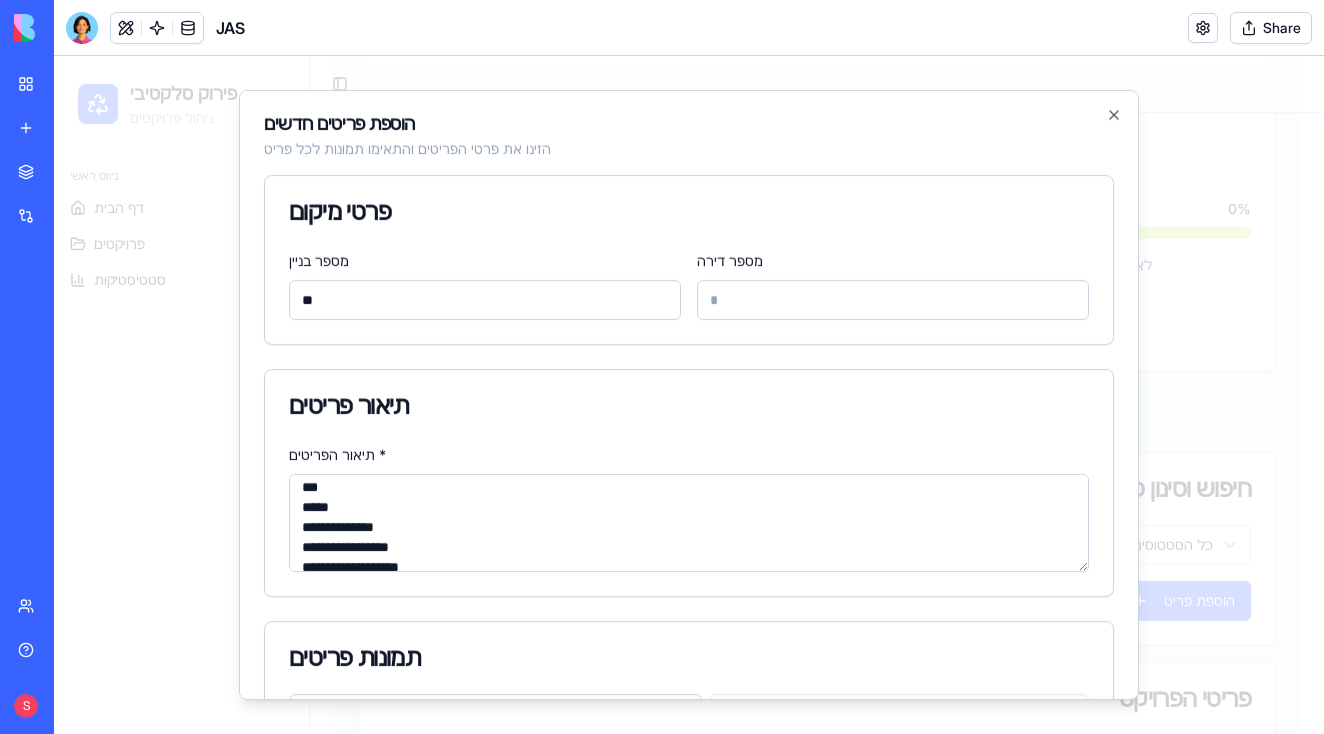 drag, startPoint x: 349, startPoint y: 529, endPoint x: 421, endPoint y: 532, distance: 72.06247 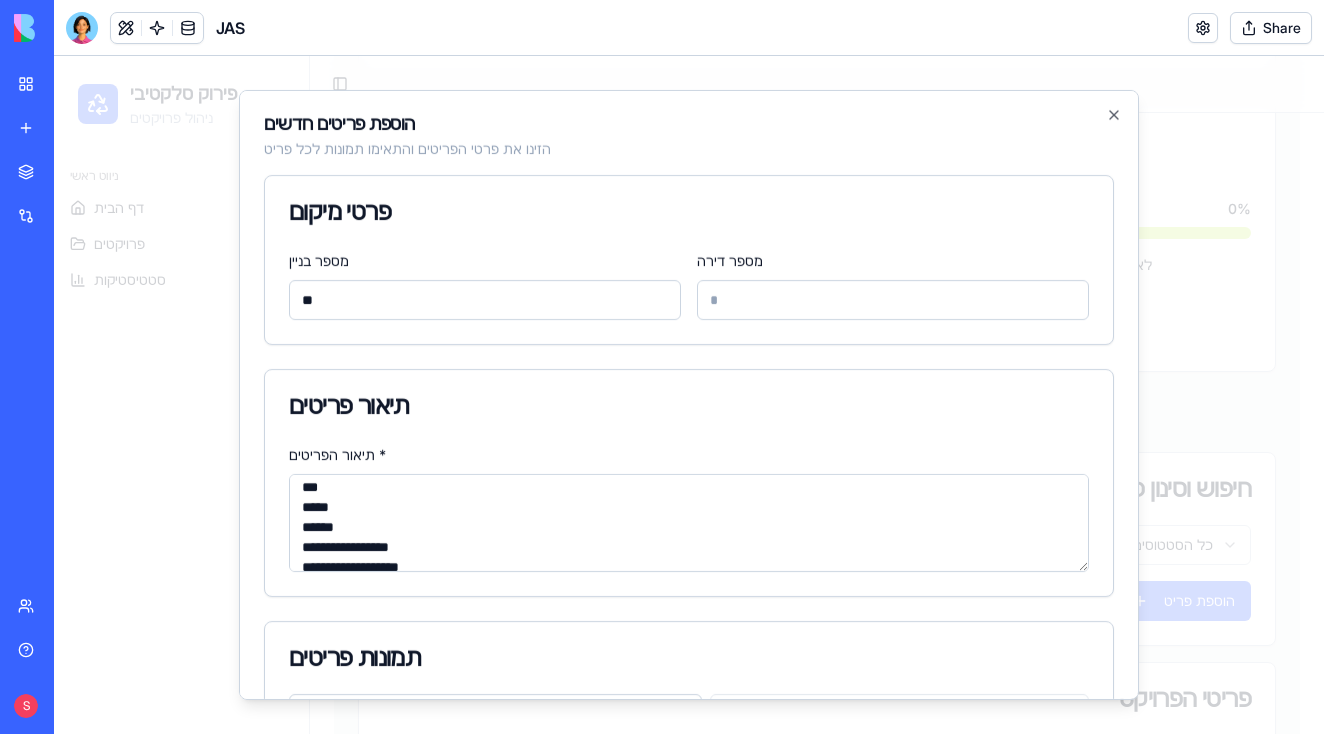 drag, startPoint x: 366, startPoint y: 546, endPoint x: 452, endPoint y: 547, distance: 86.00581 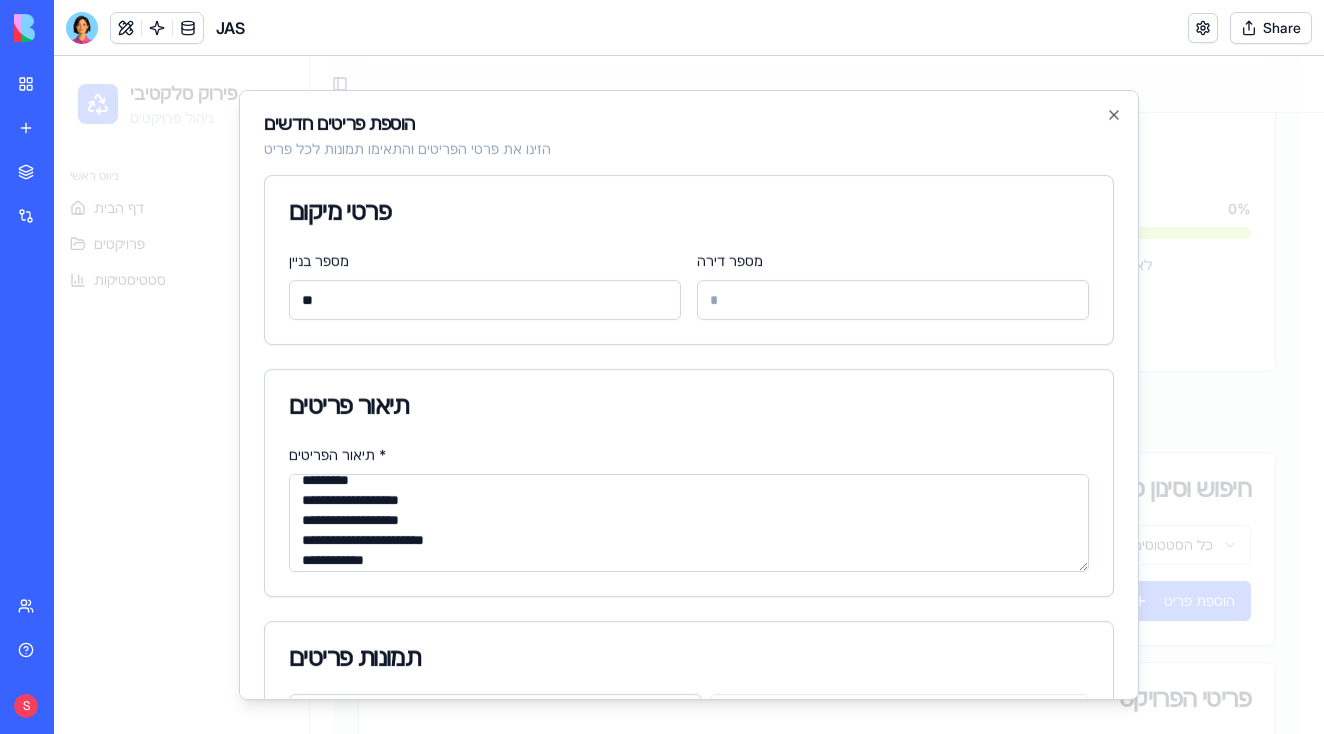 scroll, scrollTop: 132, scrollLeft: 0, axis: vertical 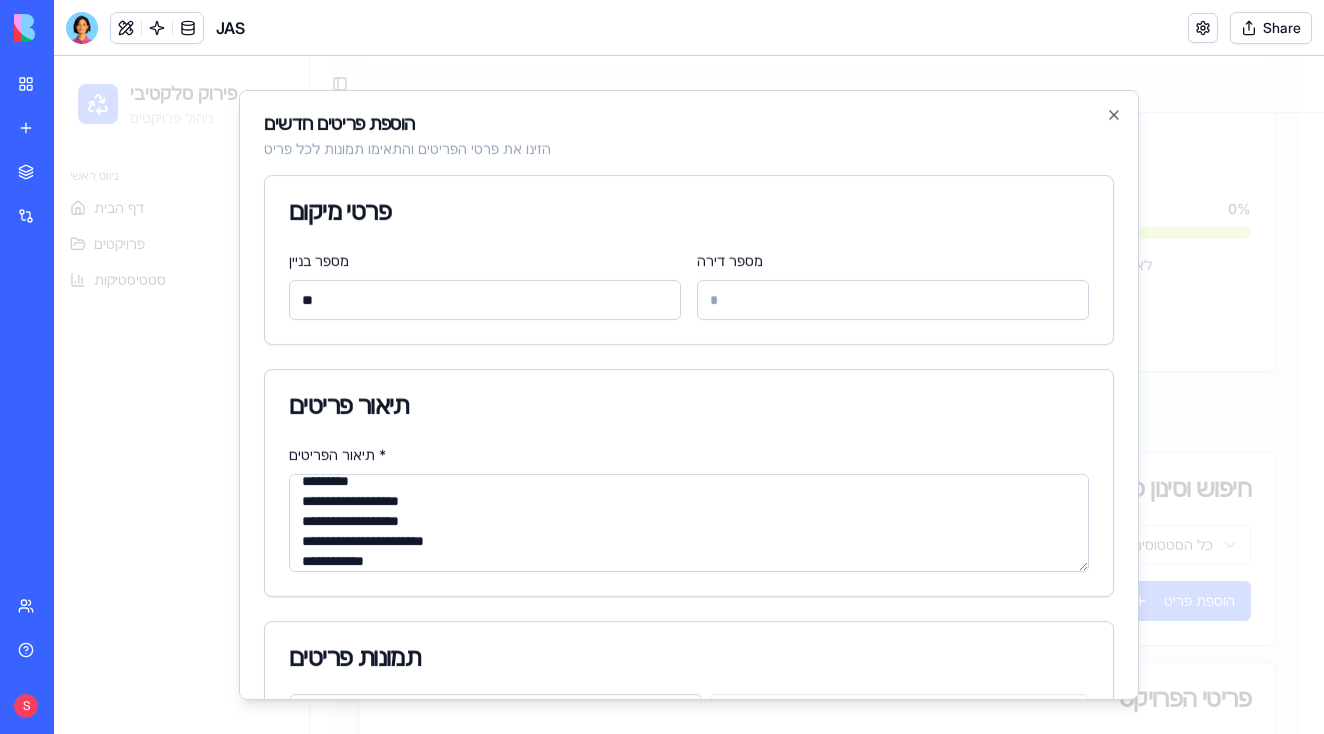 click on "**********" at bounding box center [689, 523] 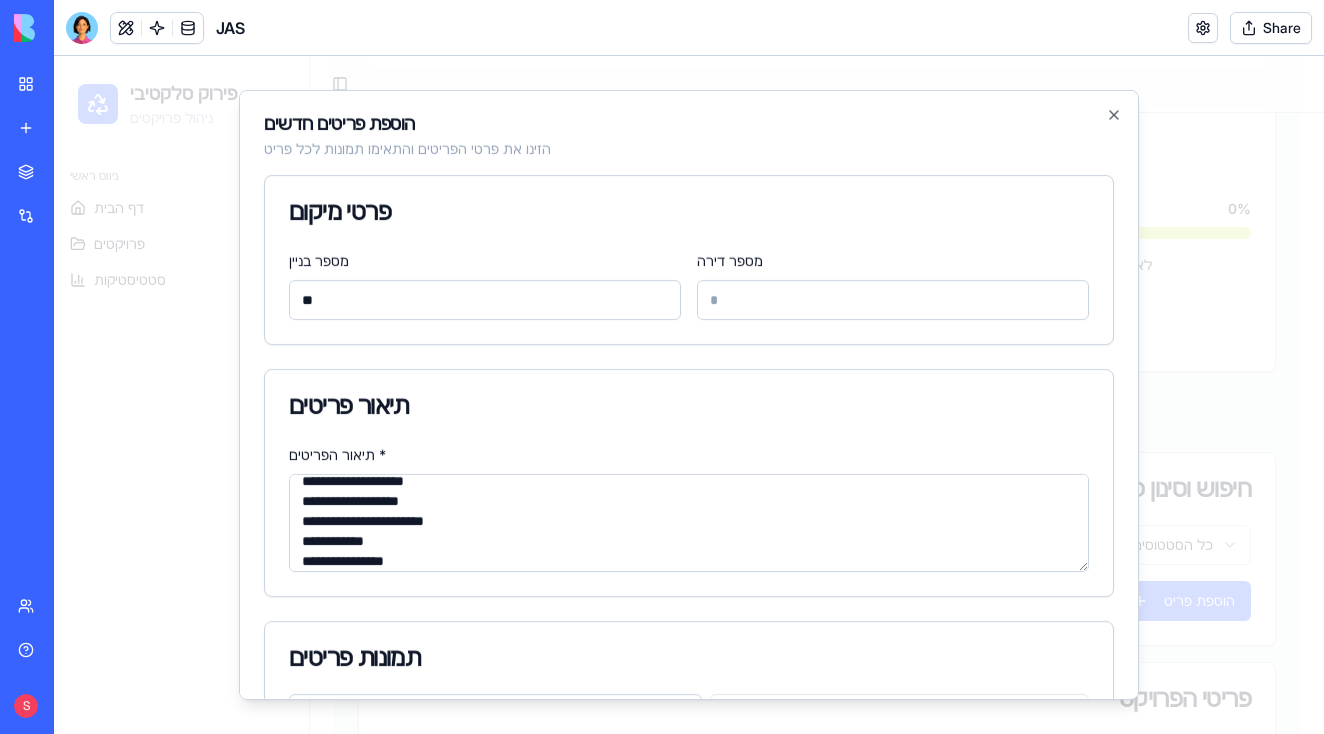 scroll, scrollTop: 126, scrollLeft: 0, axis: vertical 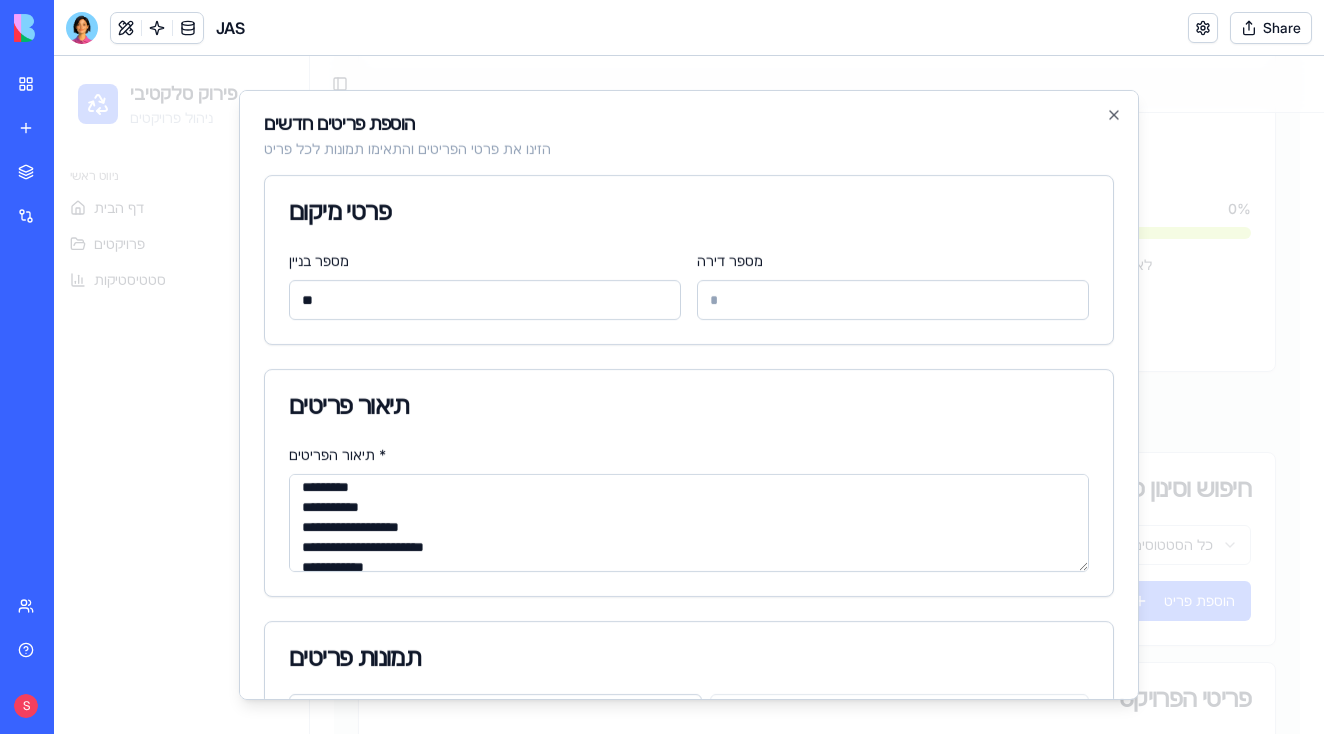 click on "**********" at bounding box center (689, 523) 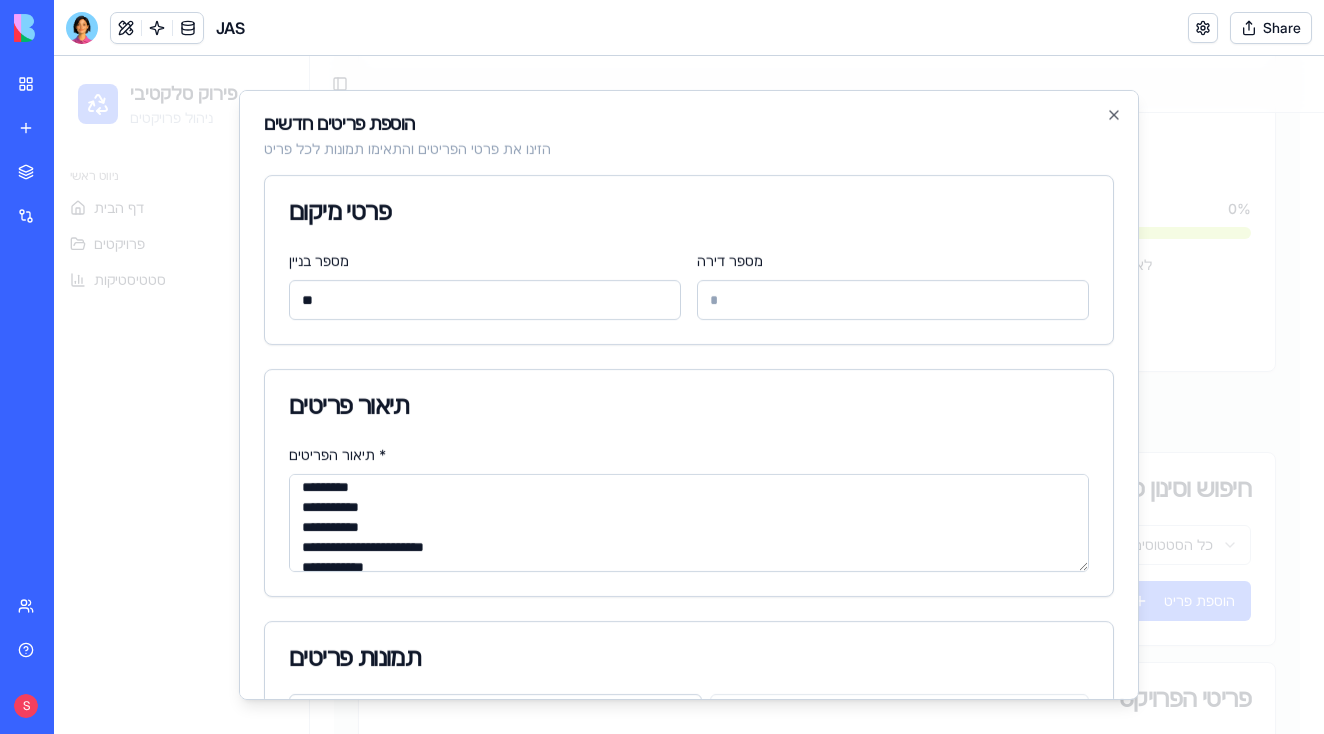 scroll, scrollTop: 189, scrollLeft: 0, axis: vertical 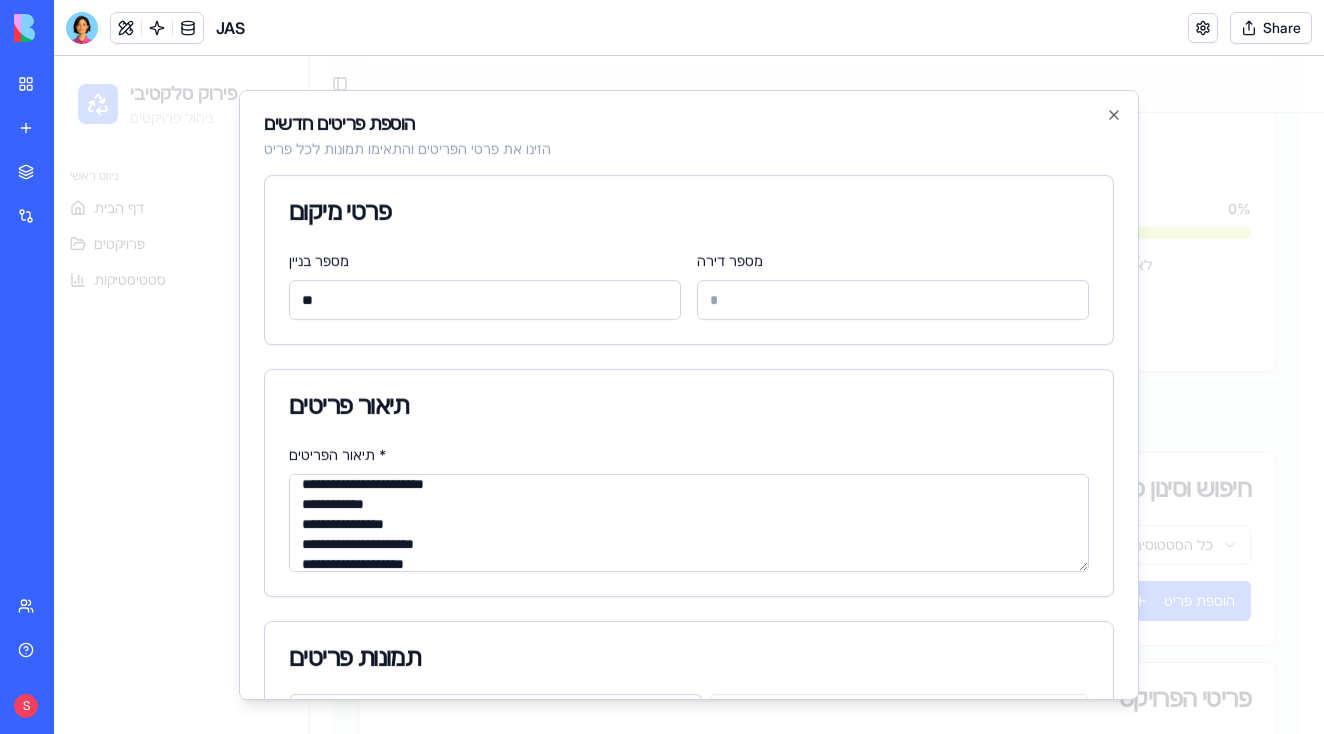 drag, startPoint x: 426, startPoint y: 483, endPoint x: 477, endPoint y: 484, distance: 51.009804 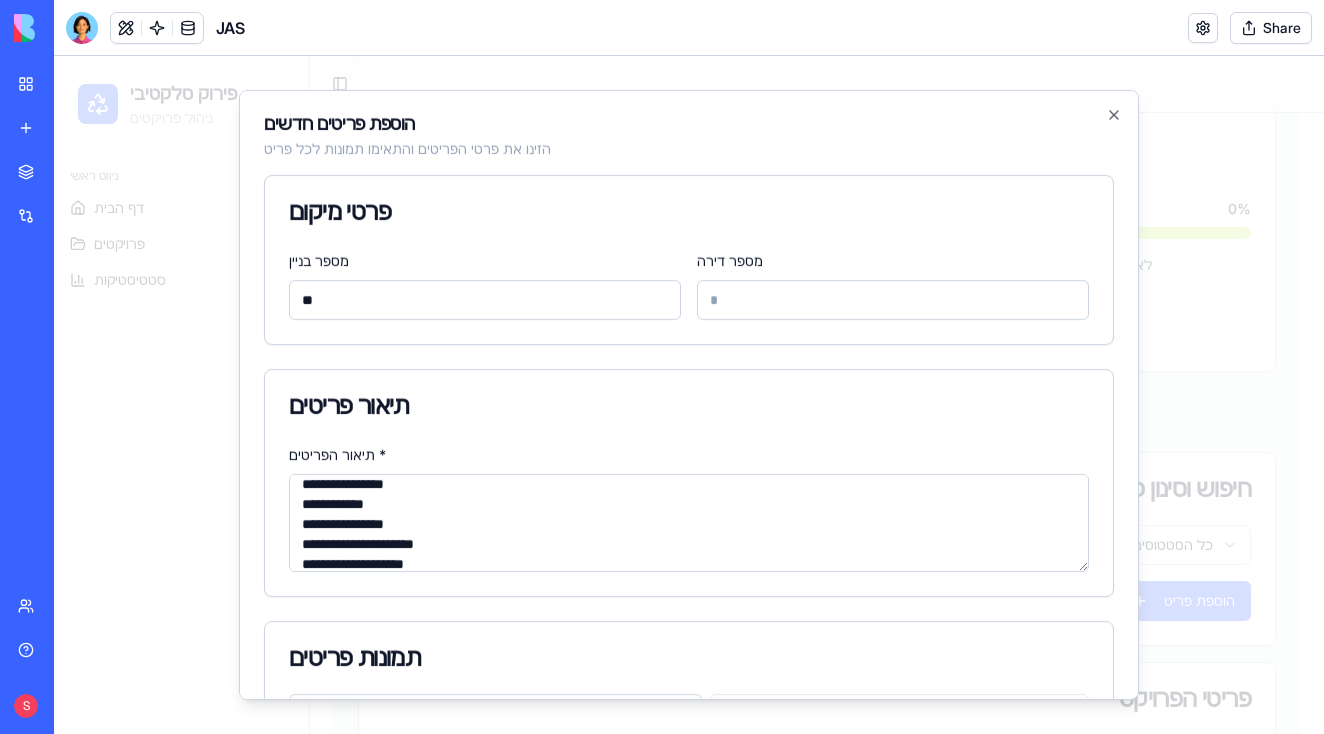 scroll, scrollTop: 186, scrollLeft: 0, axis: vertical 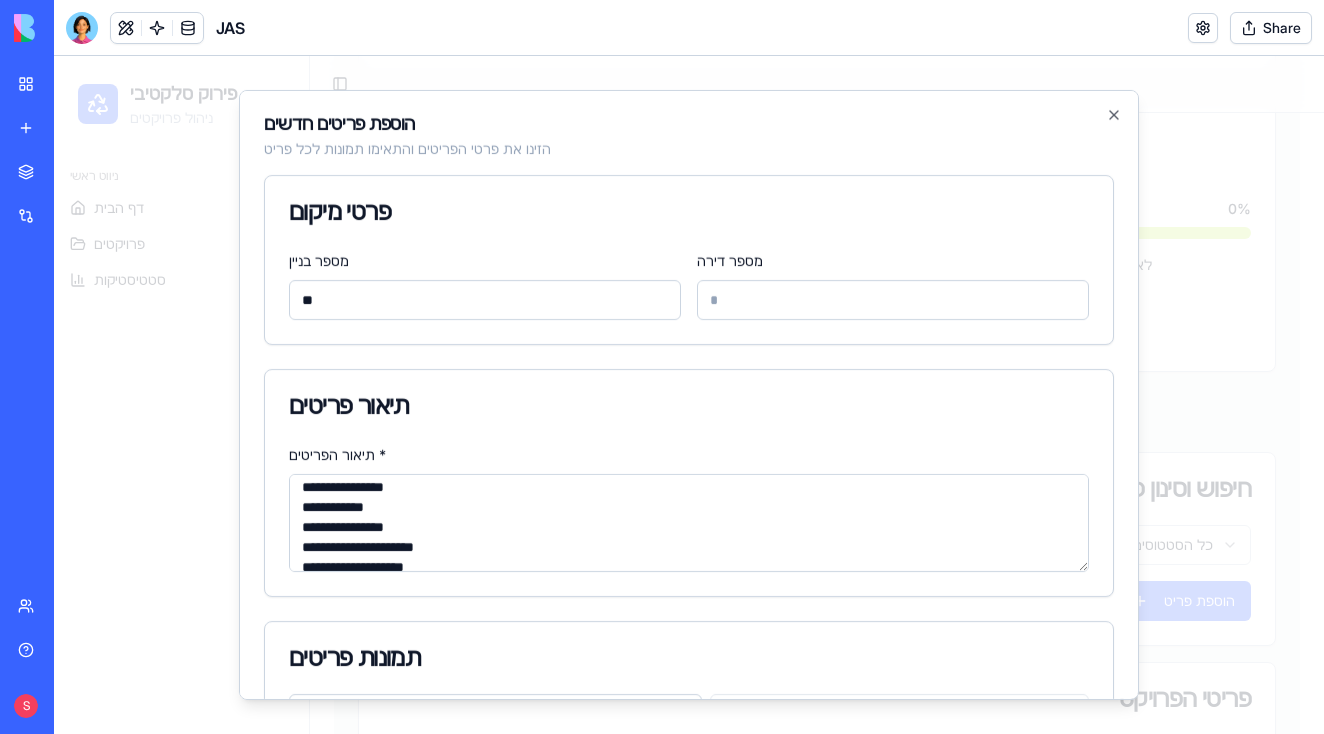 drag, startPoint x: 339, startPoint y: 505, endPoint x: 399, endPoint y: 509, distance: 60.133186 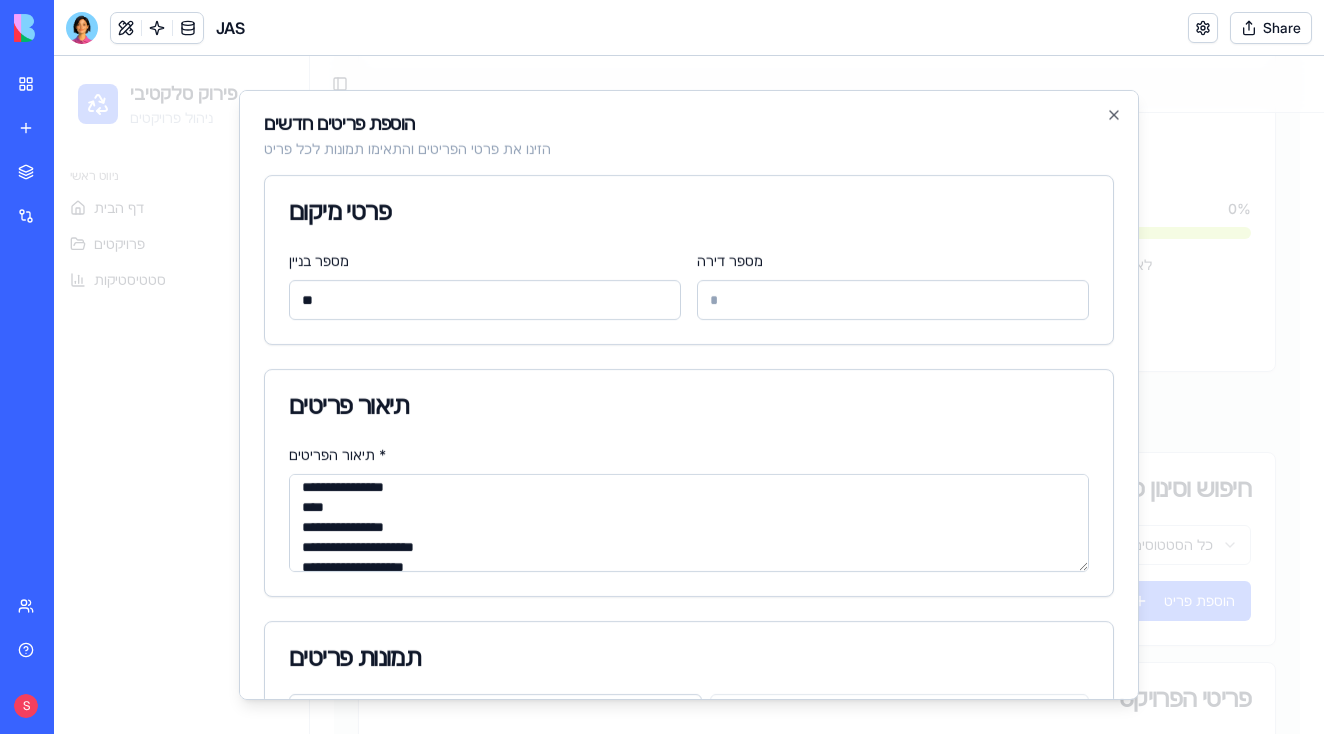 click on "**********" at bounding box center [689, 523] 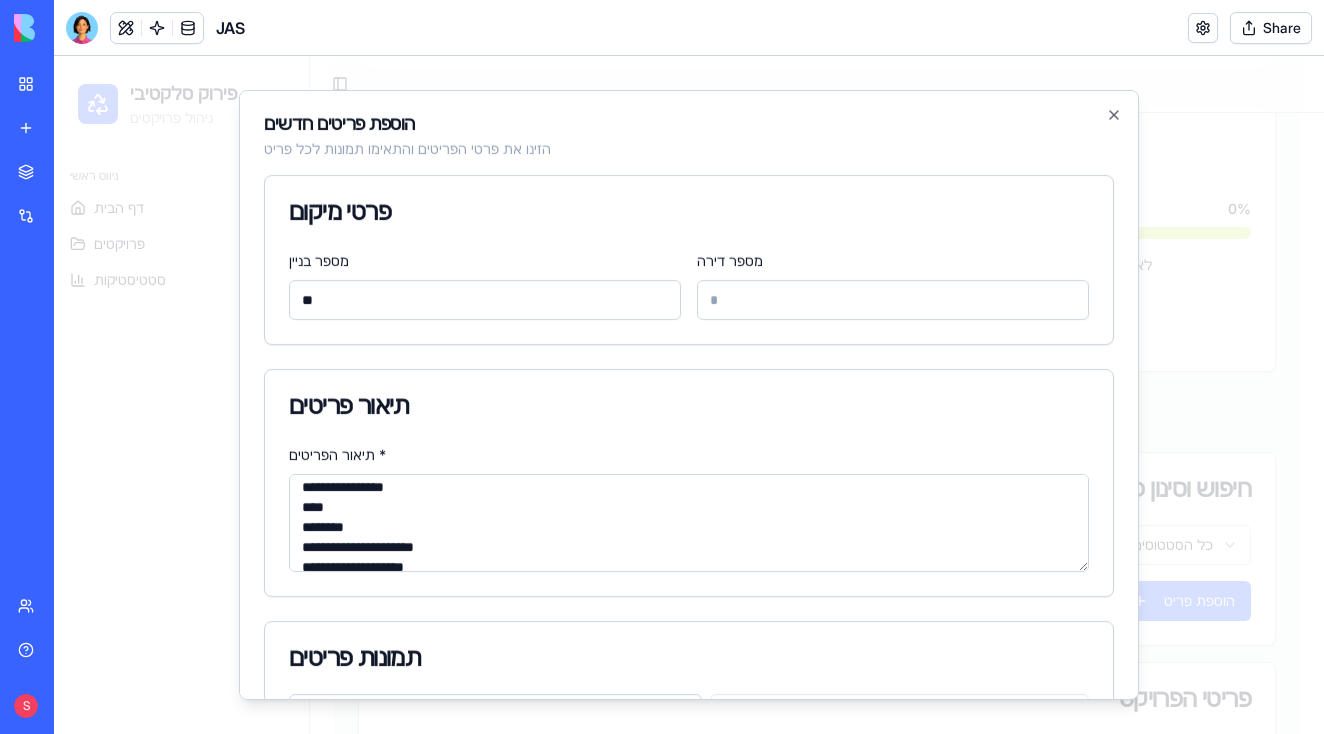 click on "**********" at bounding box center [689, 523] 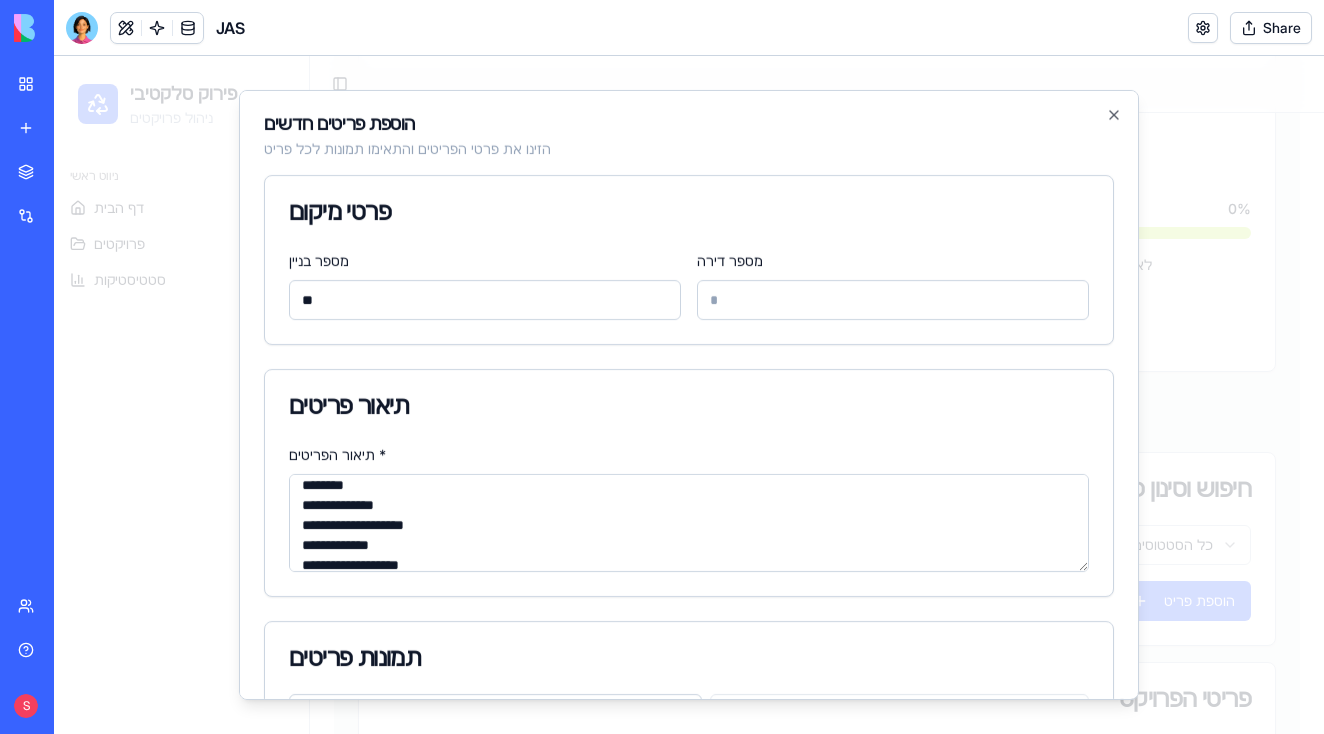 scroll, scrollTop: 247, scrollLeft: 0, axis: vertical 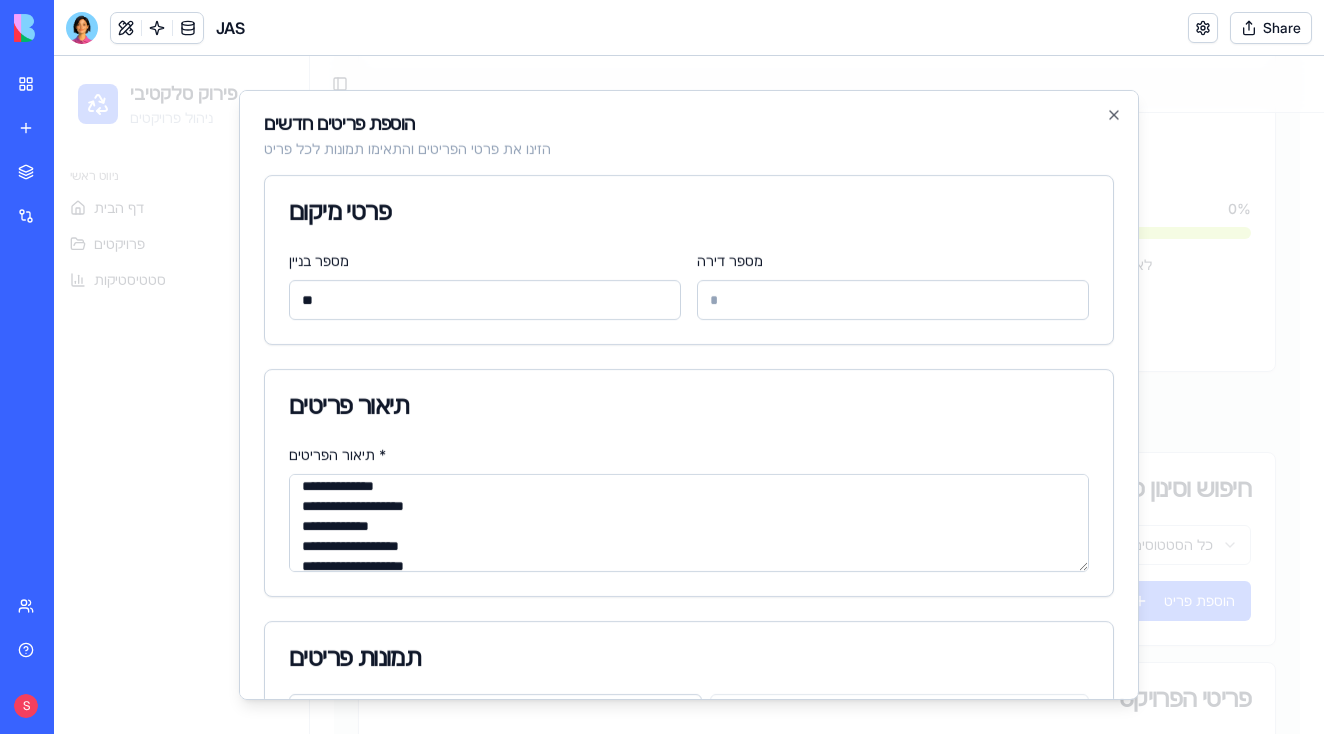 click on "**********" at bounding box center (689, 523) 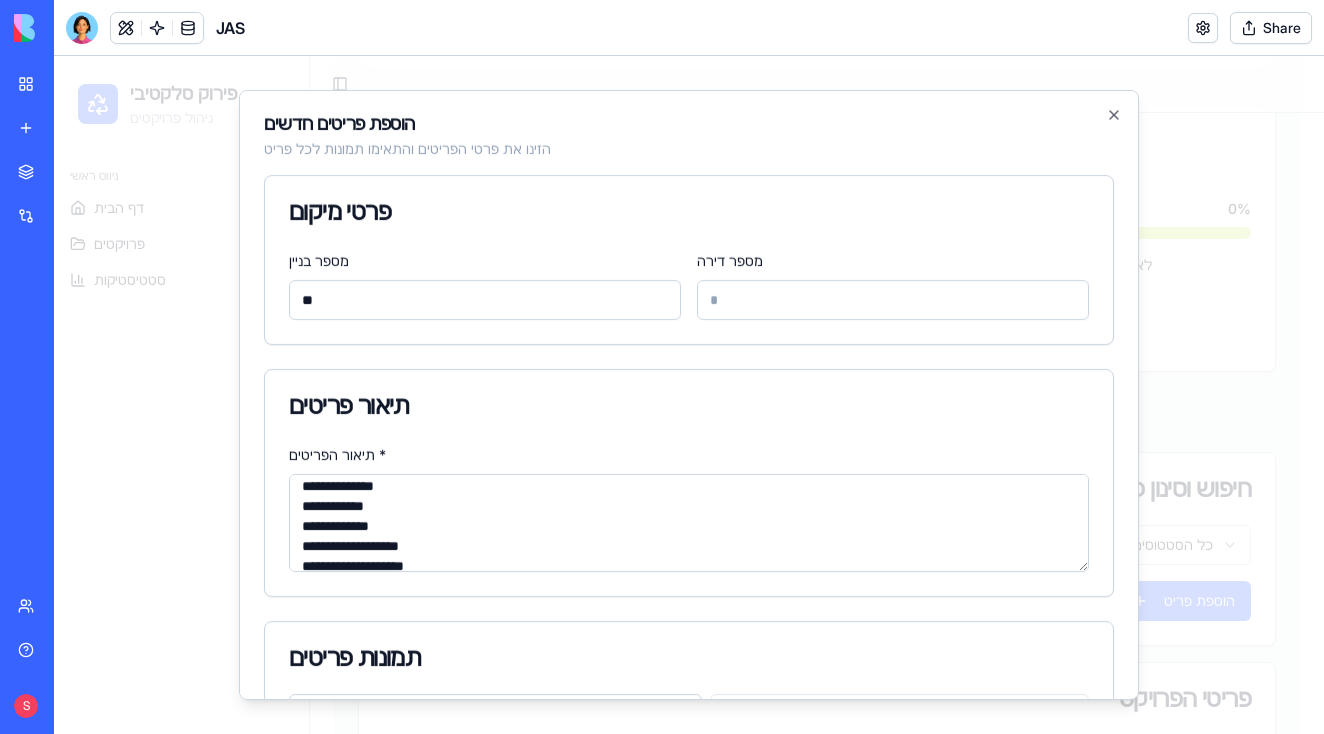 click on "**********" at bounding box center [689, 523] 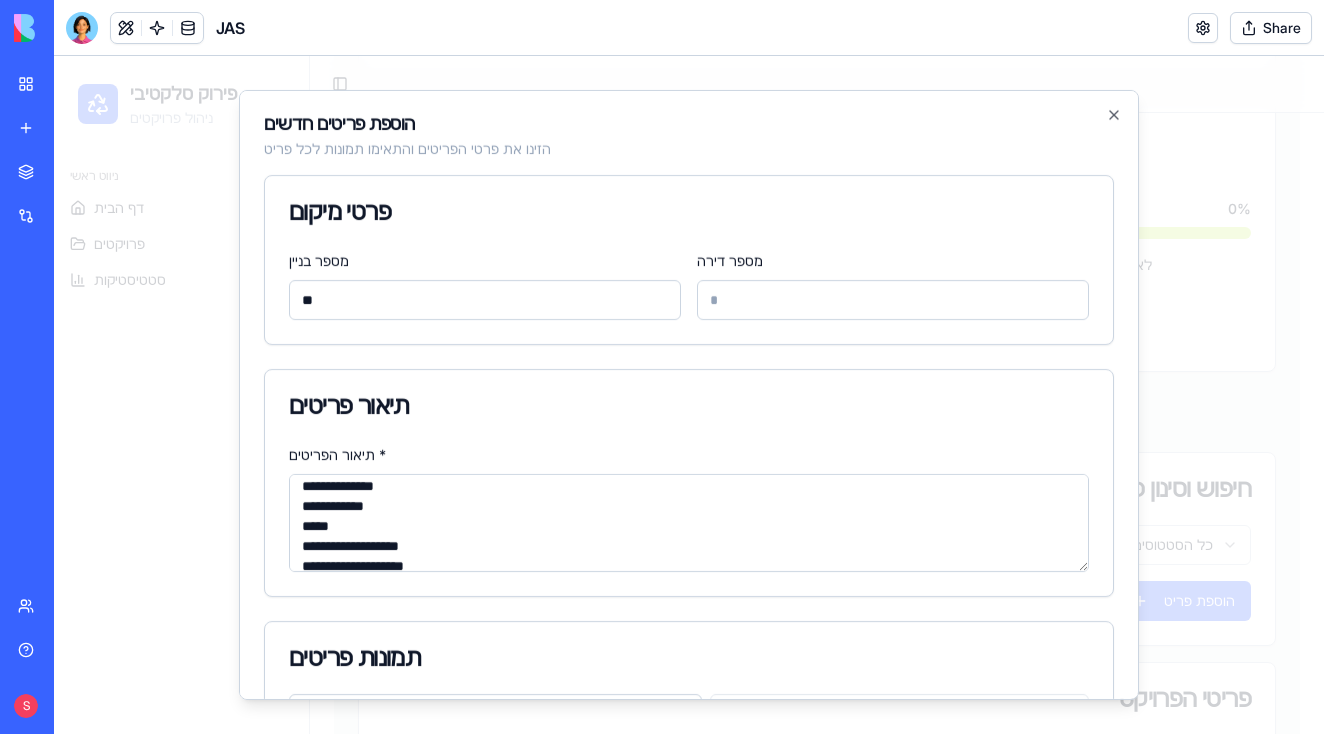 click on "**********" at bounding box center (689, 523) 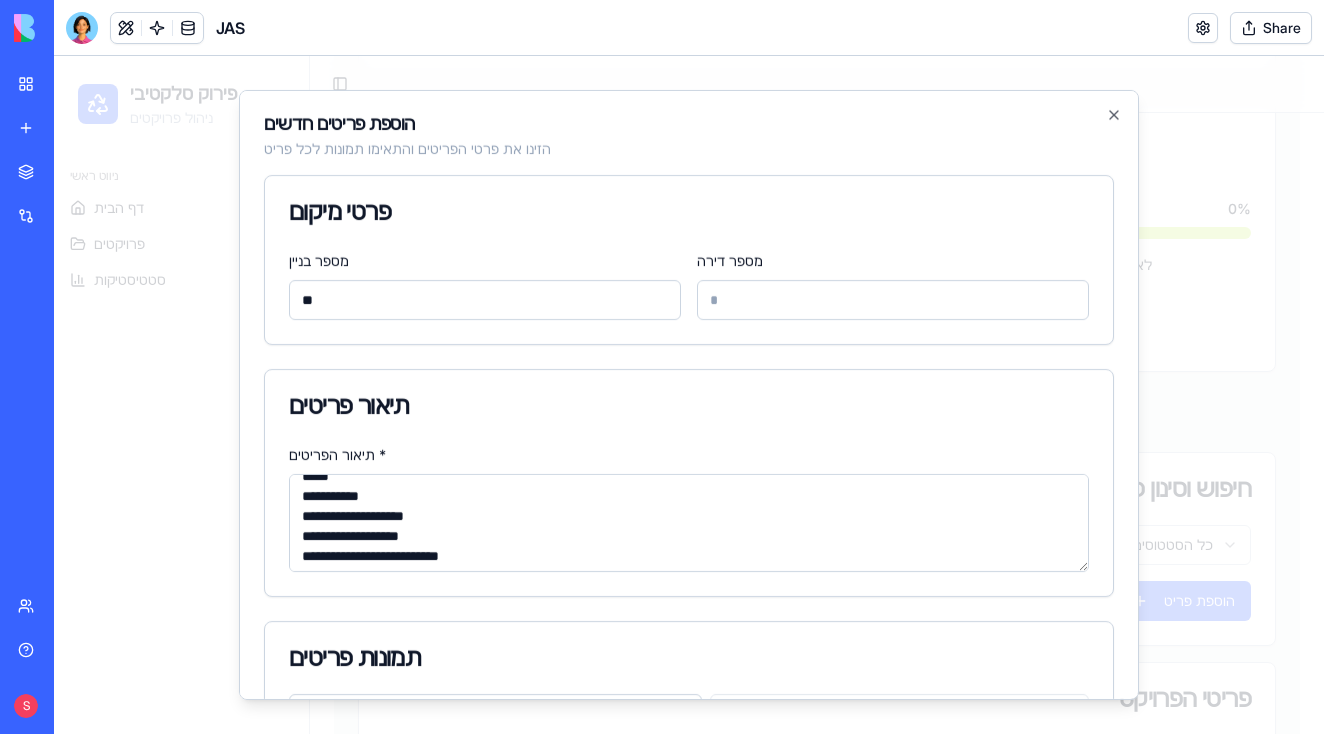 scroll, scrollTop: 303, scrollLeft: 0, axis: vertical 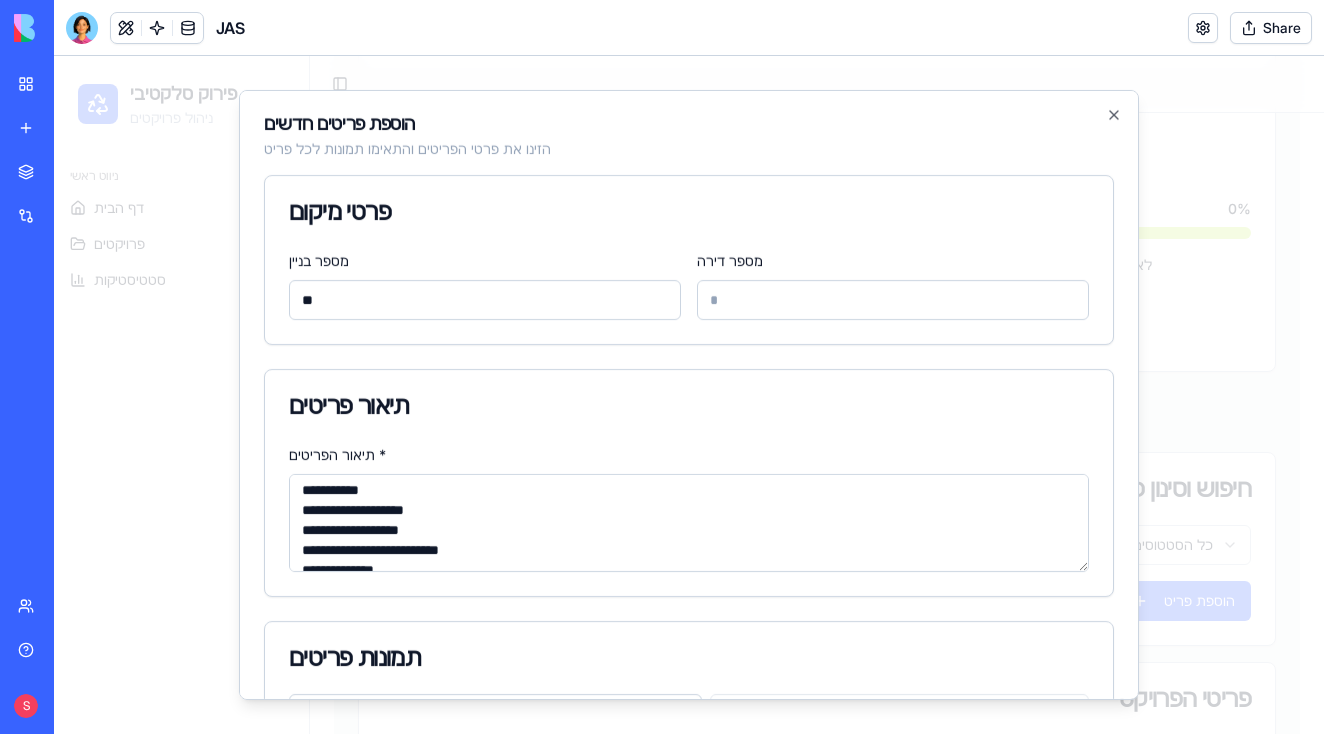 click on "**********" at bounding box center [689, 523] 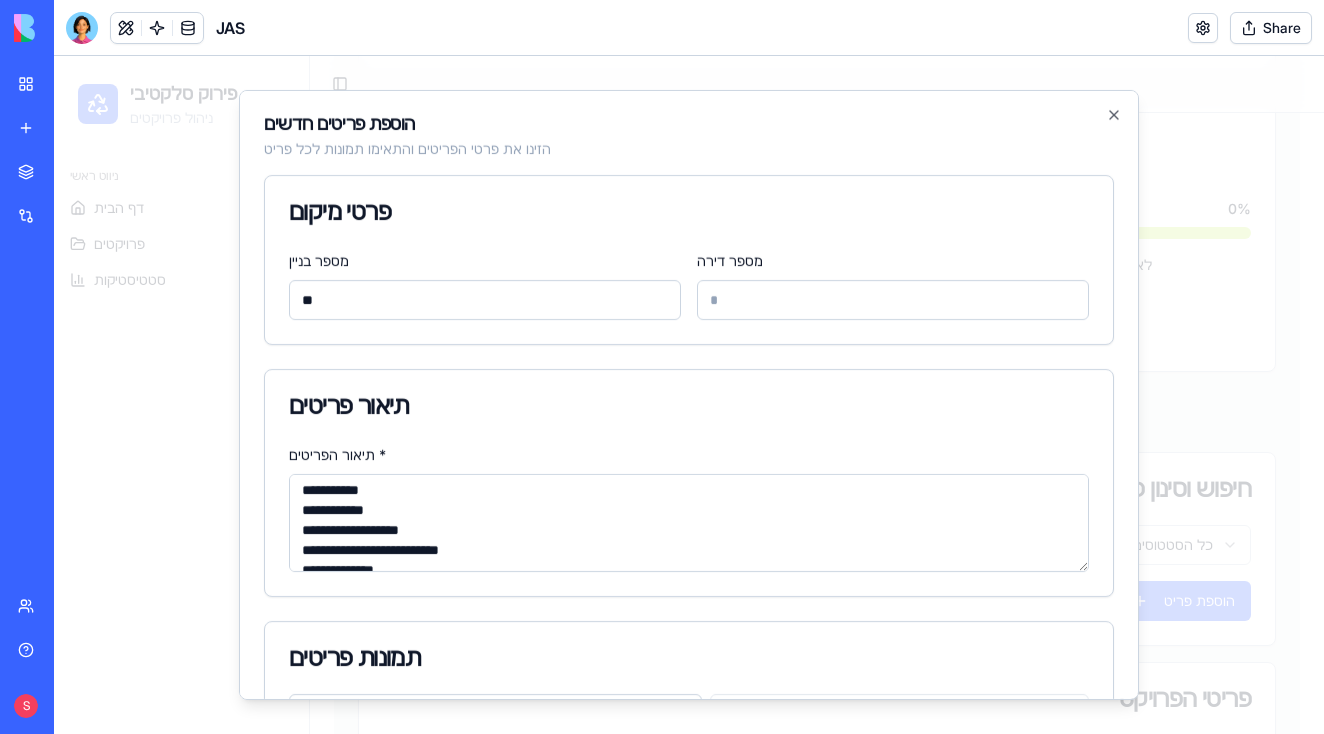 drag, startPoint x: 384, startPoint y: 528, endPoint x: 449, endPoint y: 528, distance: 65 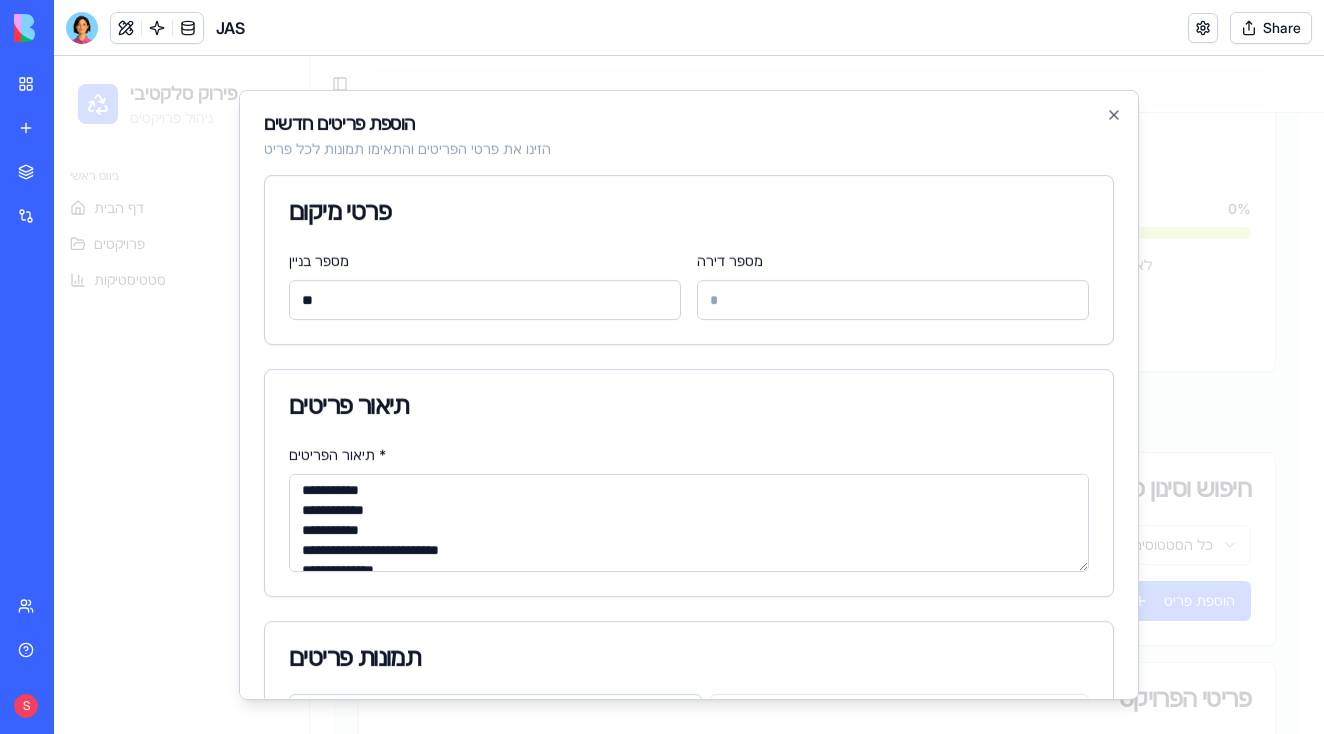 drag, startPoint x: 436, startPoint y: 551, endPoint x: 519, endPoint y: 551, distance: 83 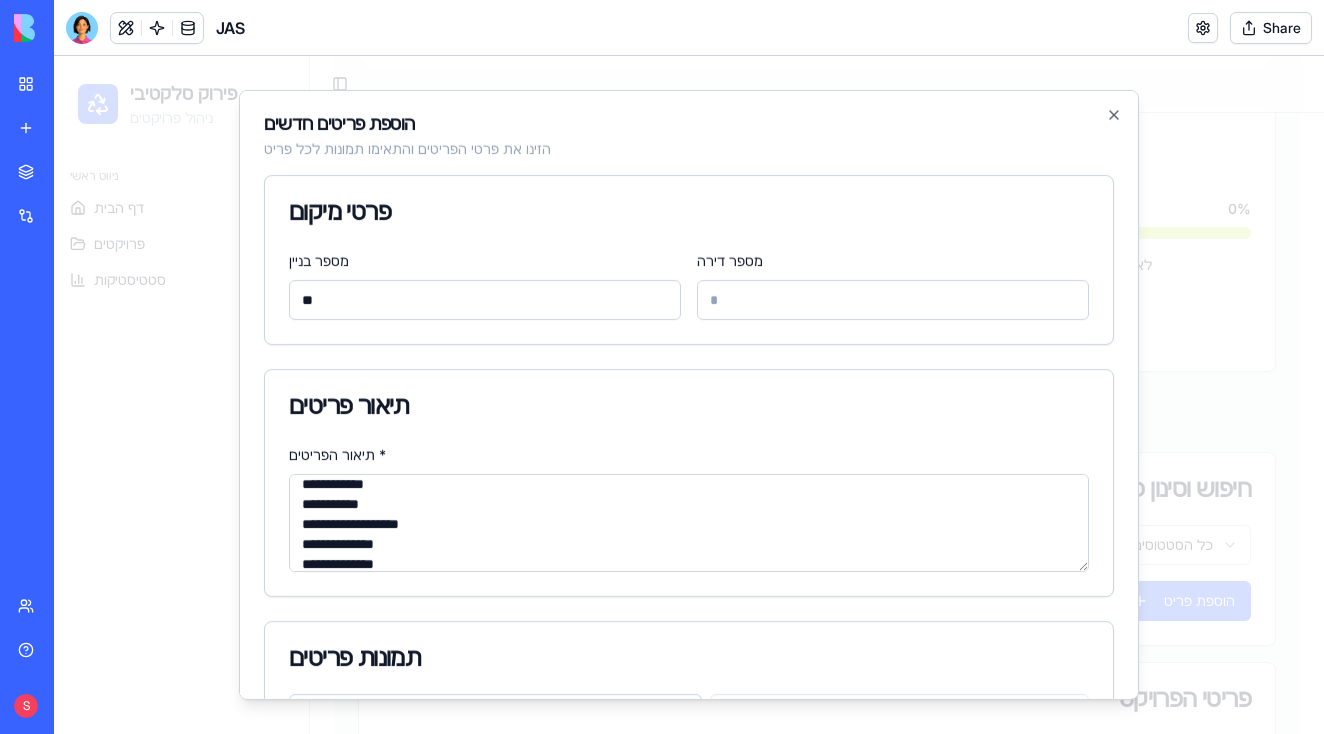 scroll, scrollTop: 337, scrollLeft: 0, axis: vertical 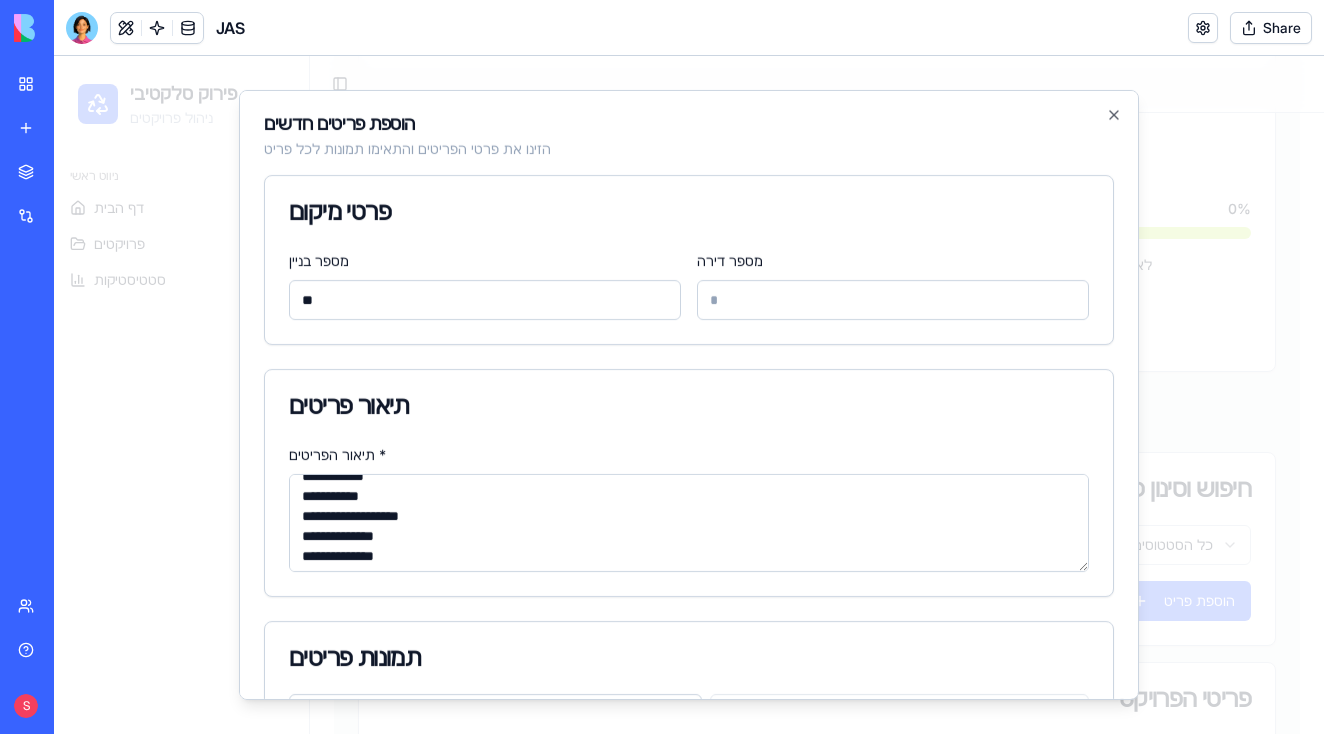 drag, startPoint x: 351, startPoint y: 536, endPoint x: 405, endPoint y: 536, distance: 54 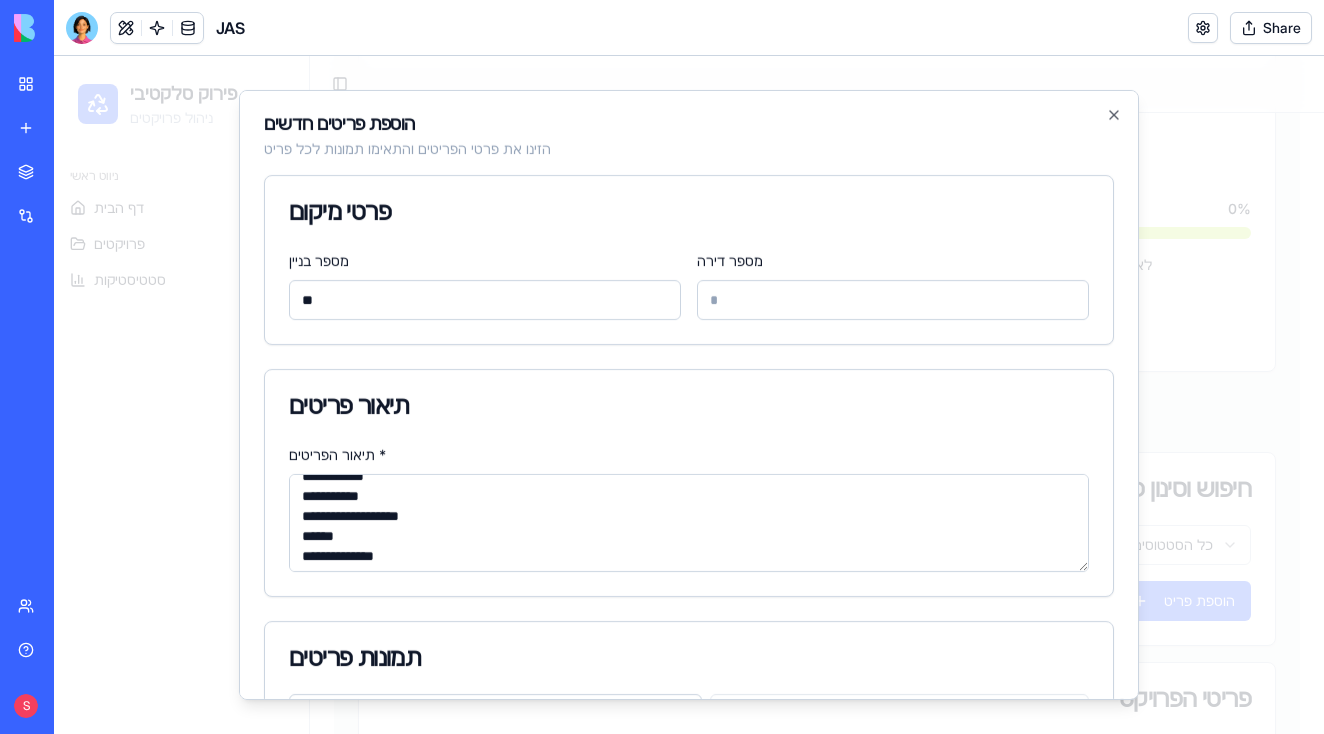 scroll, scrollTop: 362, scrollLeft: 0, axis: vertical 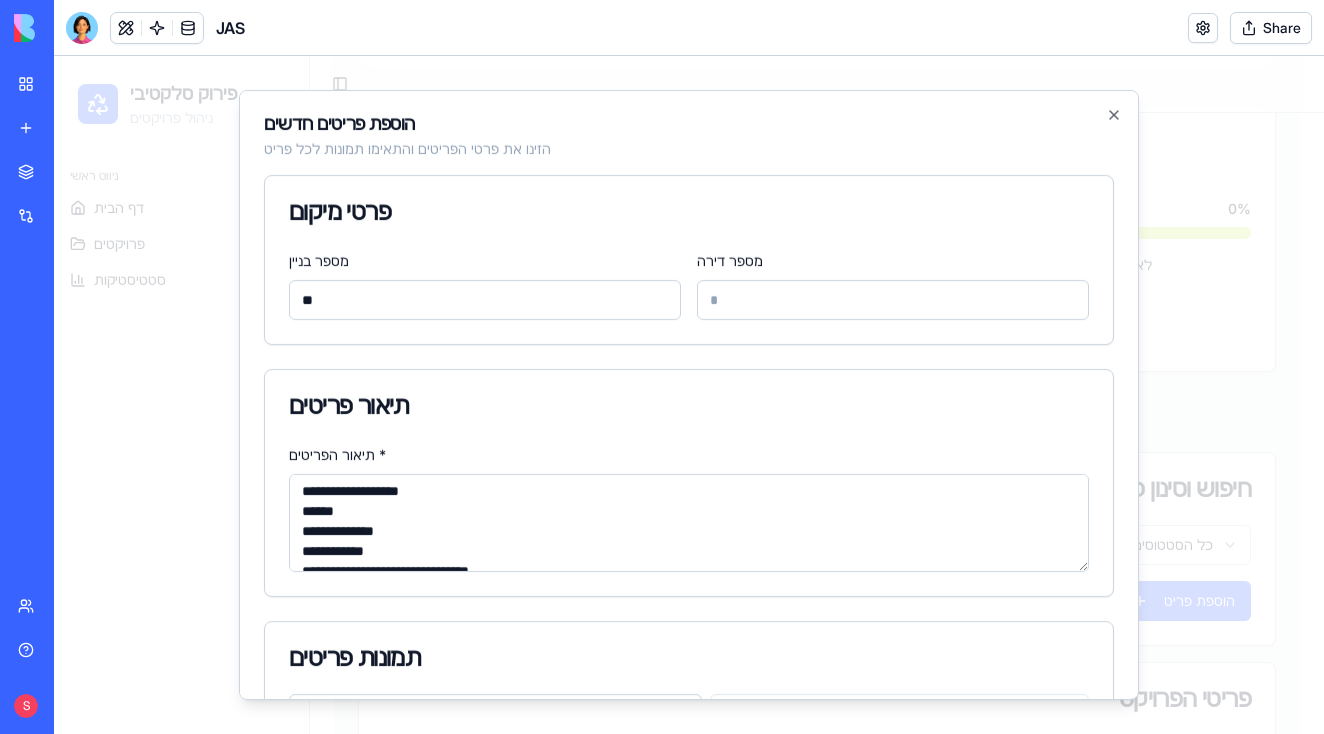 drag, startPoint x: 340, startPoint y: 528, endPoint x: 393, endPoint y: 528, distance: 53 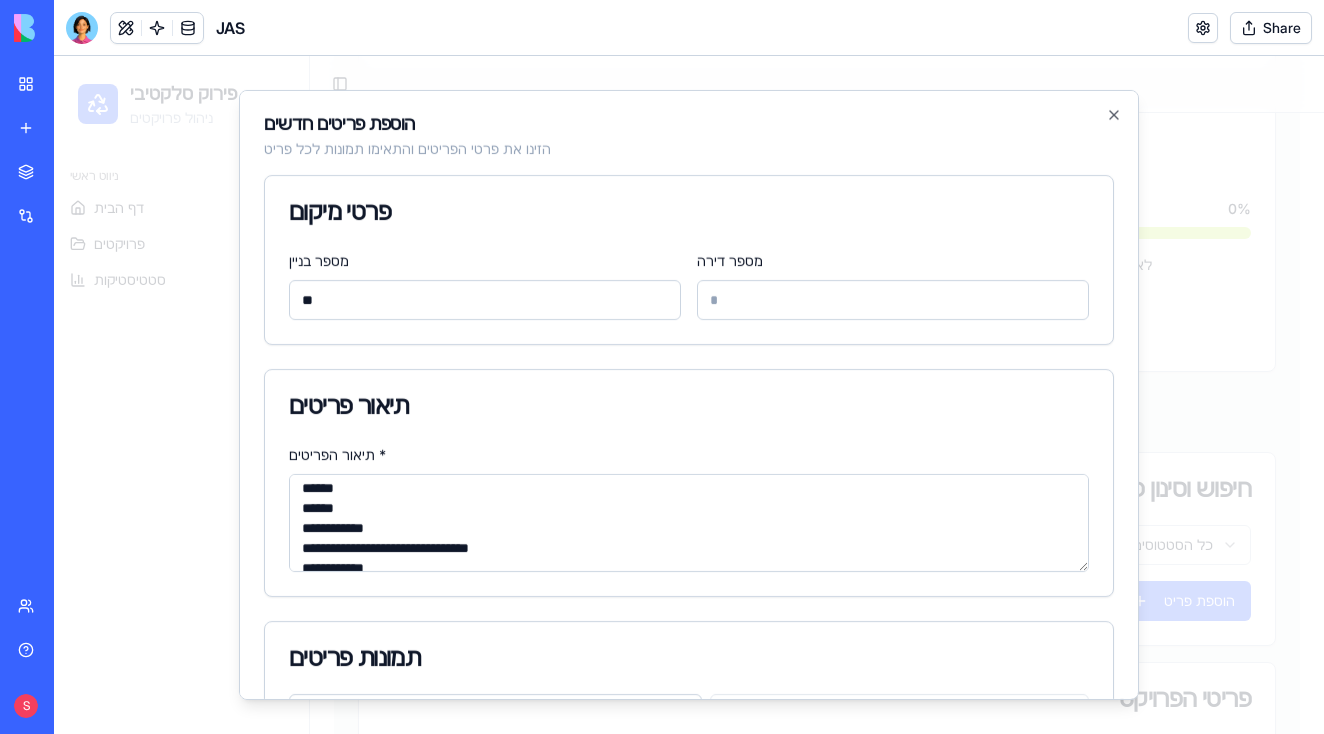 scroll, scrollTop: 392, scrollLeft: 0, axis: vertical 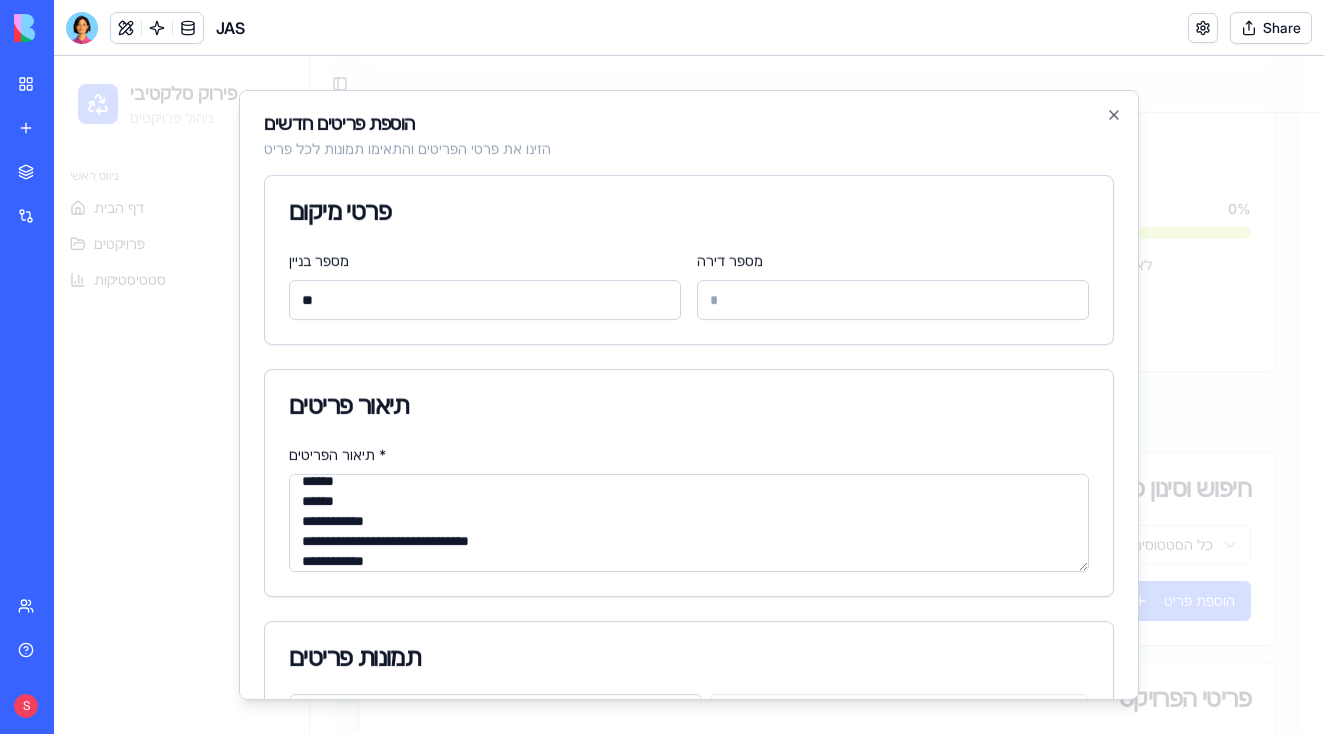 drag, startPoint x: 337, startPoint y: 520, endPoint x: 400, endPoint y: 525, distance: 63.1981 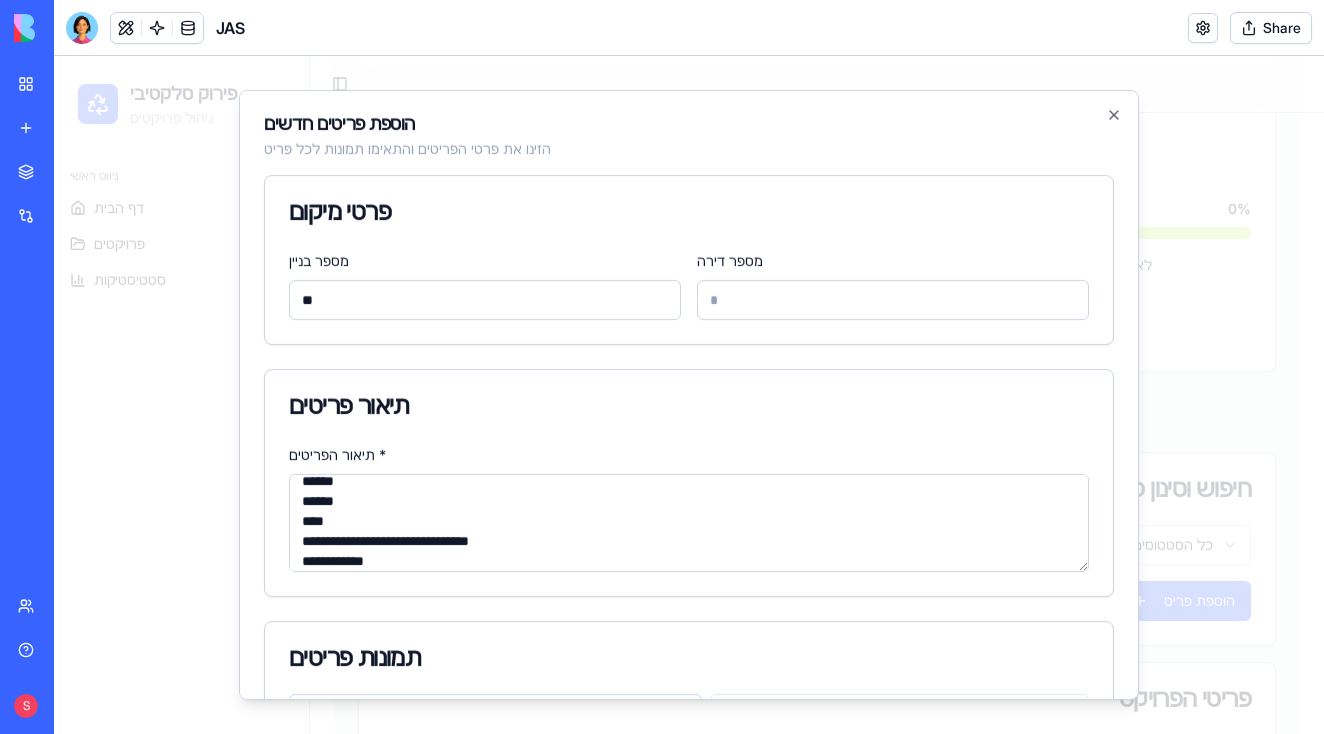 drag, startPoint x: 496, startPoint y: 538, endPoint x: 560, endPoint y: 538, distance: 64 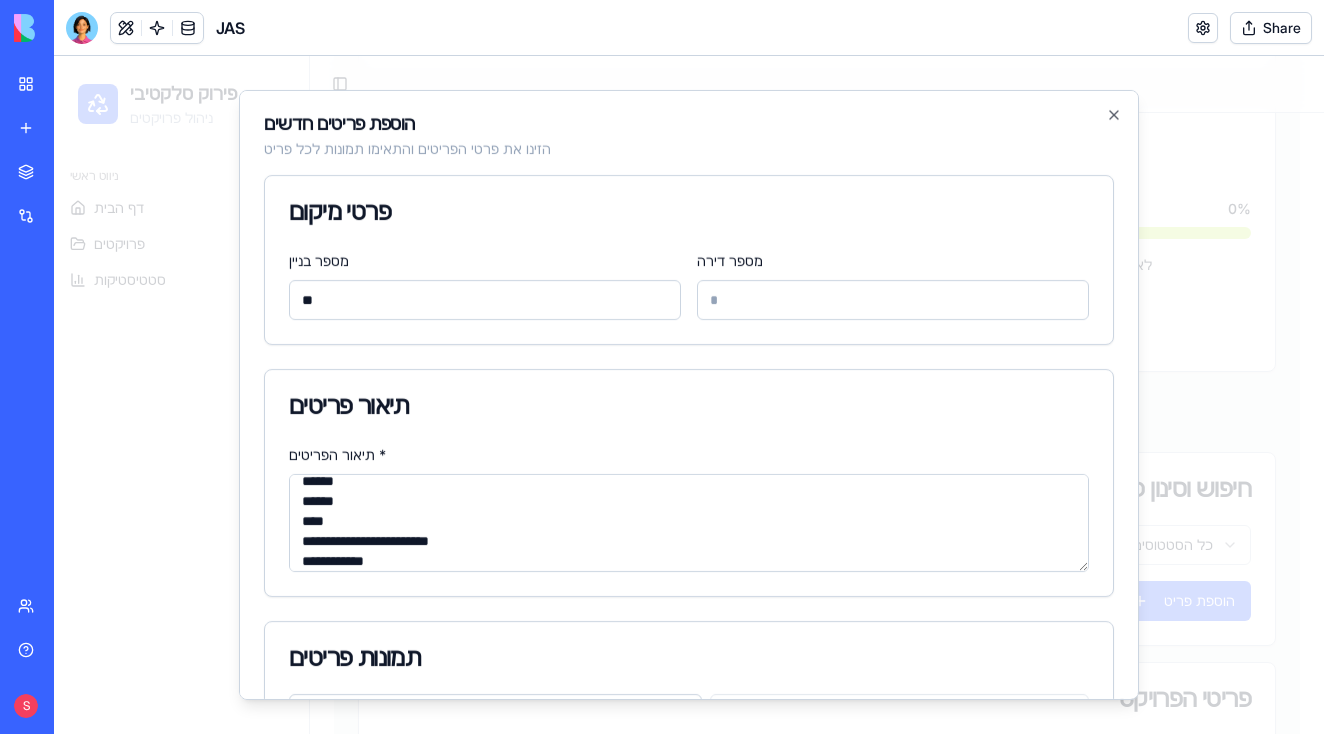 scroll, scrollTop: 443, scrollLeft: 0, axis: vertical 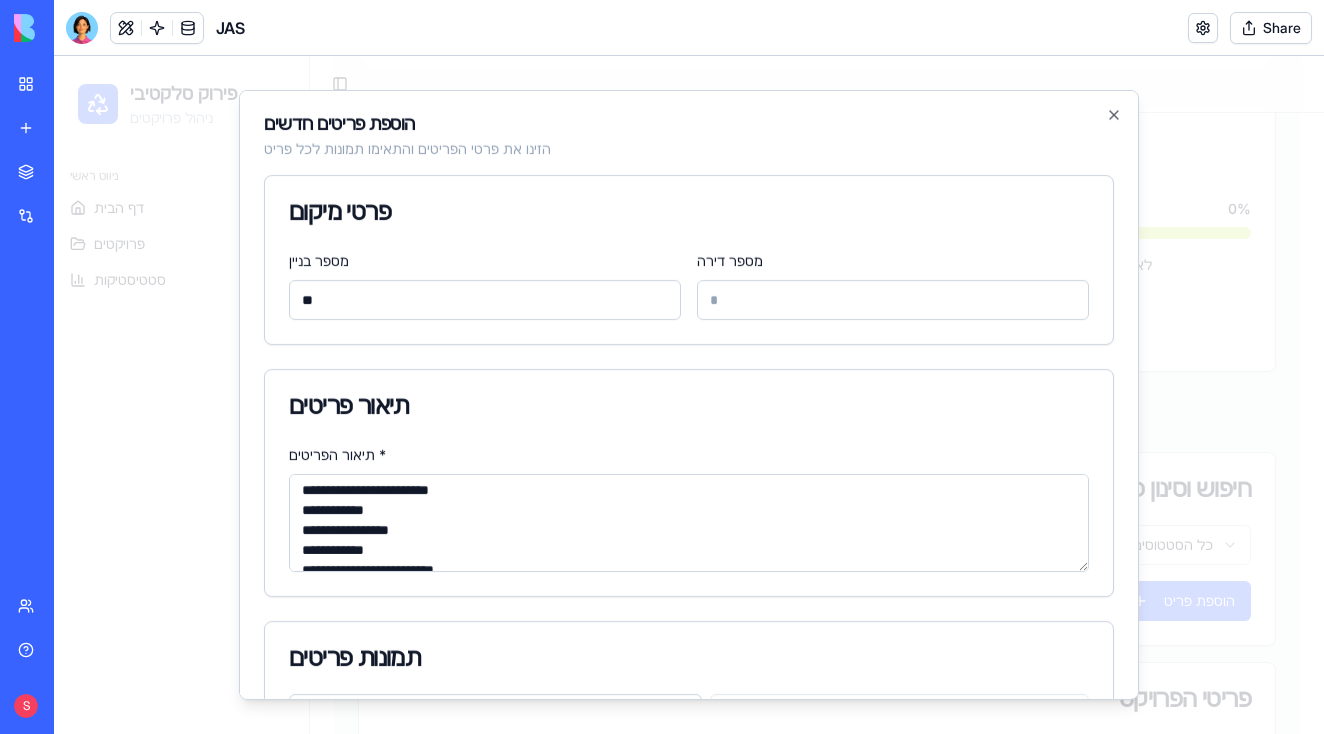 drag, startPoint x: 336, startPoint y: 509, endPoint x: 397, endPoint y: 511, distance: 61.03278 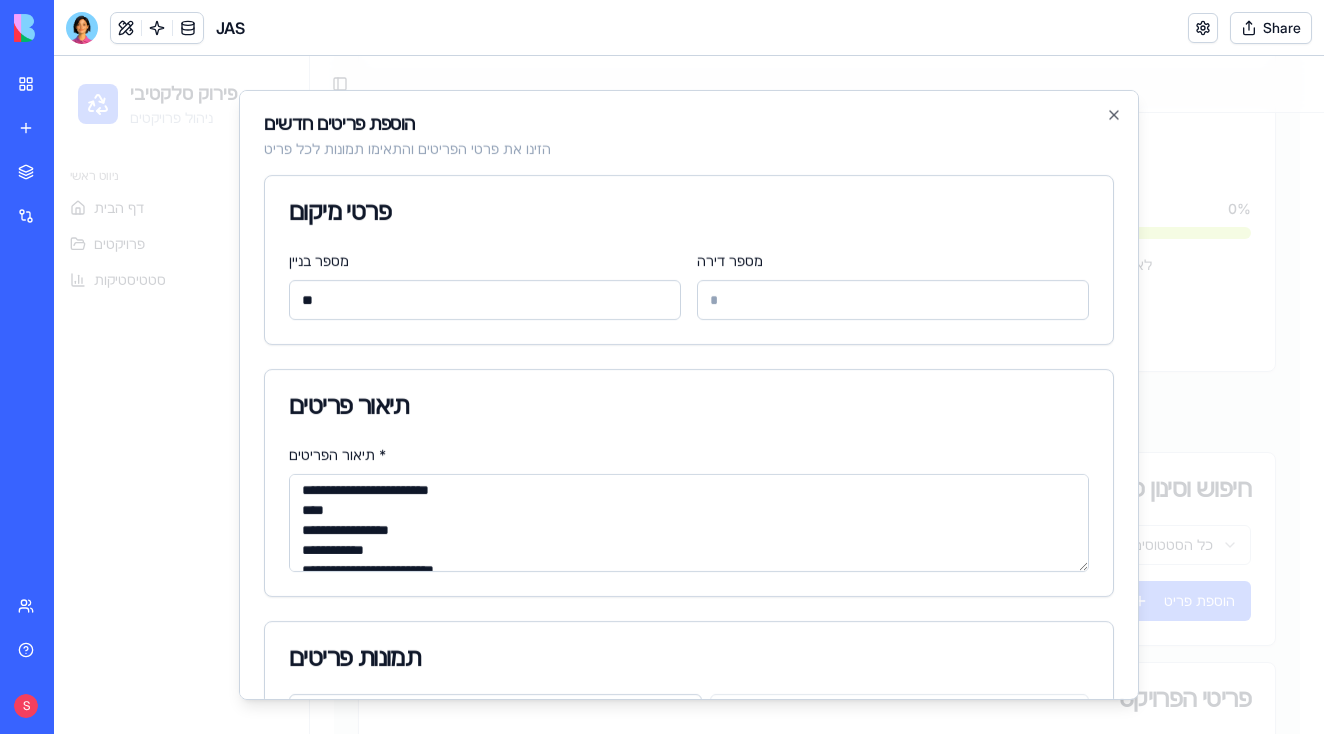 drag, startPoint x: 373, startPoint y: 527, endPoint x: 490, endPoint y: 534, distance: 117.20921 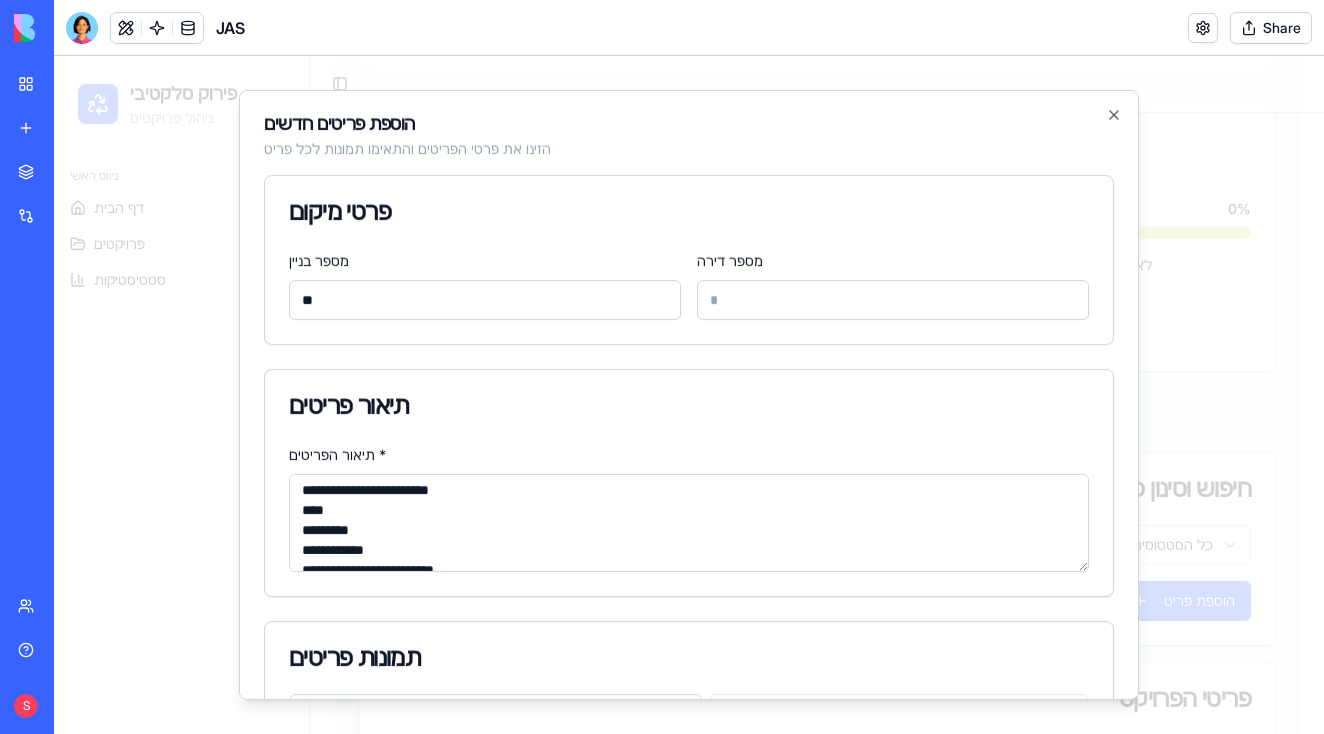drag, startPoint x: 341, startPoint y: 553, endPoint x: 414, endPoint y: 554, distance: 73.00685 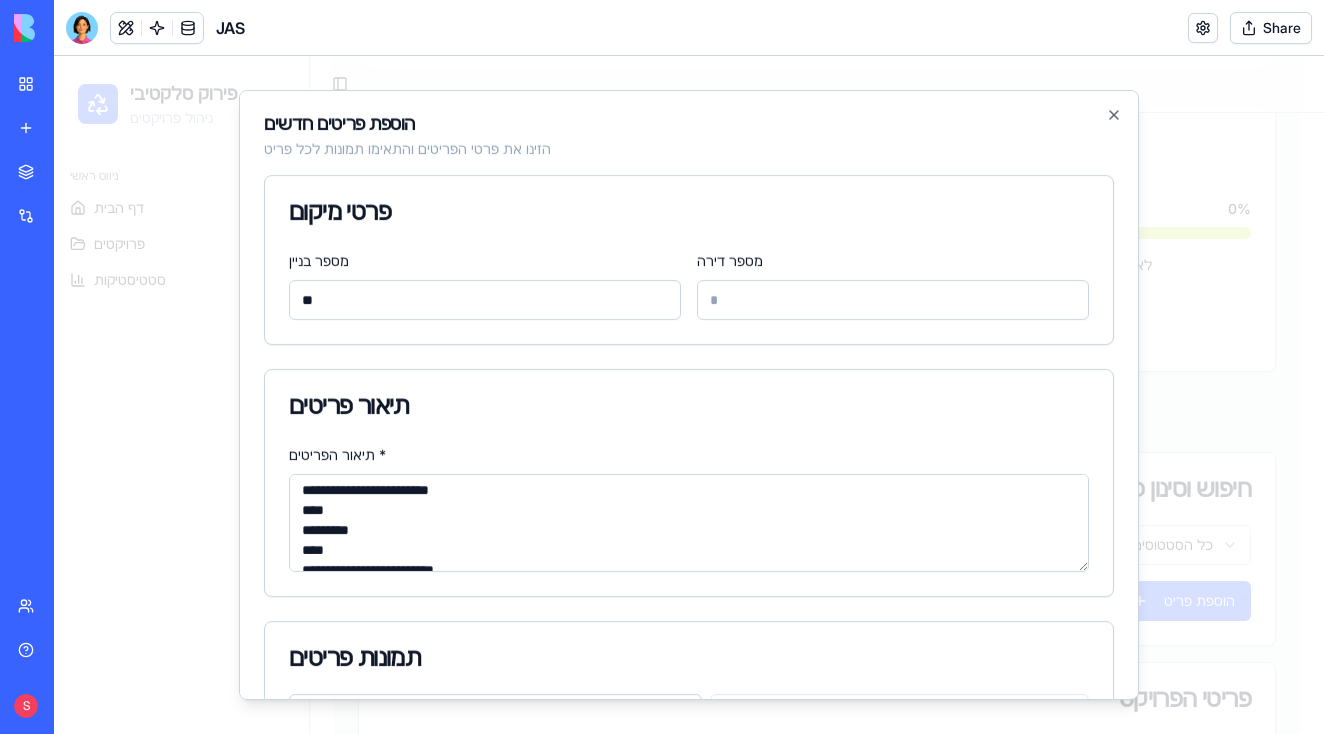 scroll, scrollTop: 513, scrollLeft: 0, axis: vertical 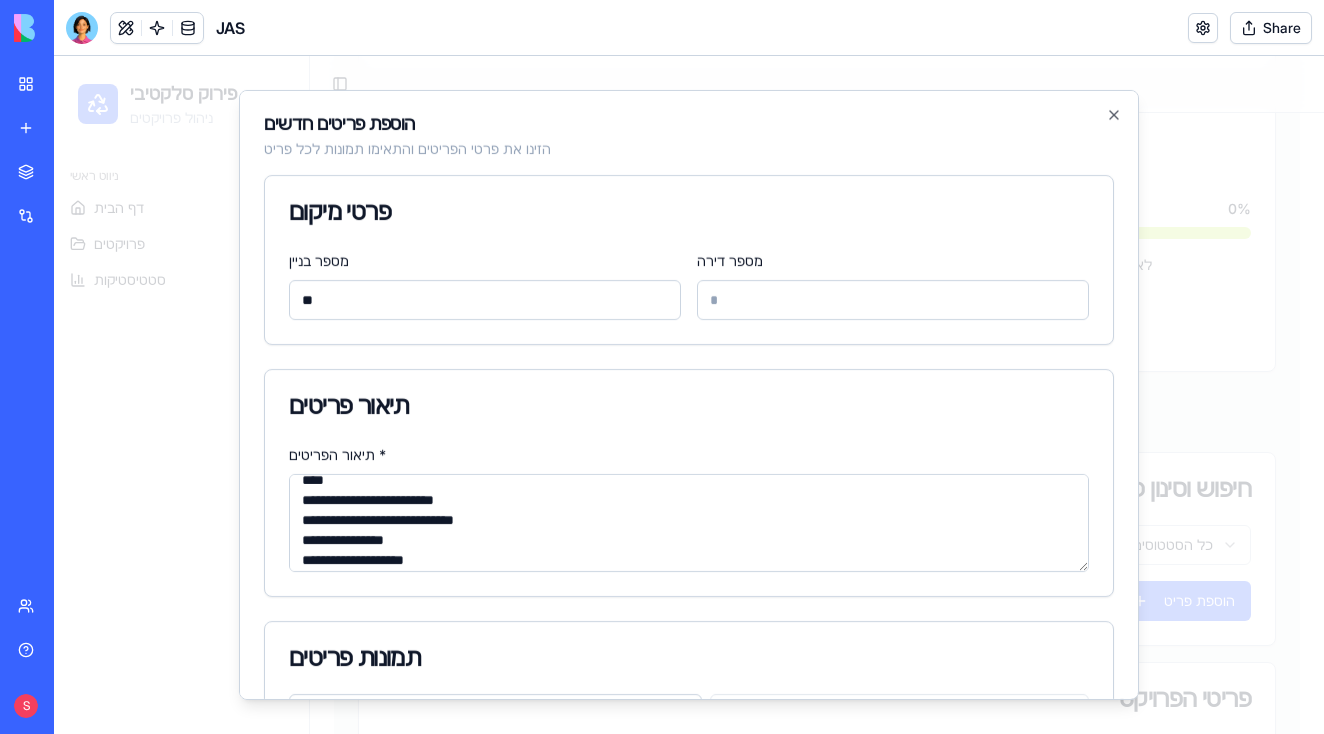 drag, startPoint x: 430, startPoint y: 498, endPoint x: 487, endPoint y: 498, distance: 57 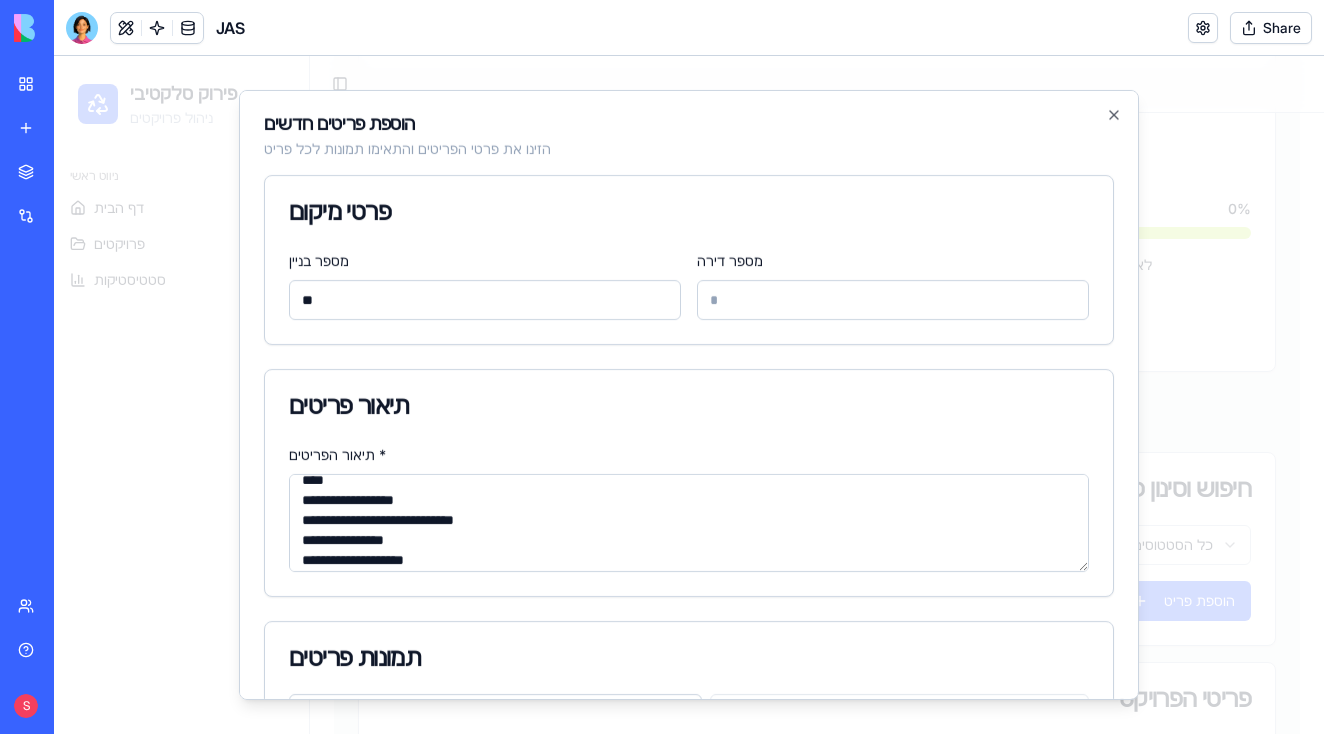 drag, startPoint x: 444, startPoint y: 520, endPoint x: 574, endPoint y: 520, distance: 130 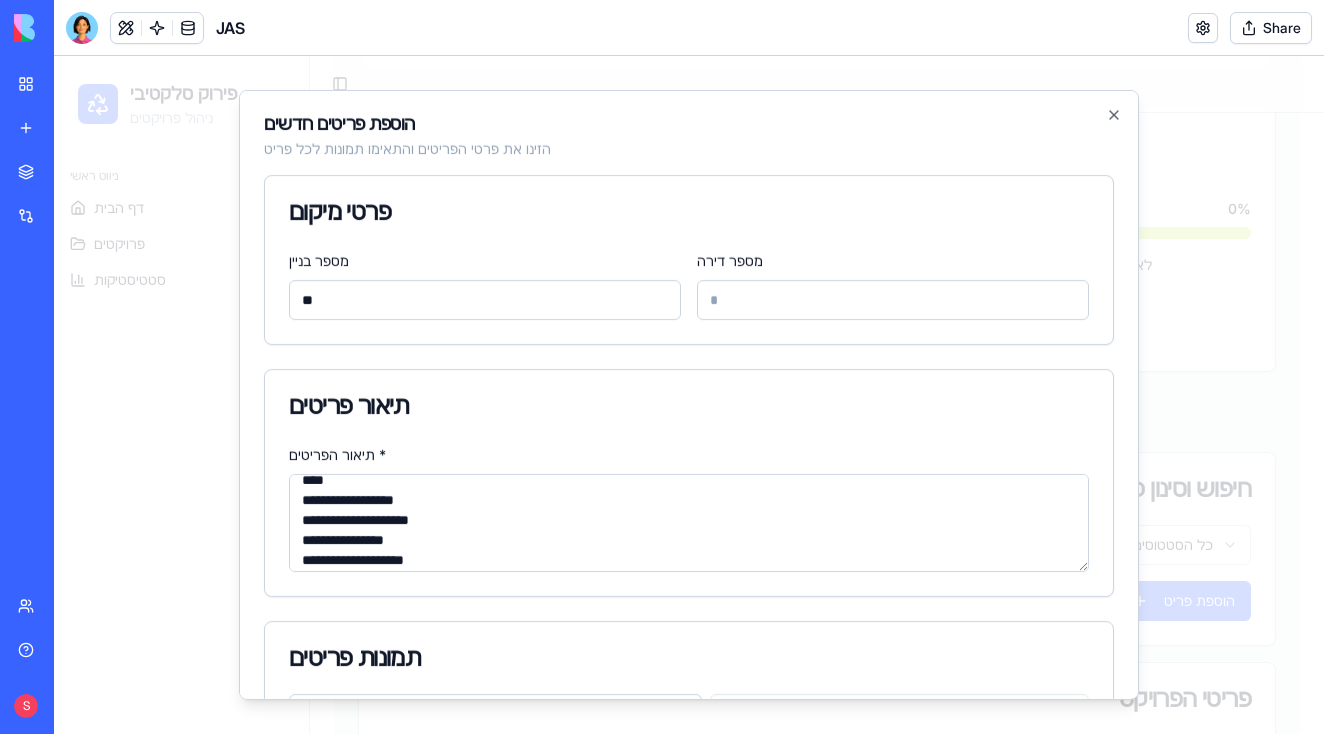 drag, startPoint x: 364, startPoint y: 538, endPoint x: 442, endPoint y: 538, distance: 78 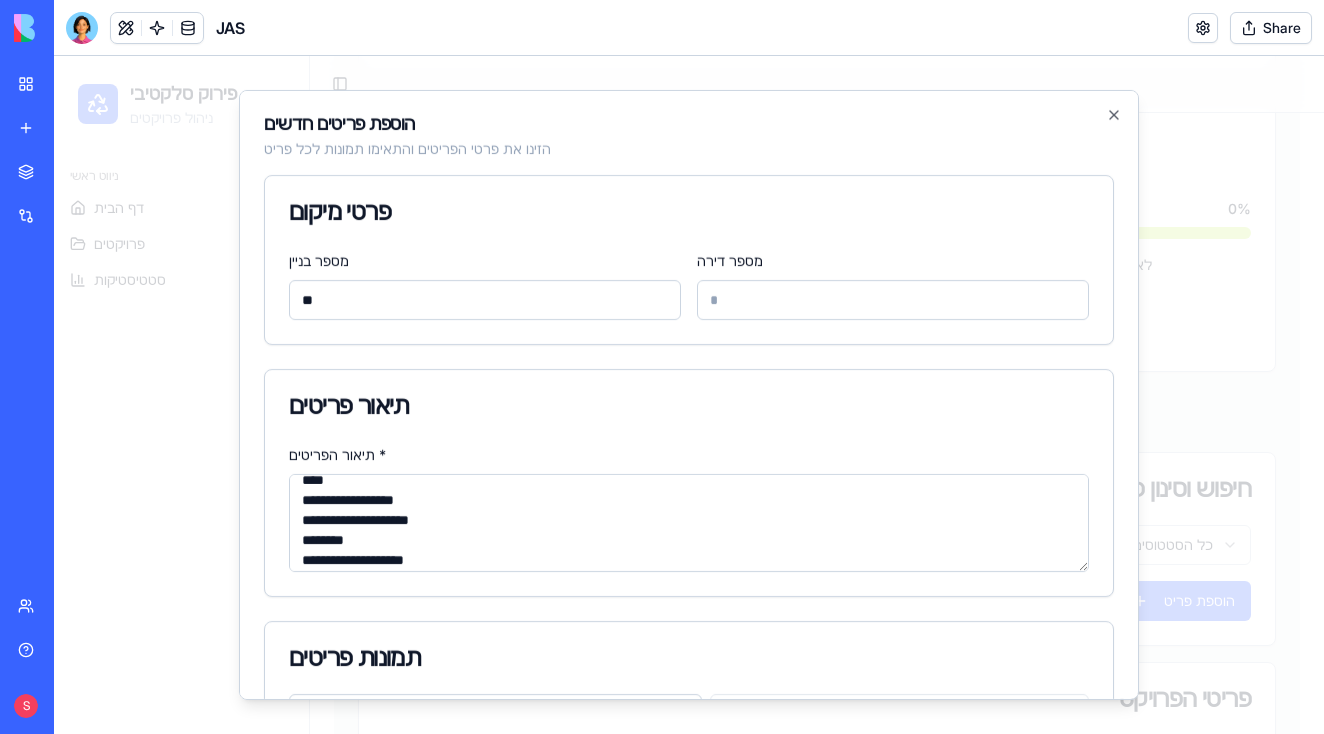 drag, startPoint x: 399, startPoint y: 555, endPoint x: 523, endPoint y: 559, distance: 124.0645 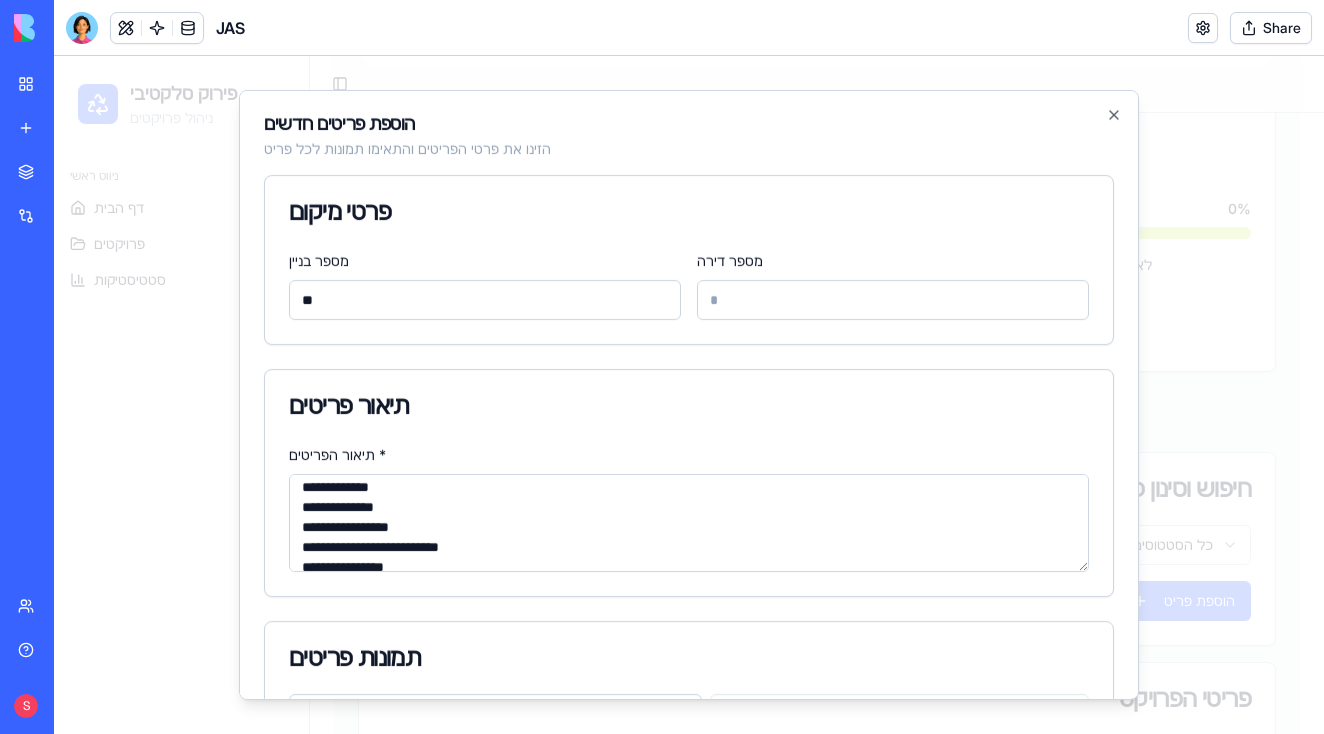 scroll, scrollTop: 800, scrollLeft: 0, axis: vertical 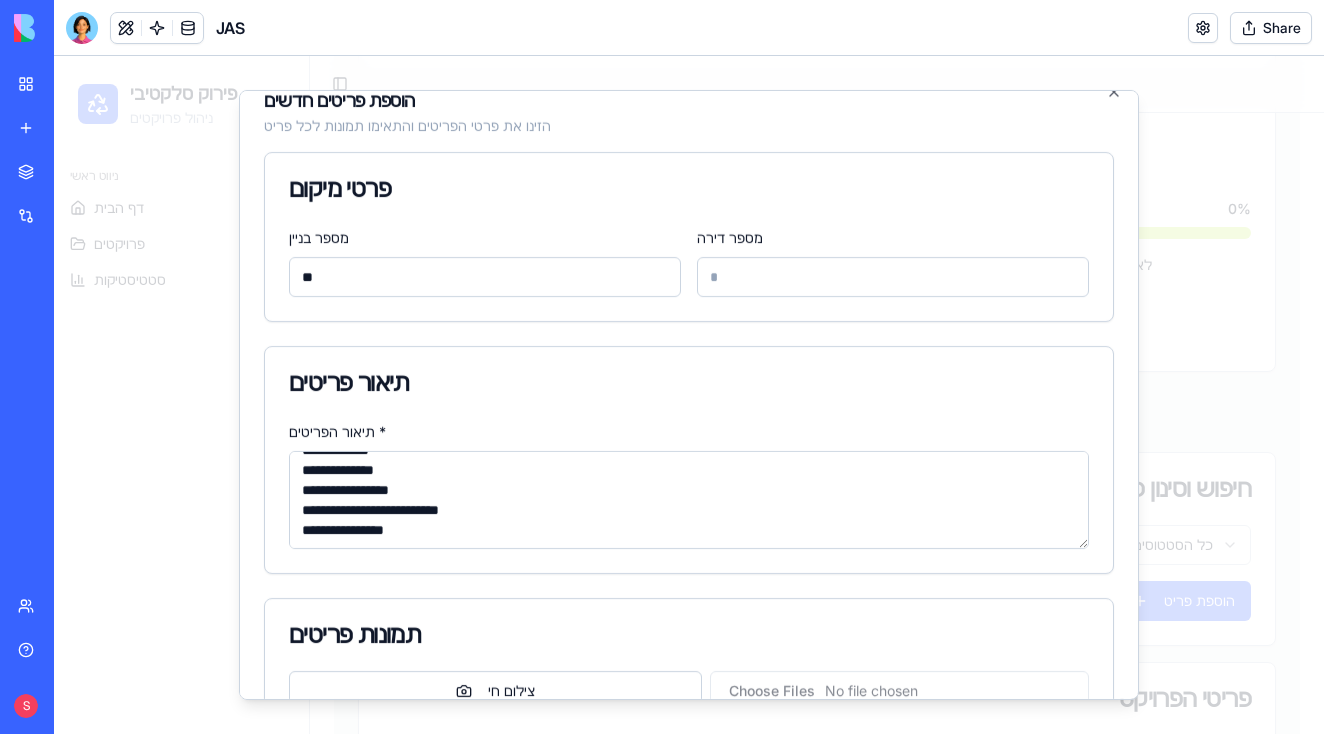 drag, startPoint x: 363, startPoint y: 531, endPoint x: 429, endPoint y: 531, distance: 66 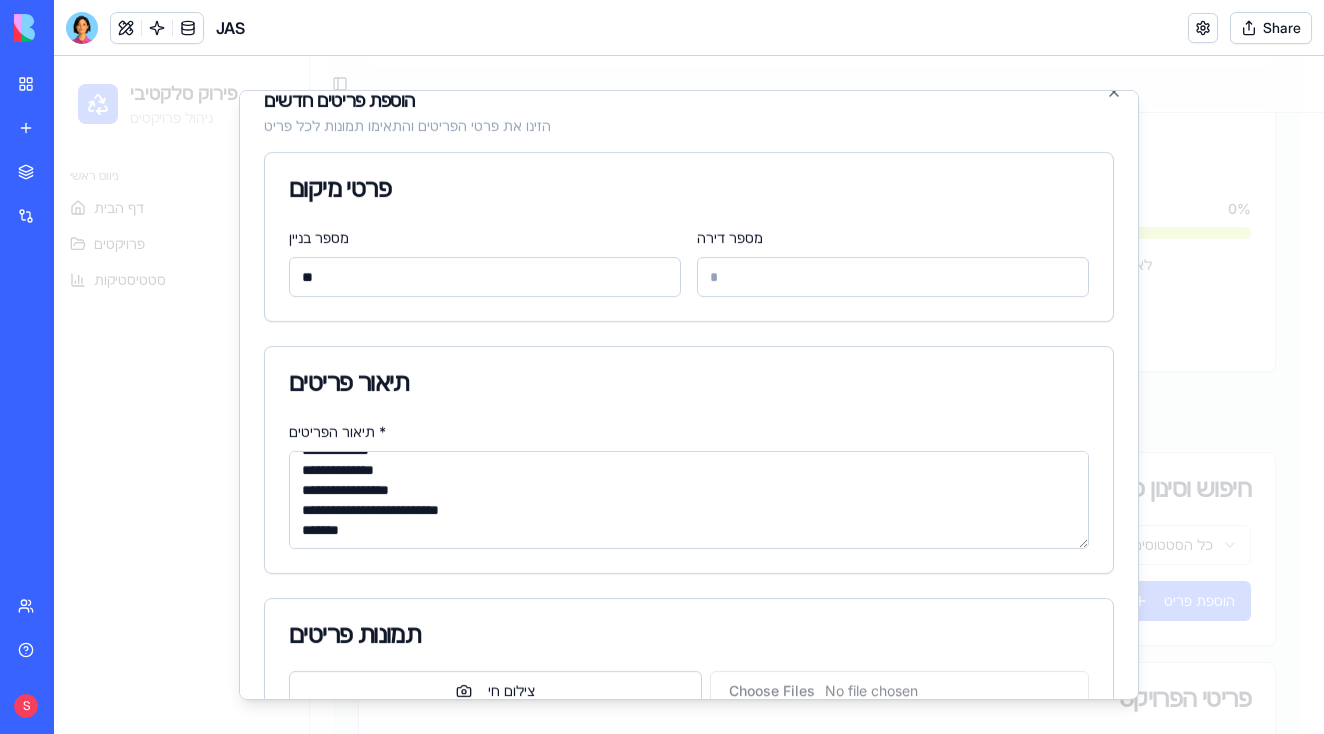 click on "**********" at bounding box center (689, 500) 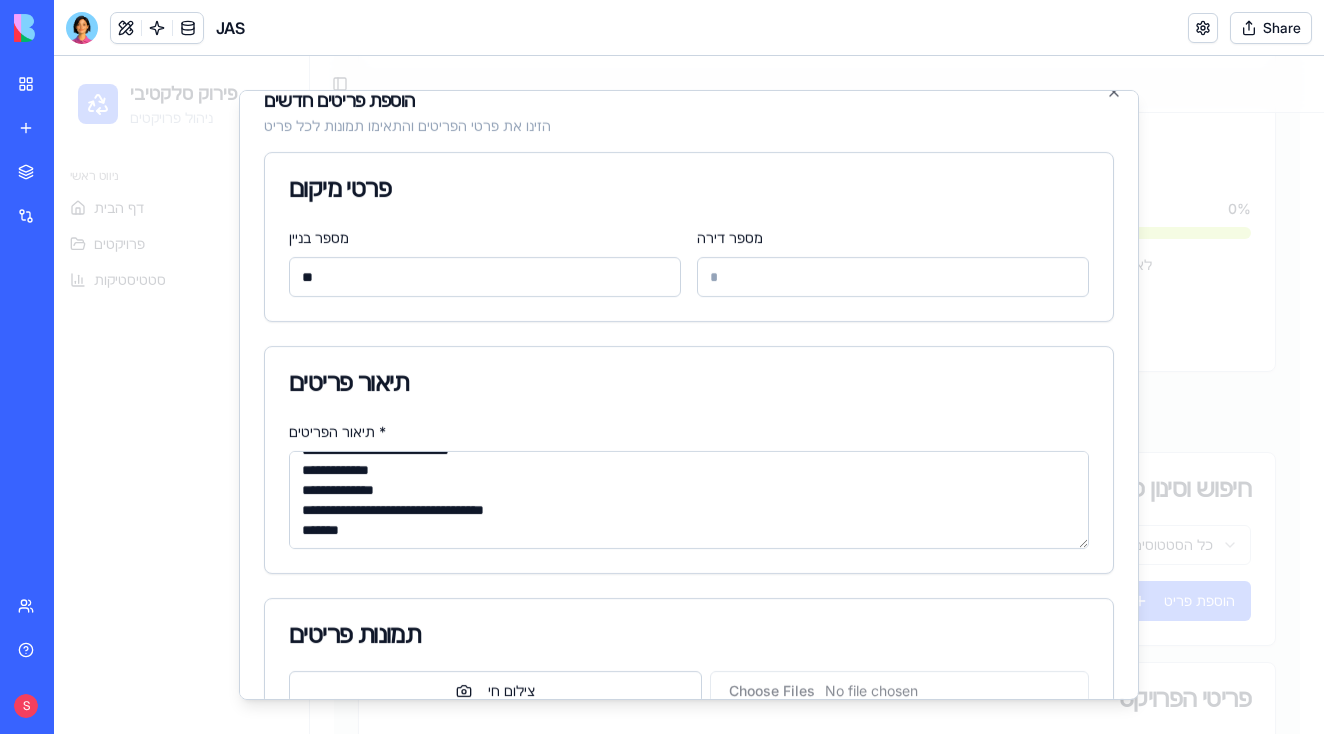 scroll, scrollTop: 780, scrollLeft: 0, axis: vertical 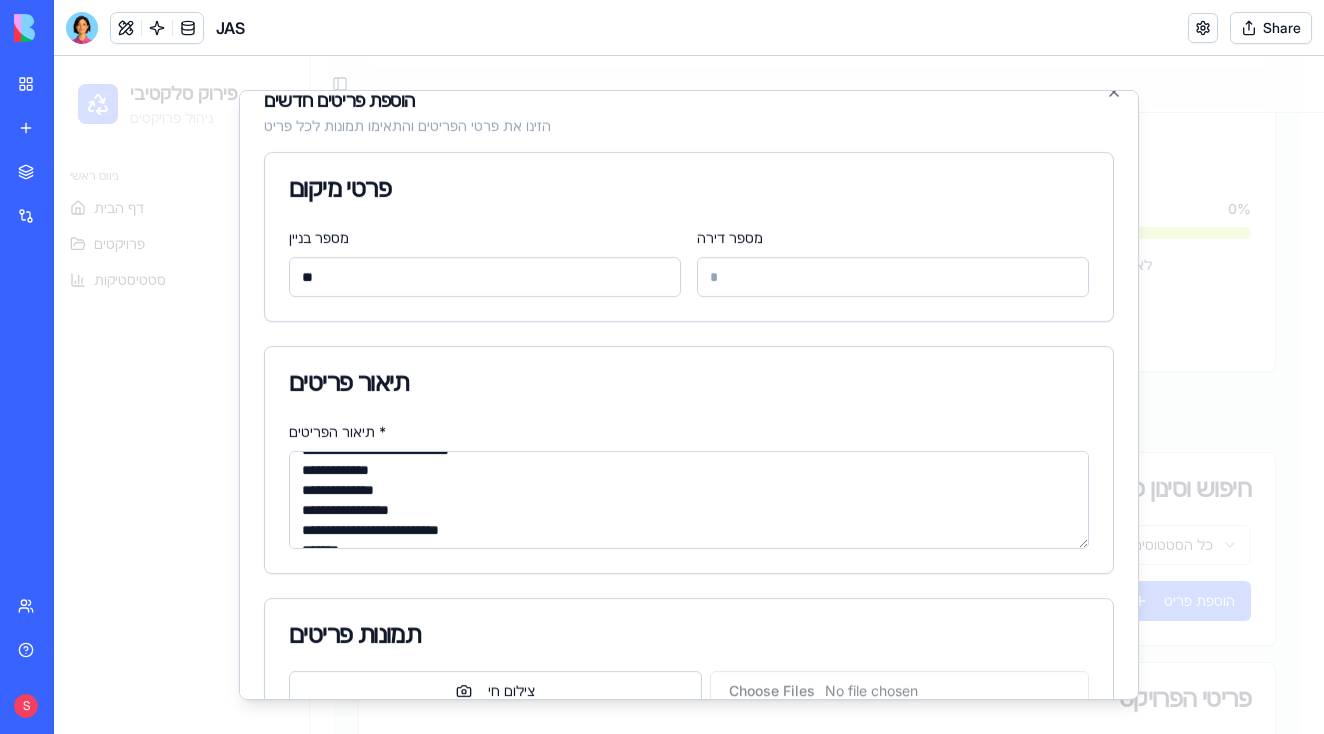 click on "**********" at bounding box center (689, 500) 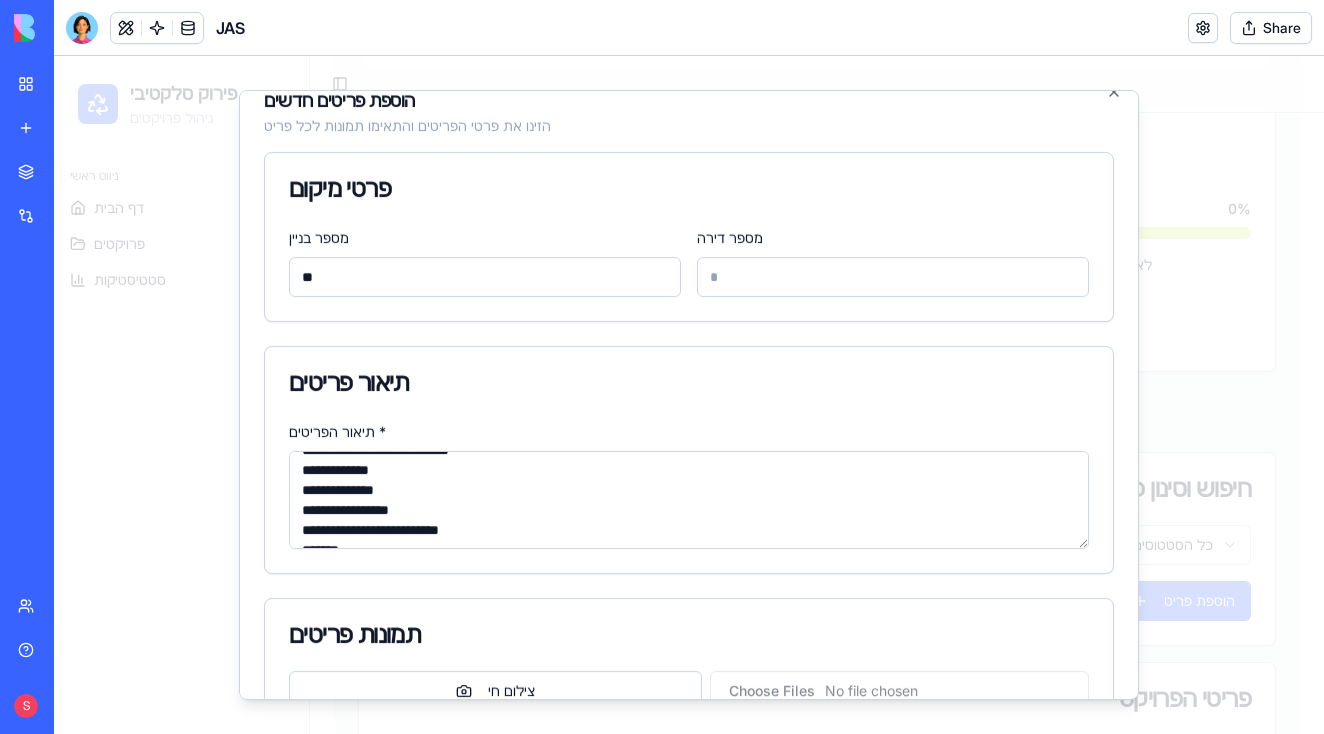 drag, startPoint x: 440, startPoint y: 526, endPoint x: 503, endPoint y: 526, distance: 63 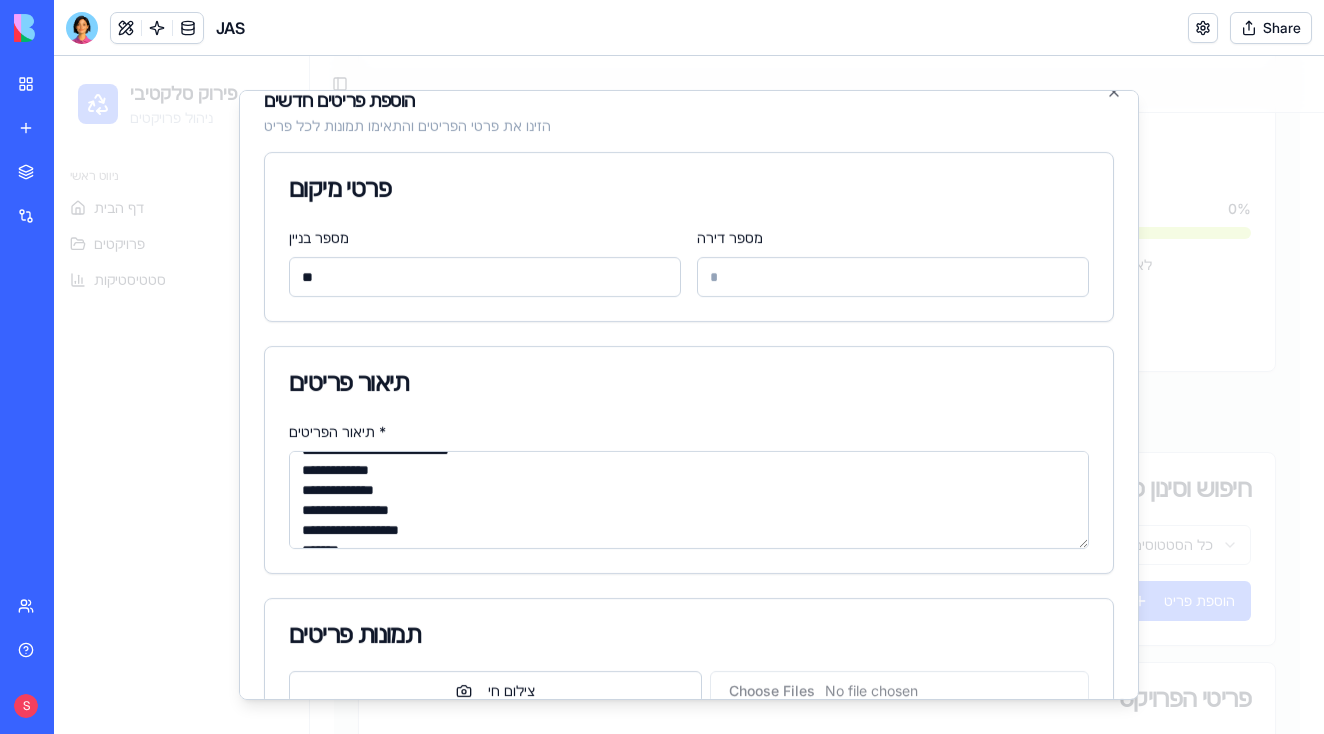 drag, startPoint x: 349, startPoint y: 488, endPoint x: 411, endPoint y: 490, distance: 62.03225 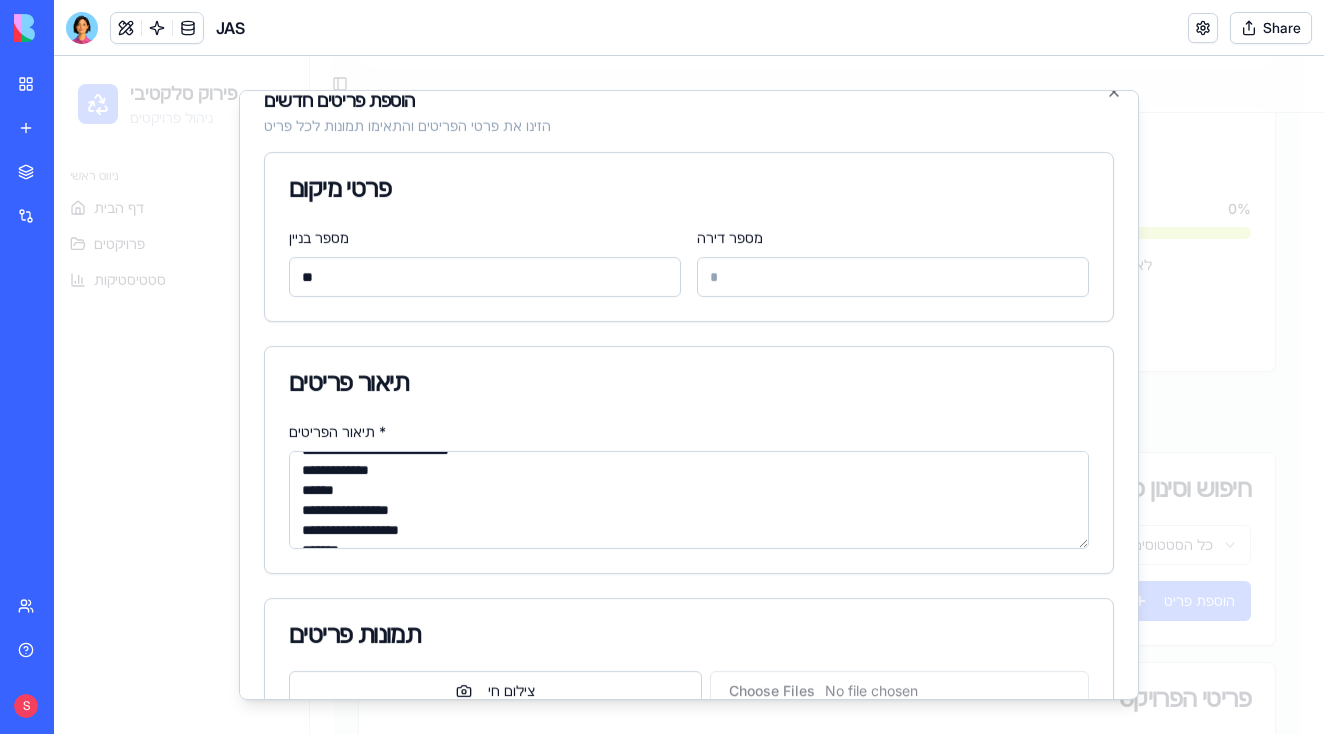 drag, startPoint x: 339, startPoint y: 473, endPoint x: 419, endPoint y: 473, distance: 80 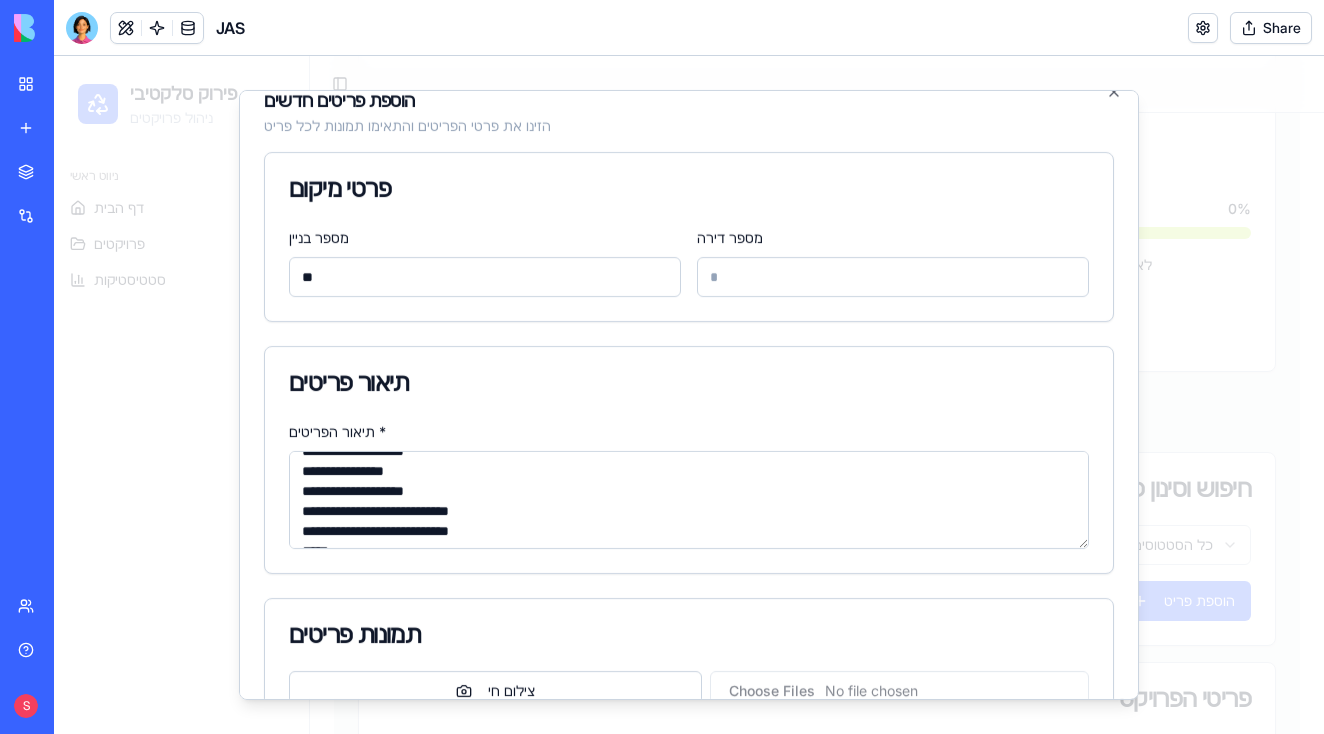 scroll, scrollTop: 714, scrollLeft: 0, axis: vertical 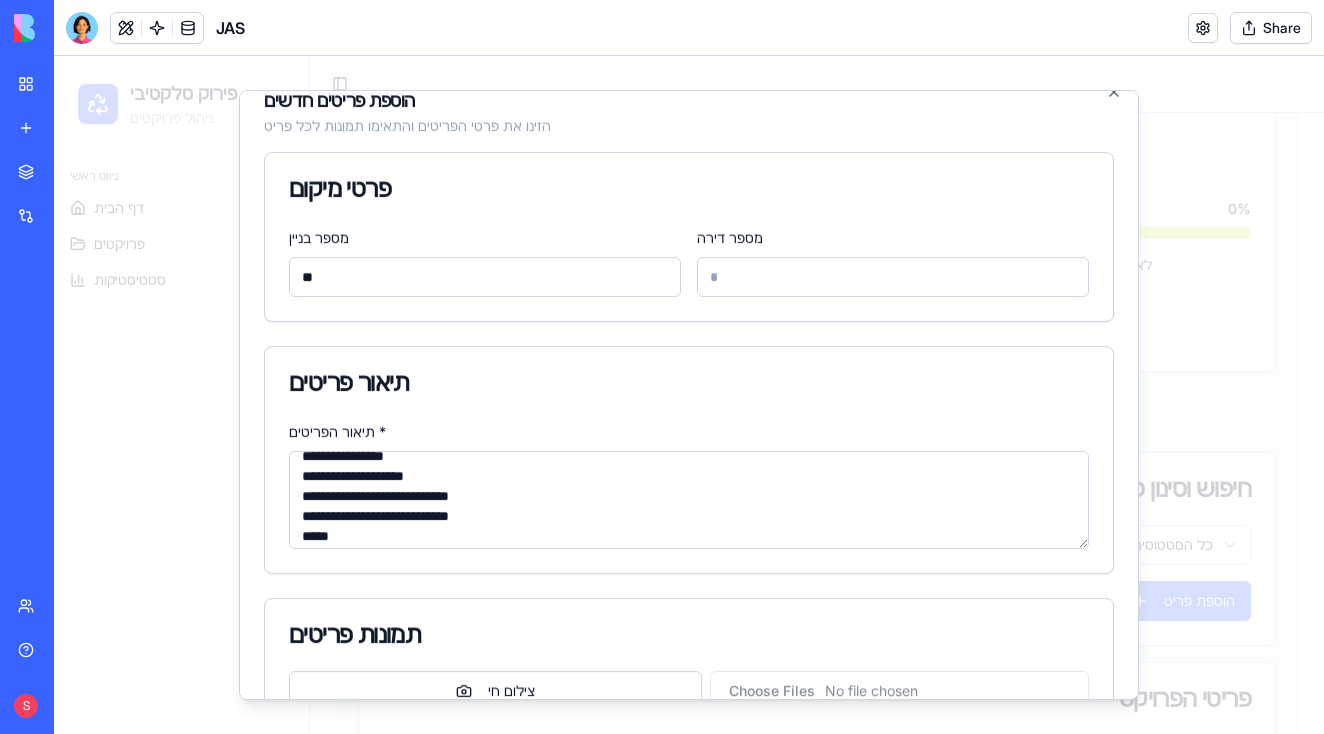 drag, startPoint x: 464, startPoint y: 518, endPoint x: 537, endPoint y: 518, distance: 73 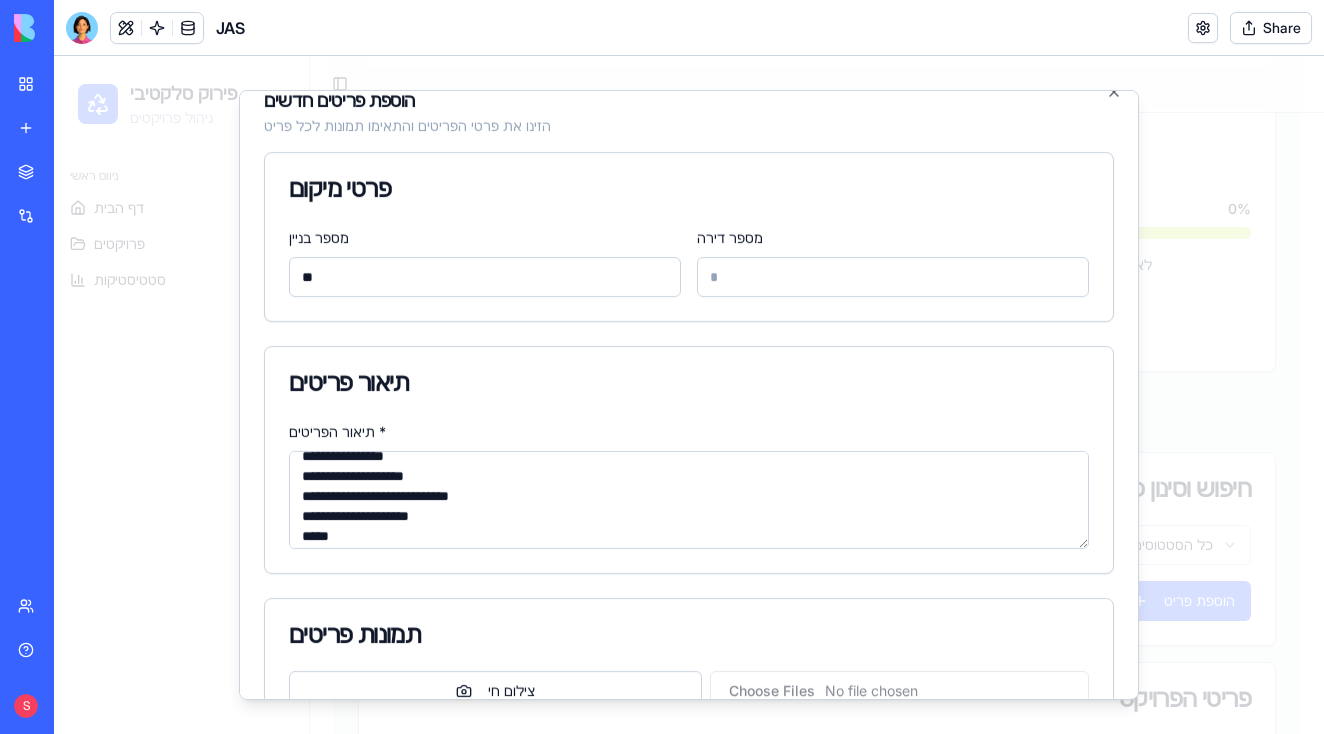 drag, startPoint x: 440, startPoint y: 494, endPoint x: 527, endPoint y: 494, distance: 87 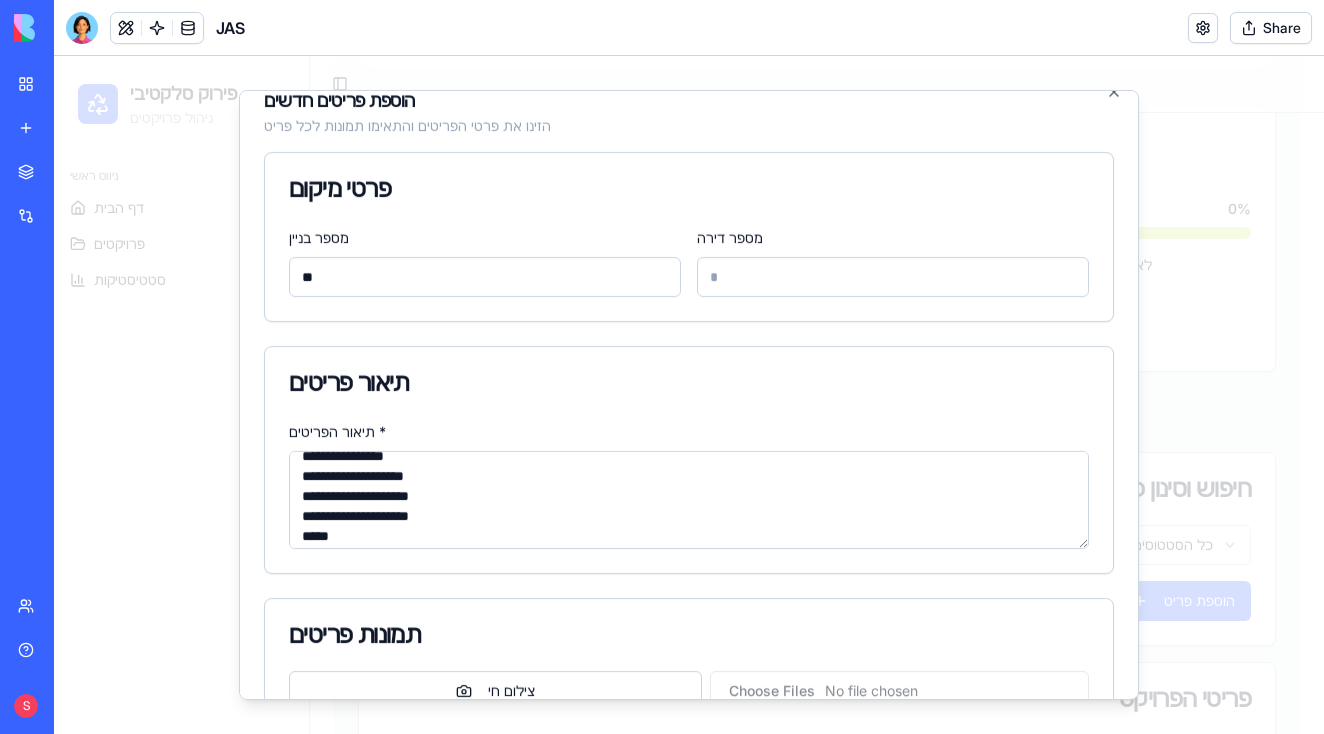 drag, startPoint x: 392, startPoint y: 478, endPoint x: 484, endPoint y: 478, distance: 92 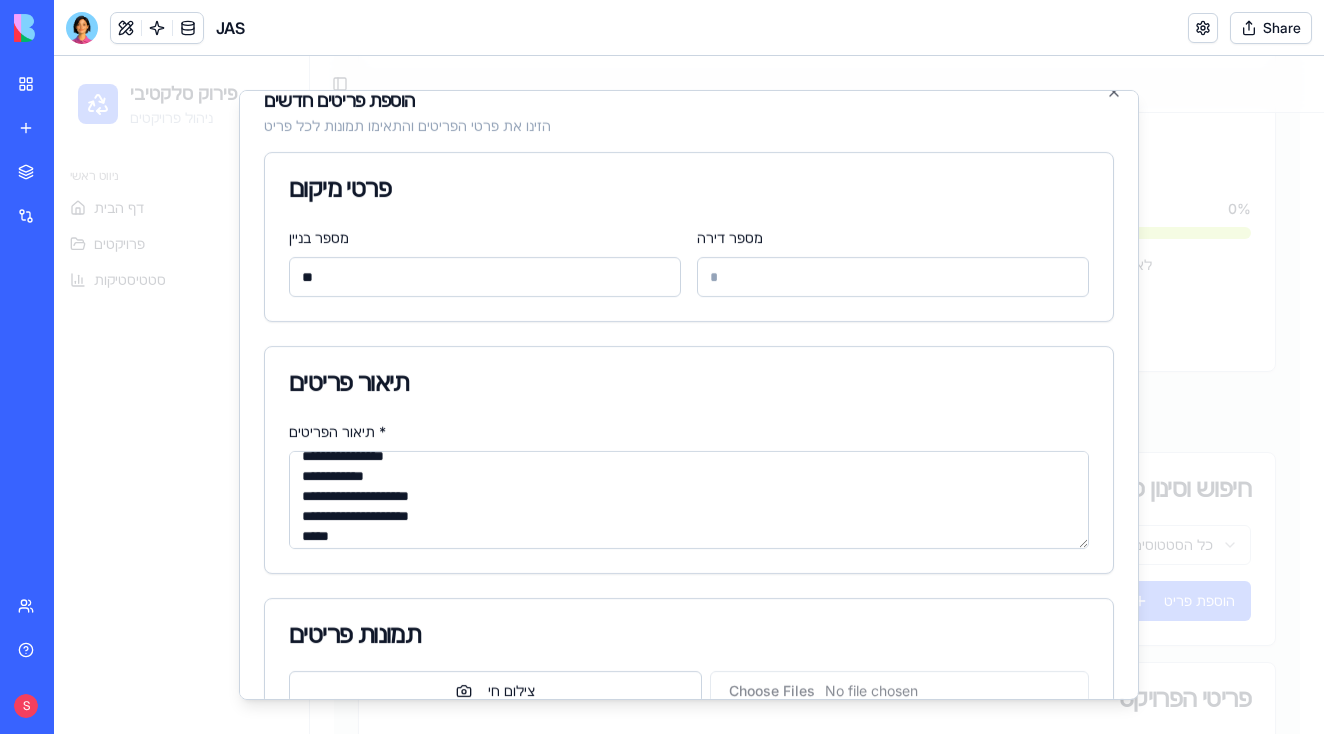 scroll, scrollTop: 654, scrollLeft: 0, axis: vertical 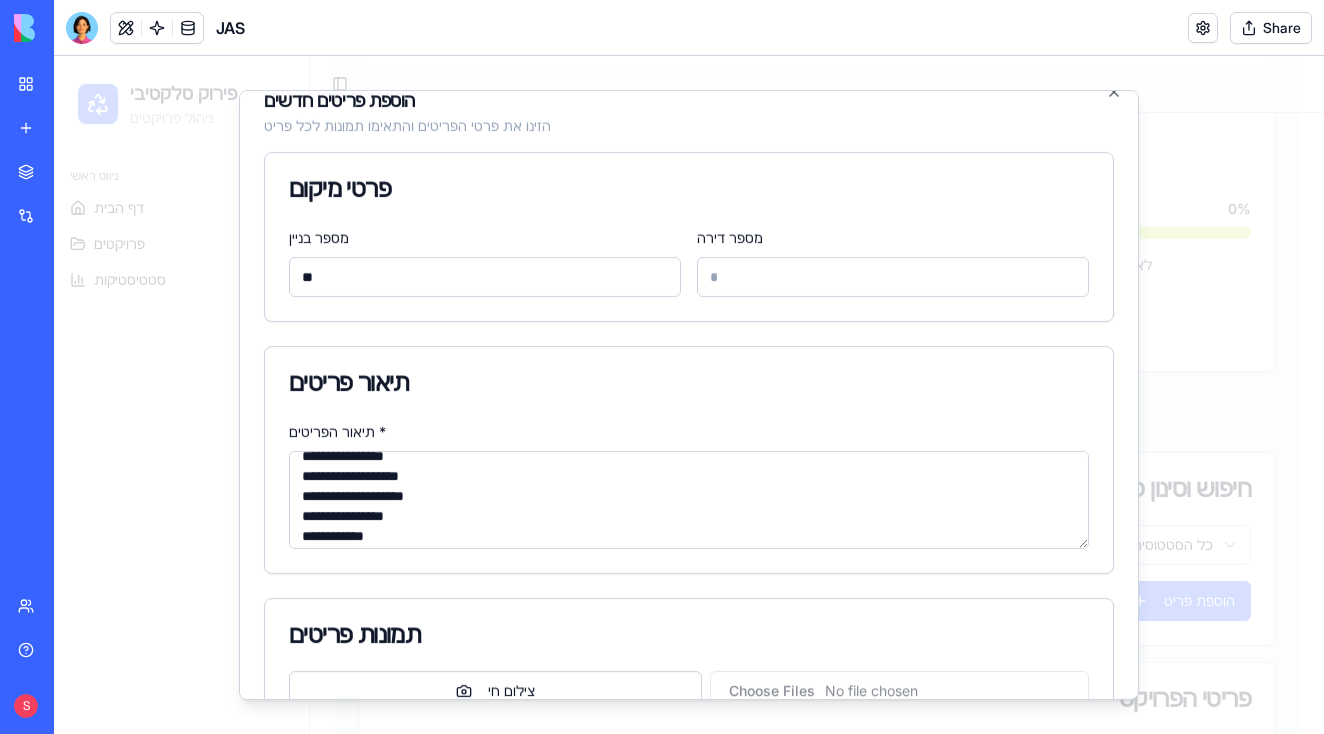 drag, startPoint x: 365, startPoint y: 513, endPoint x: 458, endPoint y: 519, distance: 93.193344 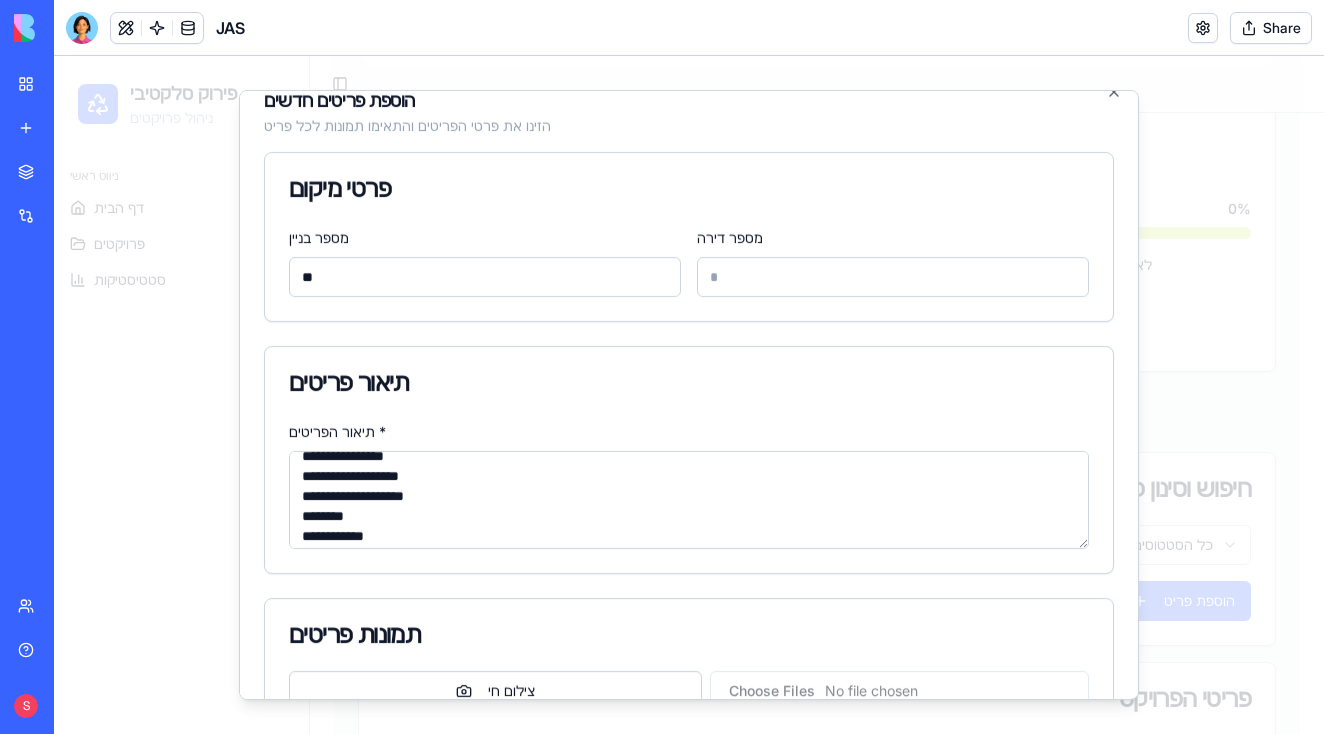 drag, startPoint x: 394, startPoint y: 498, endPoint x: 472, endPoint y: 498, distance: 78 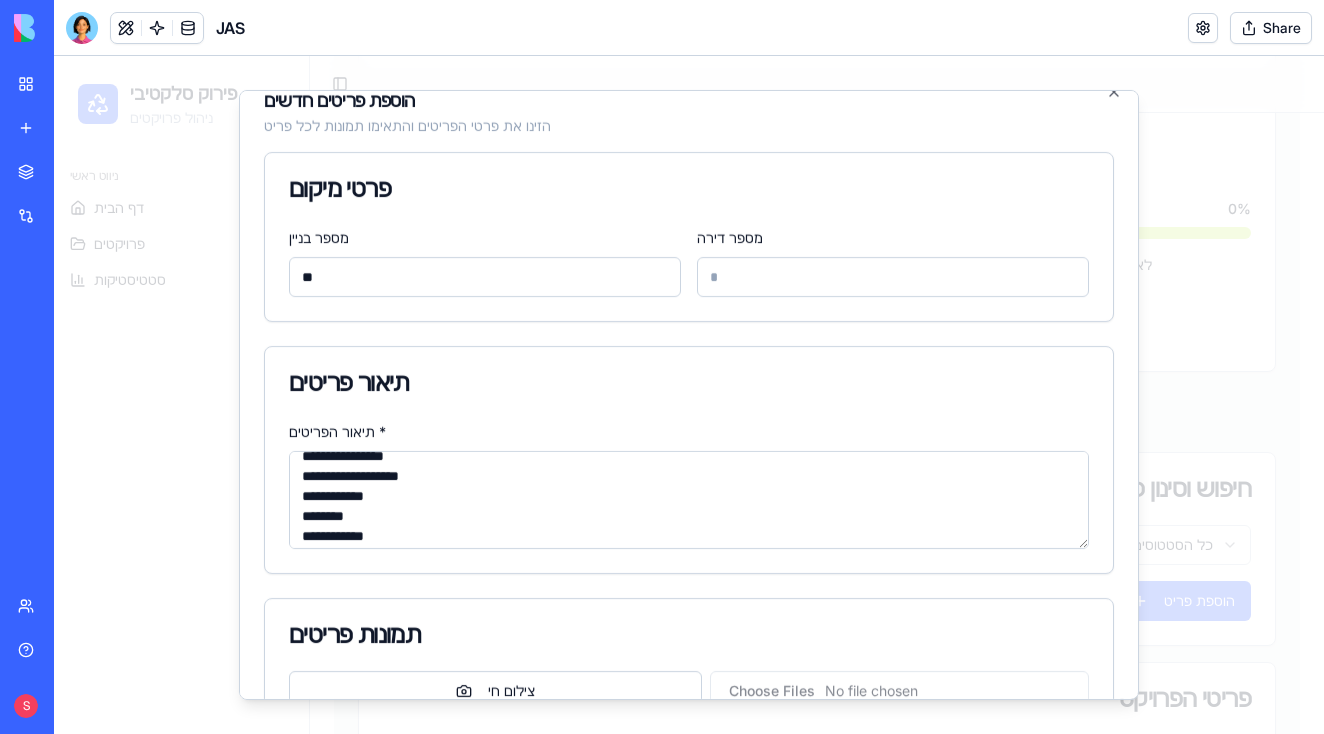 drag, startPoint x: 381, startPoint y: 477, endPoint x: 469, endPoint y: 478, distance: 88.005684 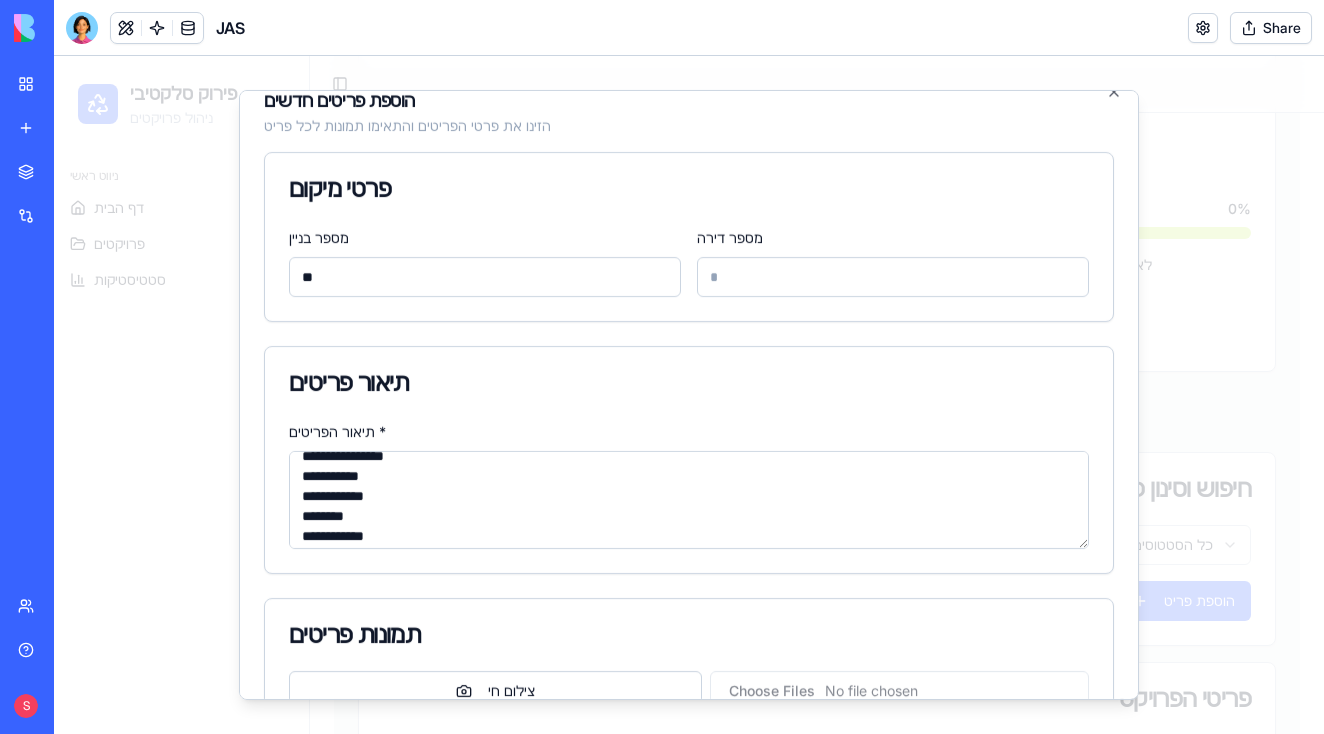 scroll, scrollTop: 616, scrollLeft: 0, axis: vertical 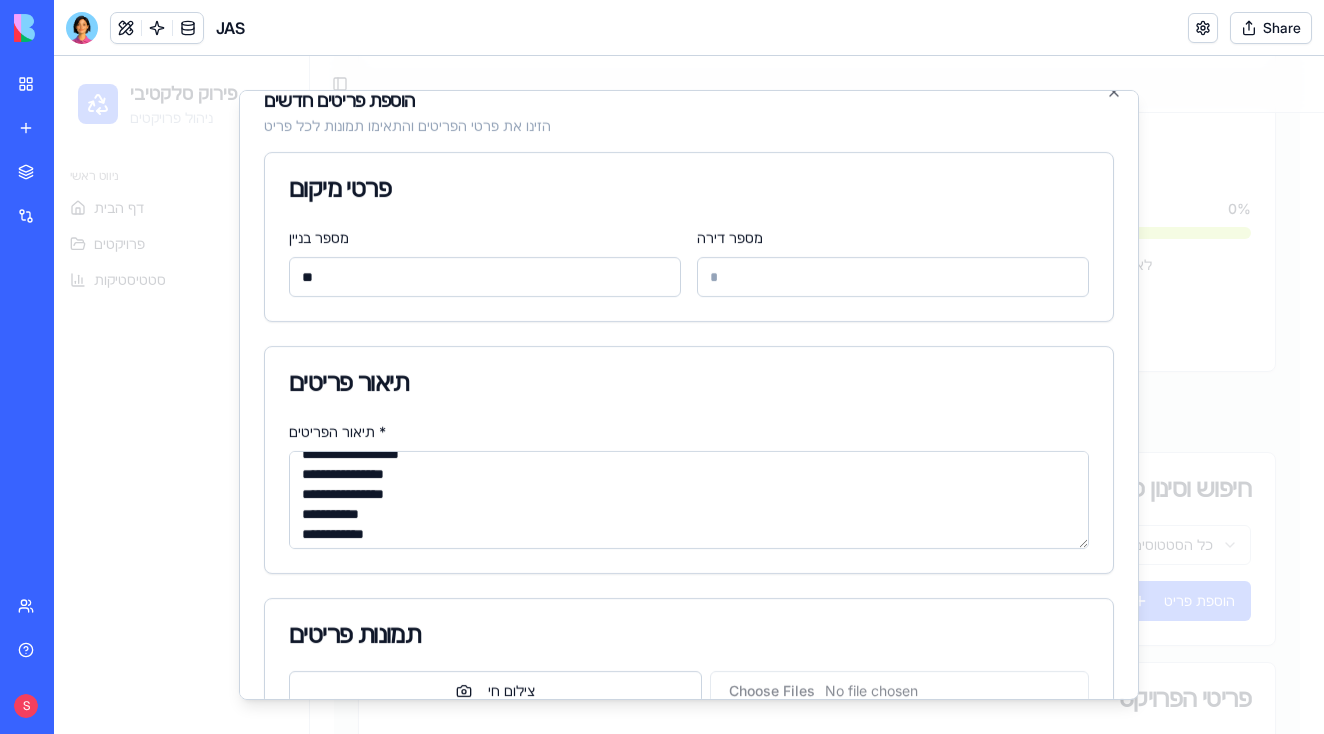 drag, startPoint x: 351, startPoint y: 490, endPoint x: 428, endPoint y: 498, distance: 77.41447 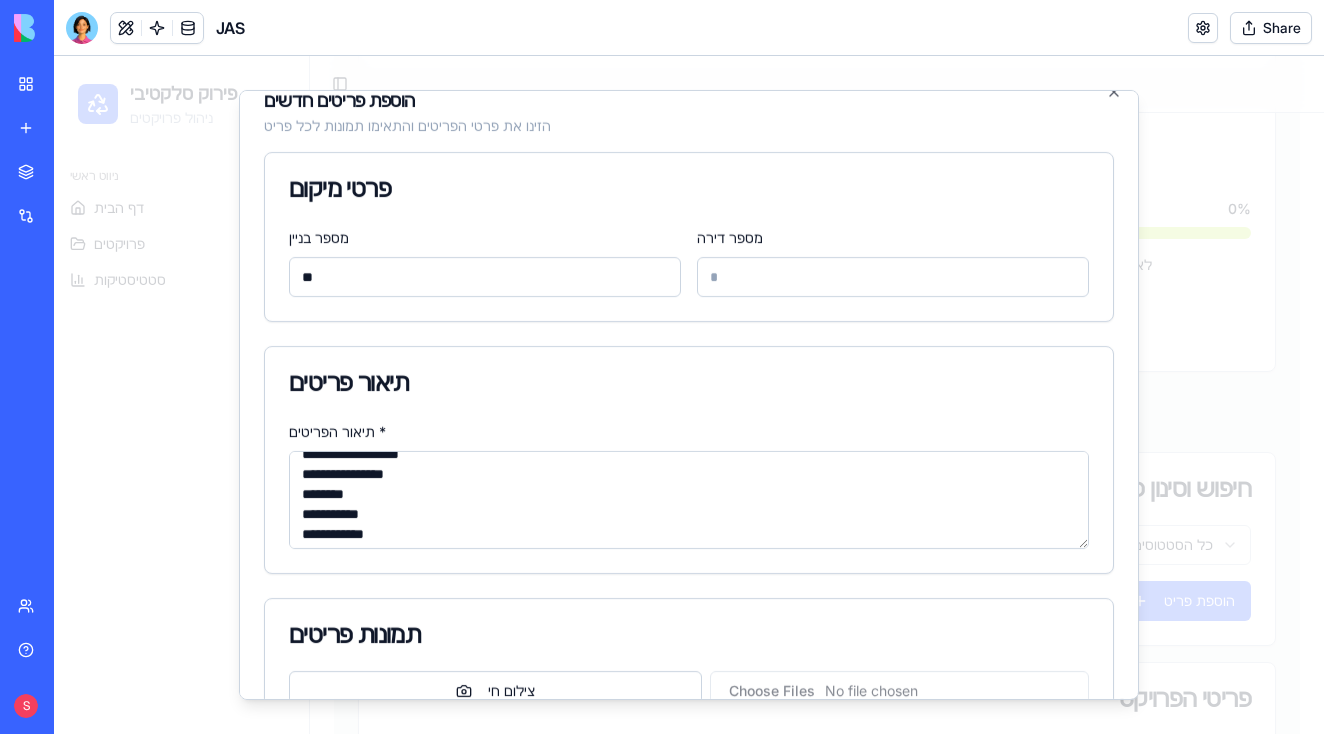 drag, startPoint x: 349, startPoint y: 475, endPoint x: 417, endPoint y: 479, distance: 68.117546 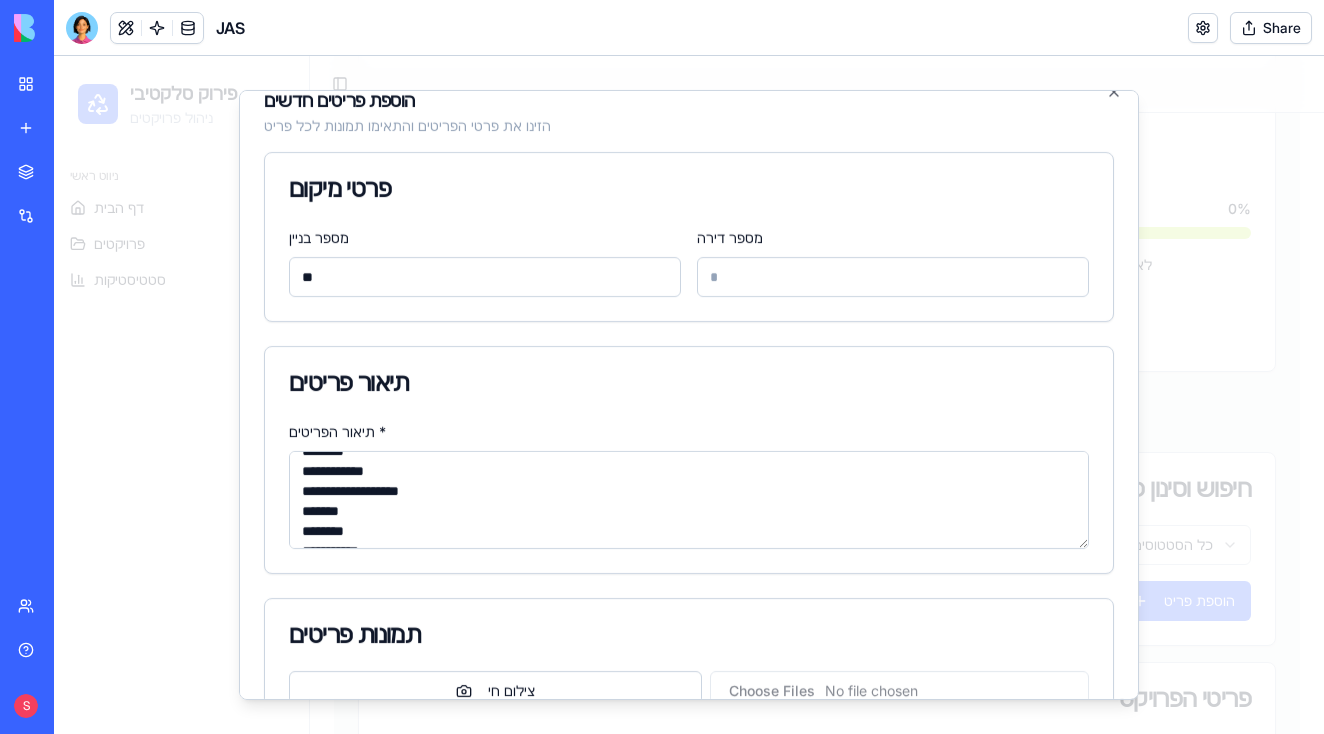 scroll, scrollTop: 556, scrollLeft: 0, axis: vertical 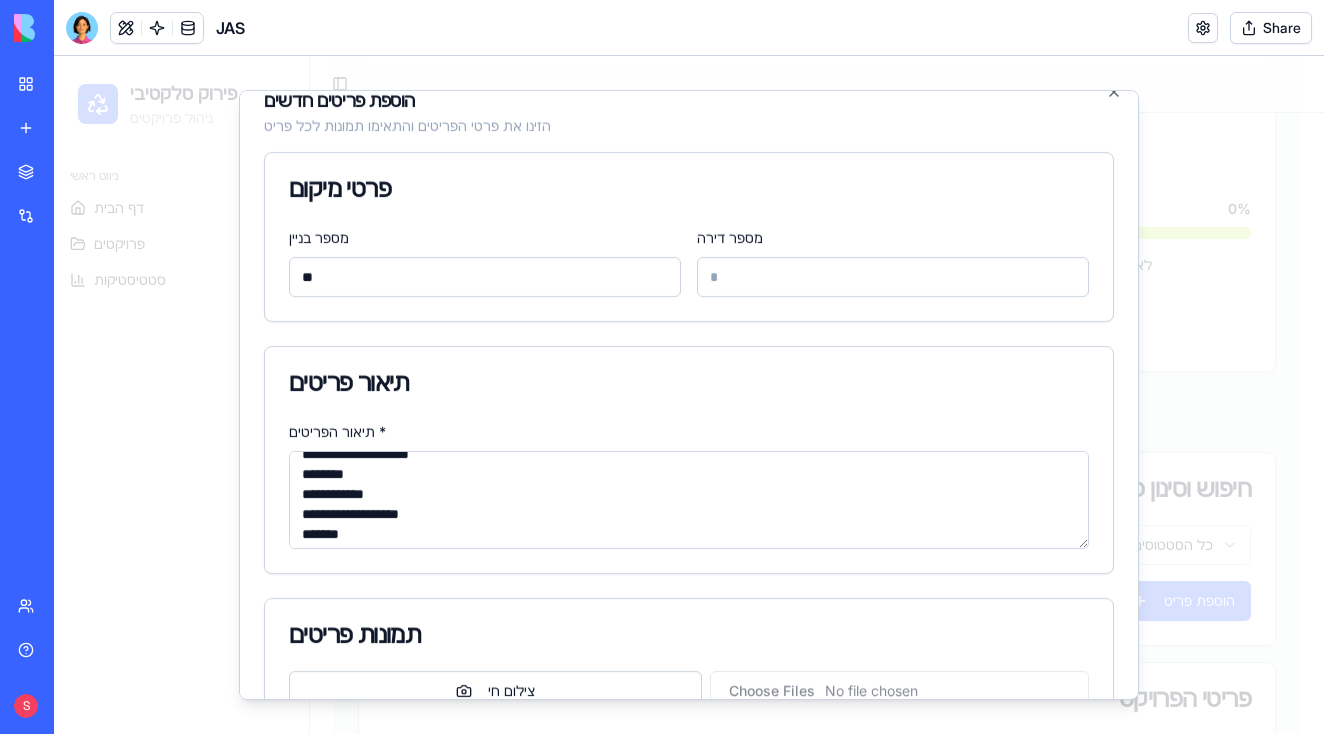 drag, startPoint x: 387, startPoint y: 512, endPoint x: 456, endPoint y: 512, distance: 69 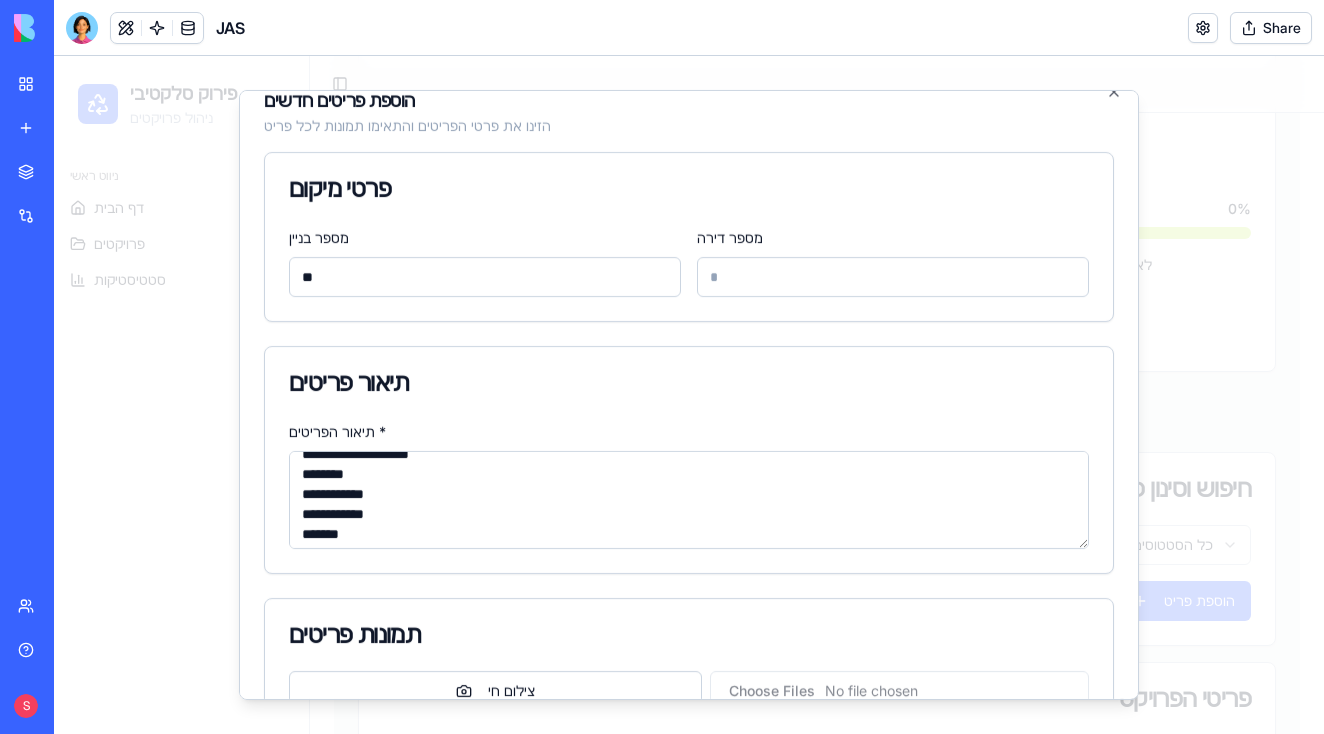 click on "**********" at bounding box center [689, 500] 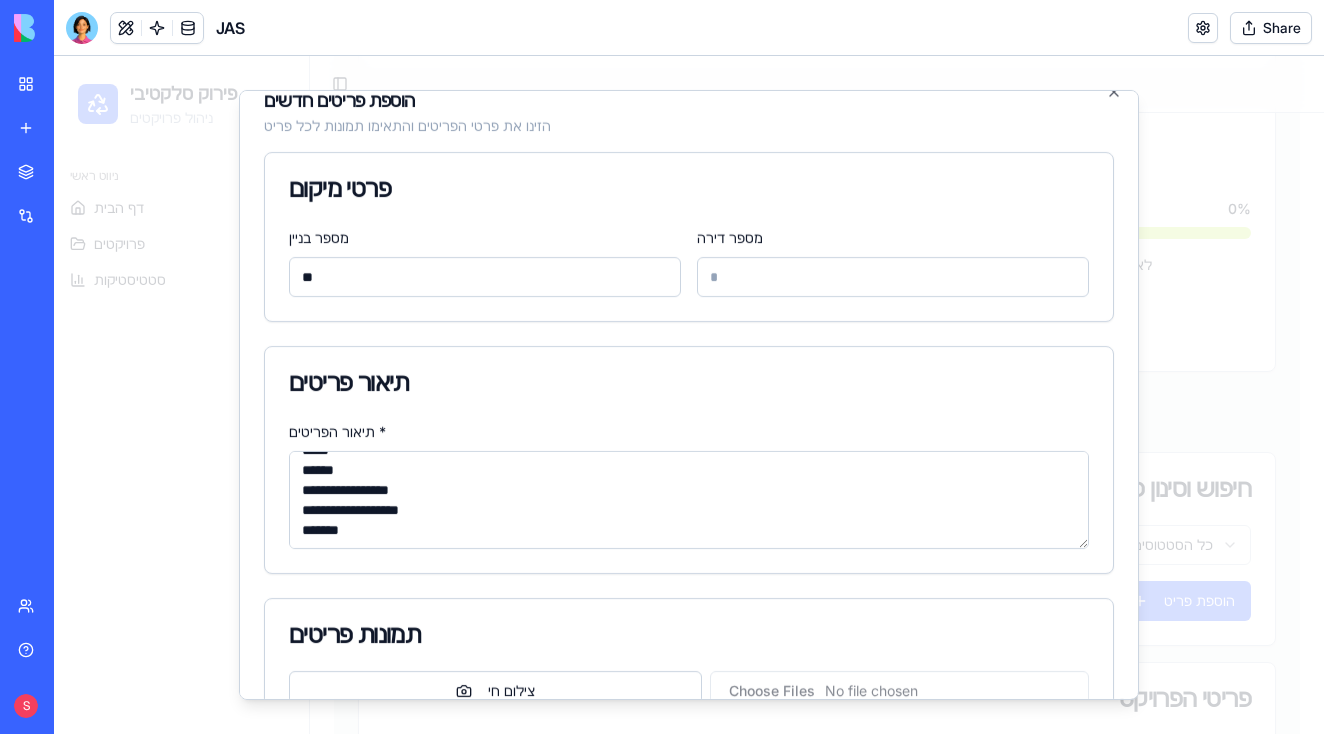 scroll, scrollTop: 800, scrollLeft: 0, axis: vertical 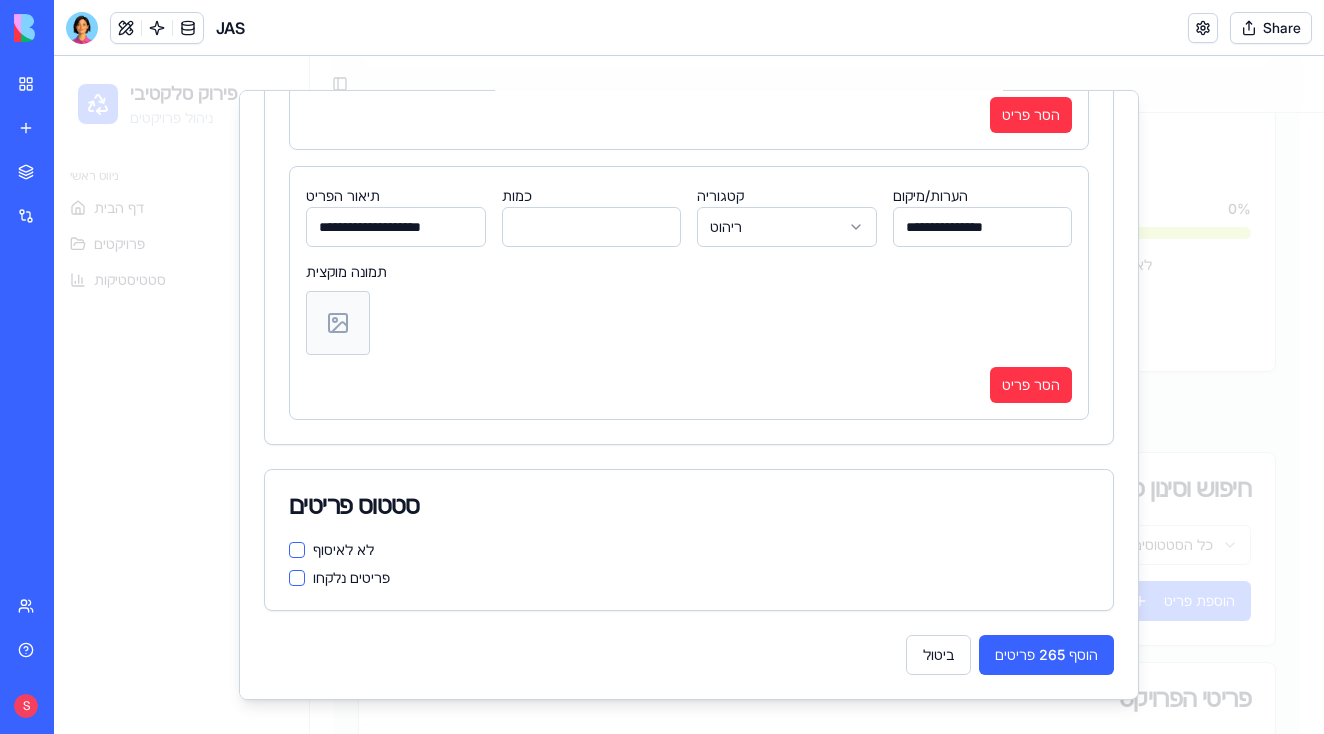 click on "לא לאיסוף" at bounding box center [297, 550] 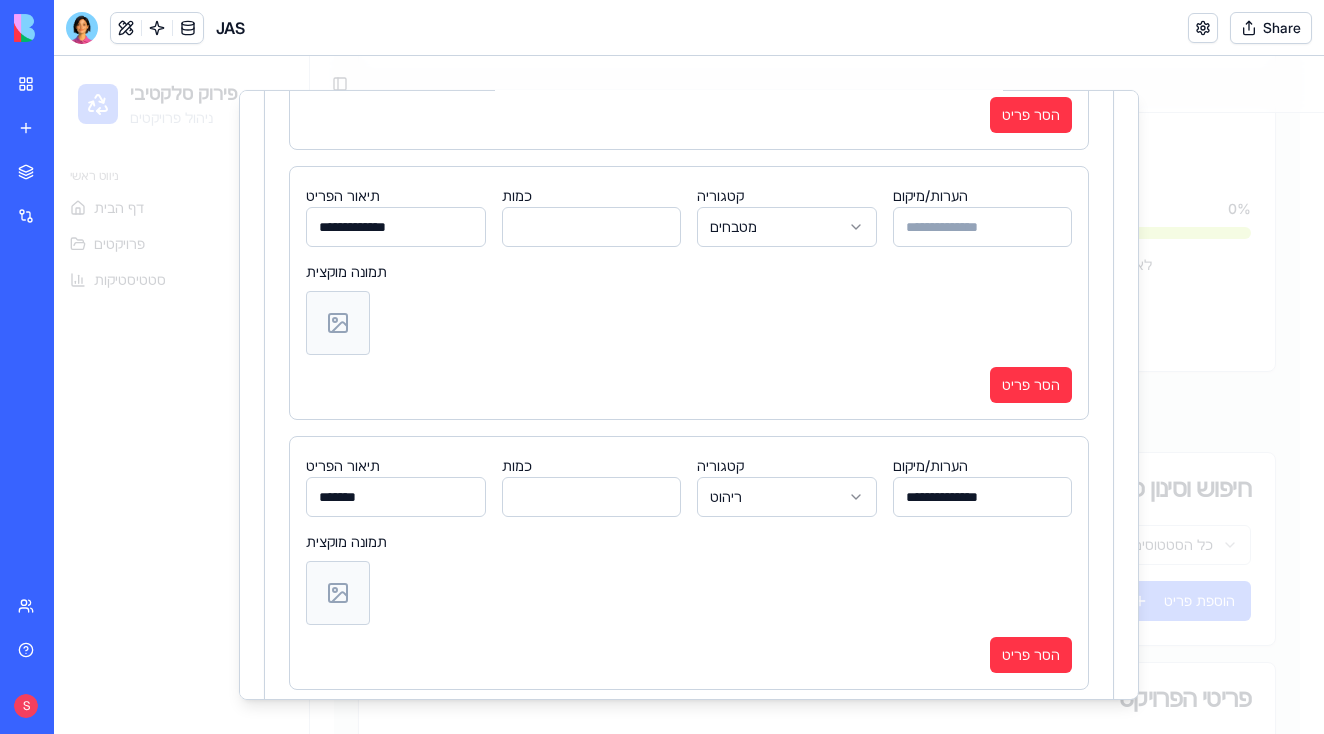 click at bounding box center [689, 593] 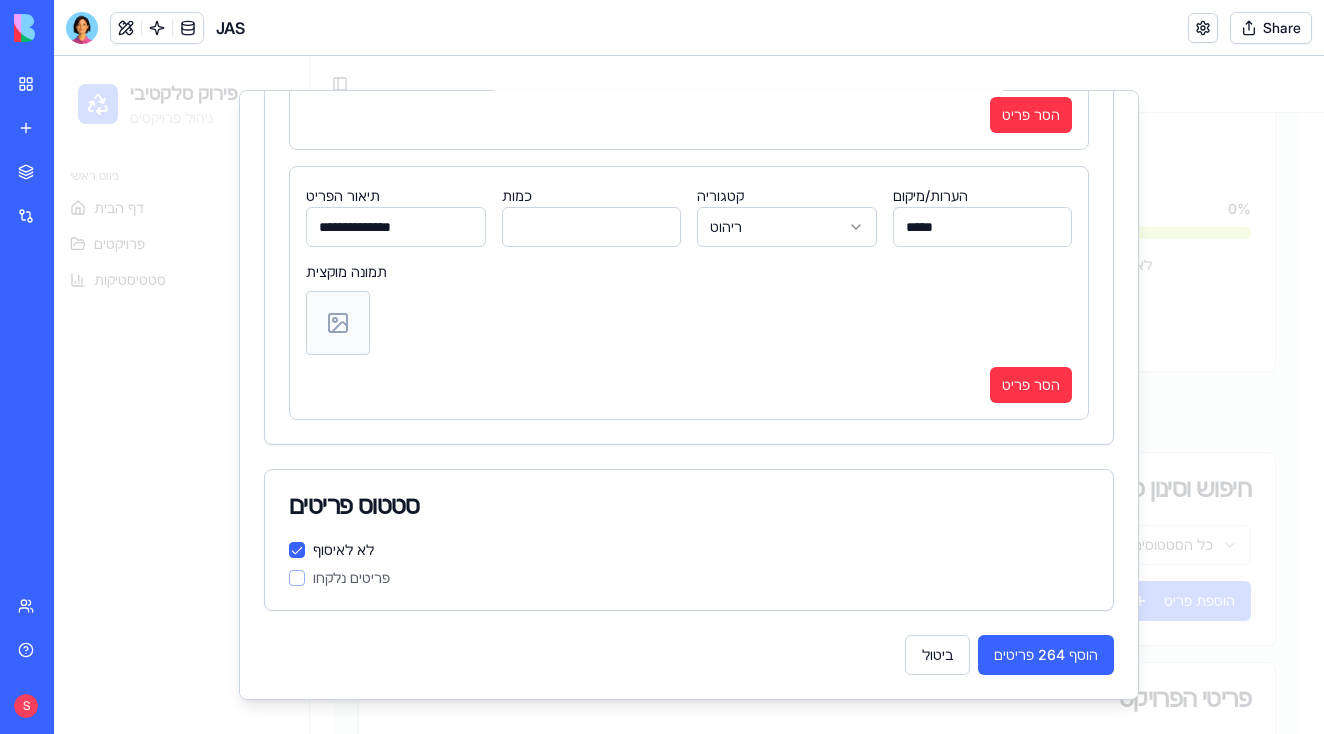 scroll, scrollTop: 5820, scrollLeft: 0, axis: vertical 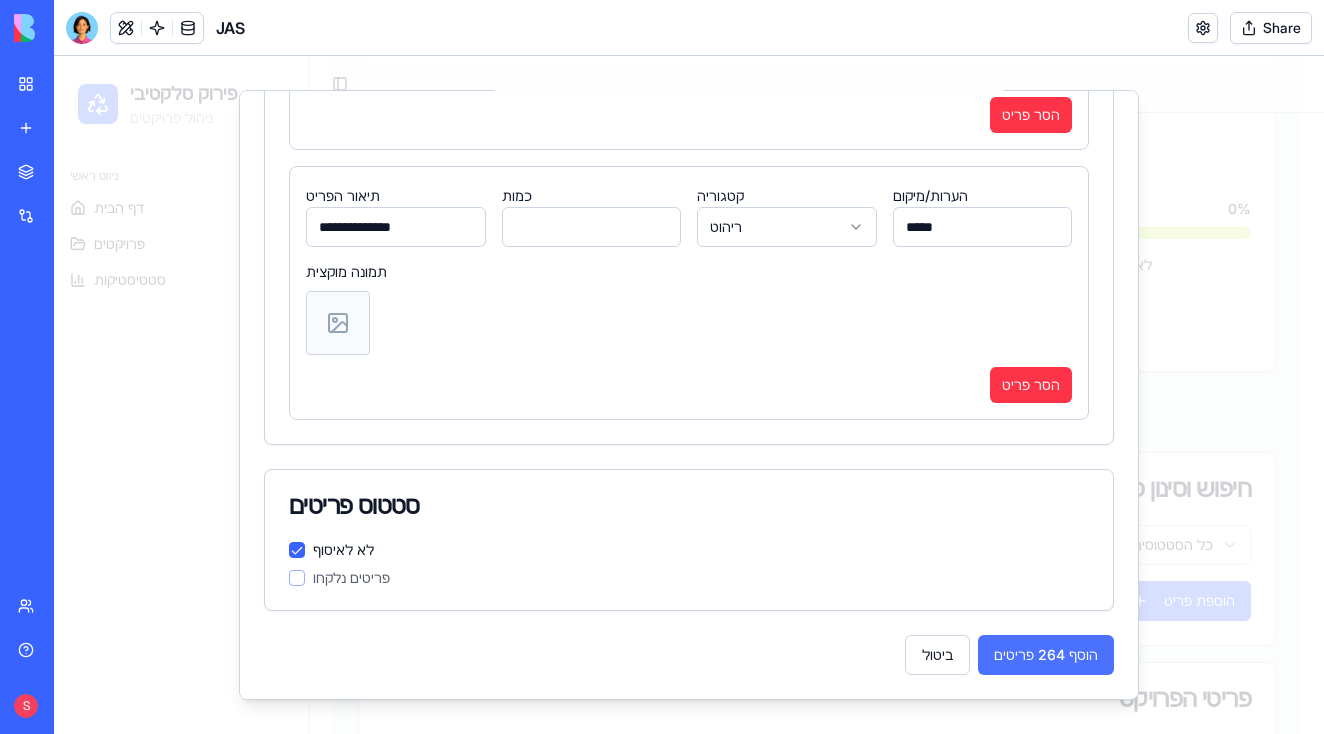 click on "הוסף 264 פריטים" at bounding box center [1046, 655] 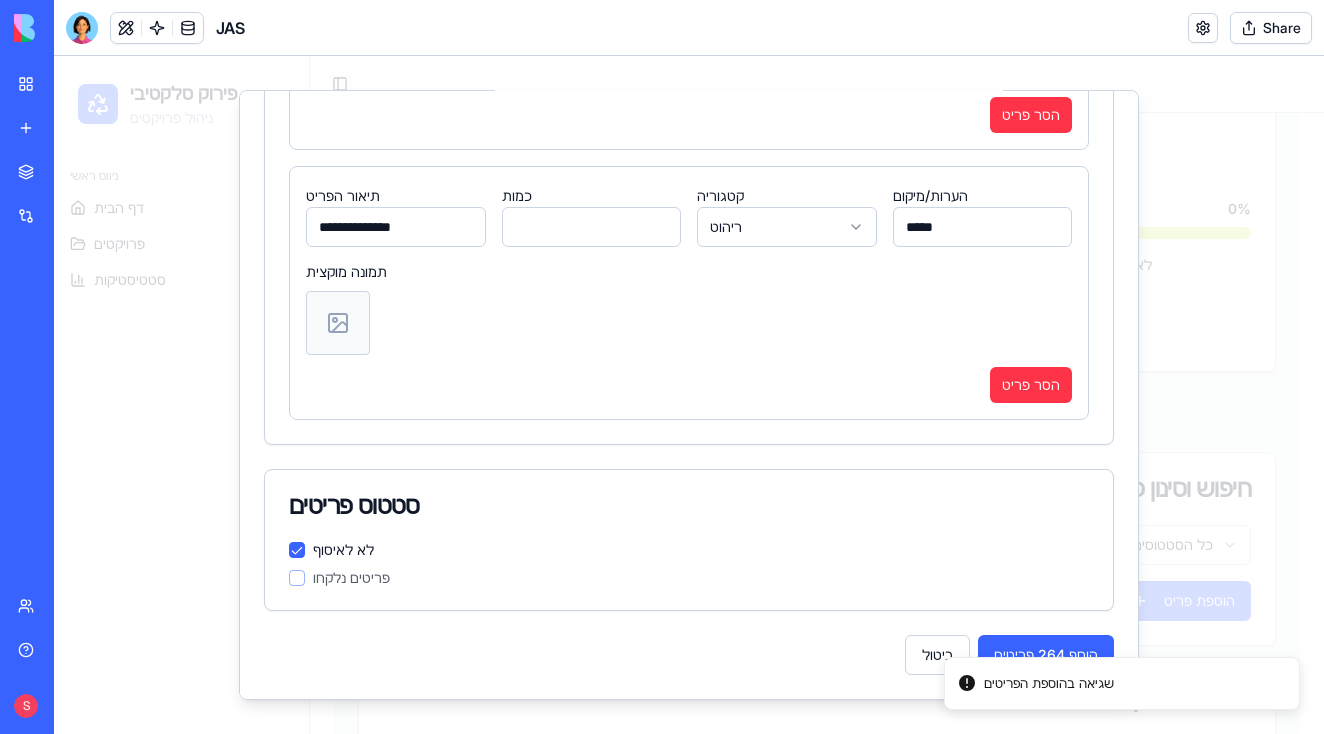 scroll, scrollTop: 0, scrollLeft: 0, axis: both 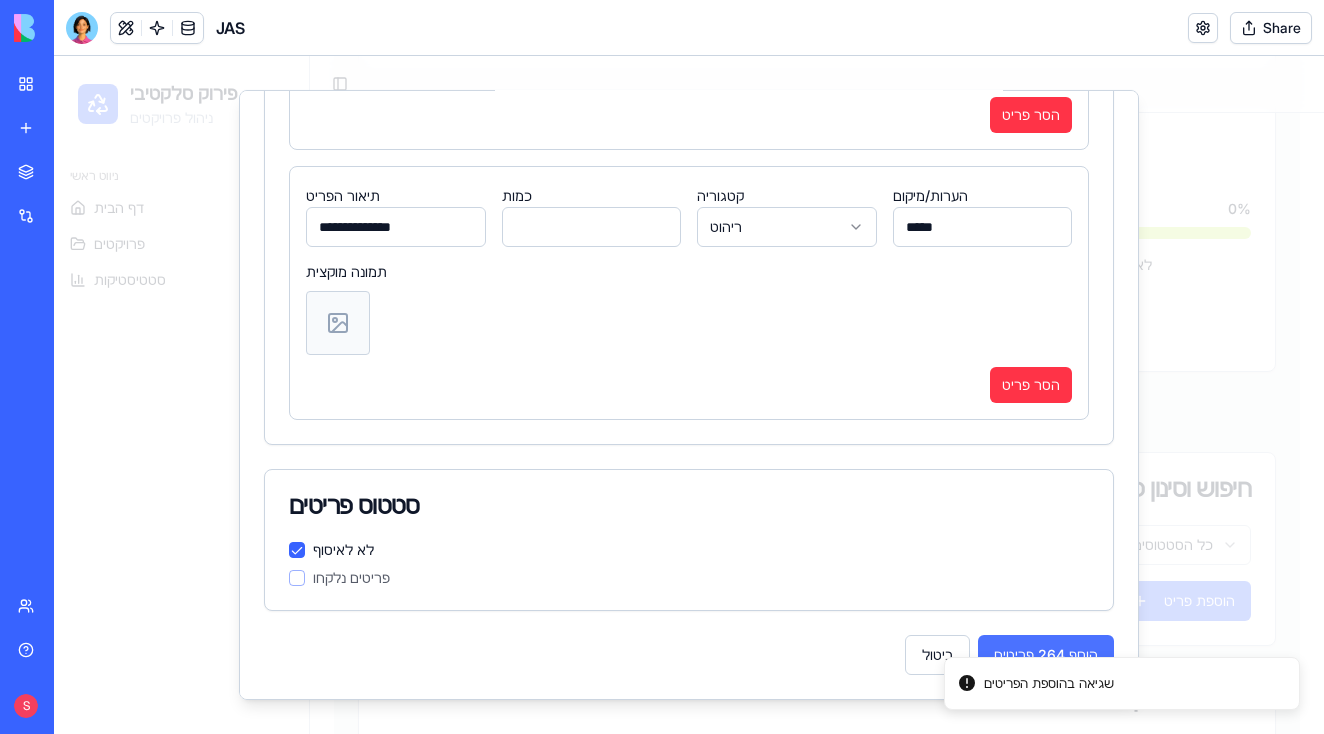 click on "הוסף 264 פריטים" at bounding box center (1046, 655) 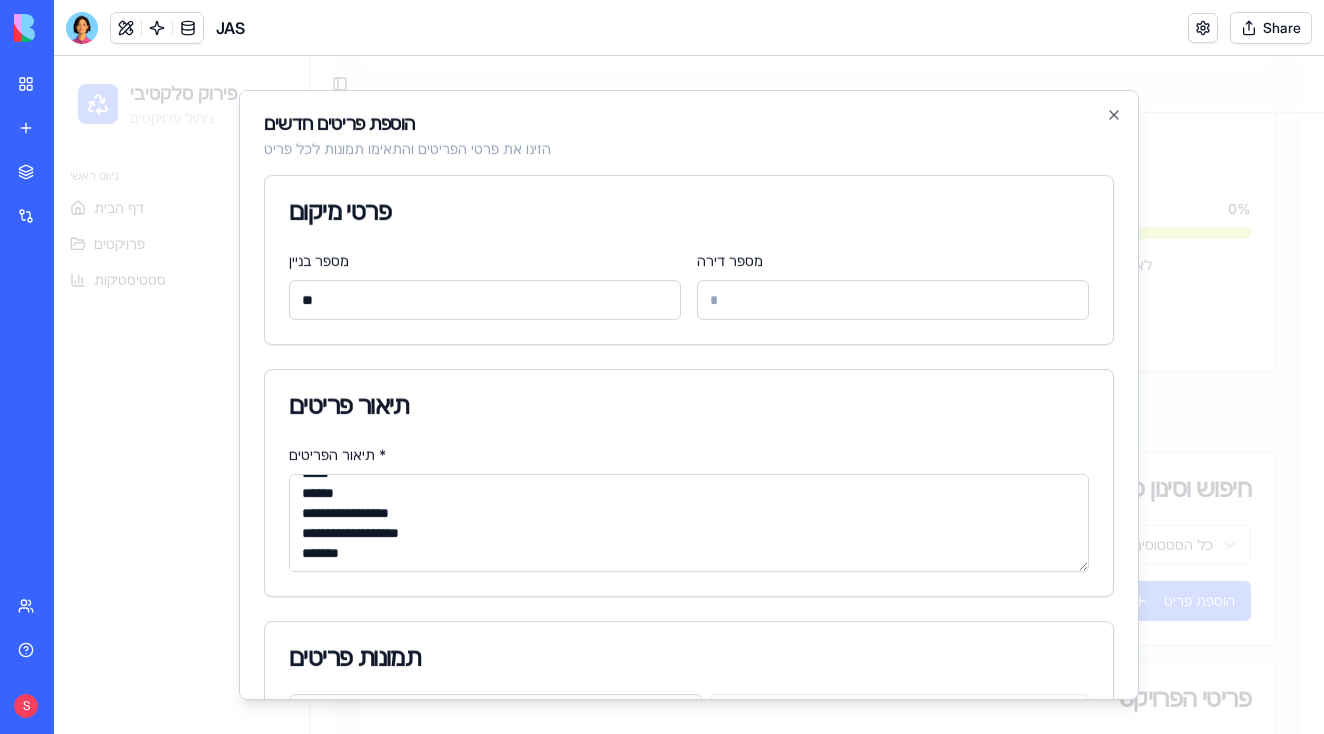 scroll, scrollTop: -4, scrollLeft: 0, axis: vertical 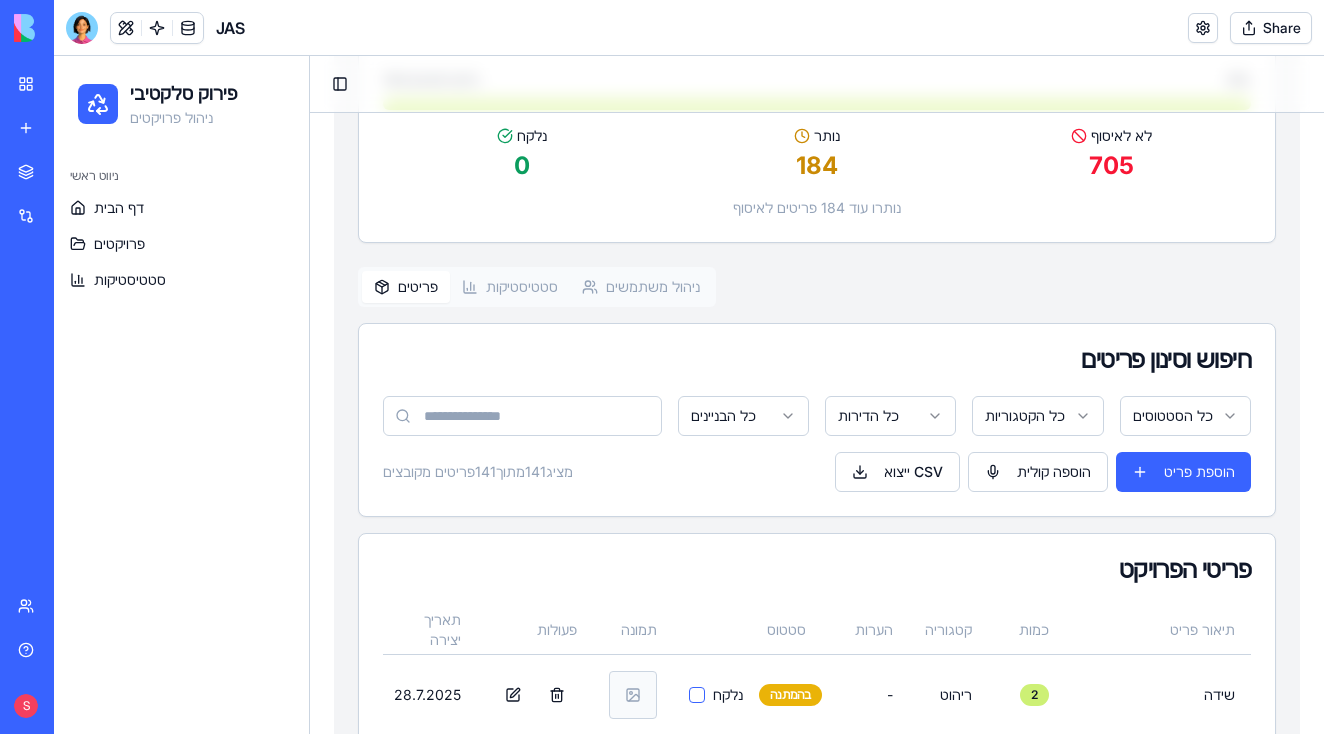 click on "ניהול משתמשים" at bounding box center [641, 287] 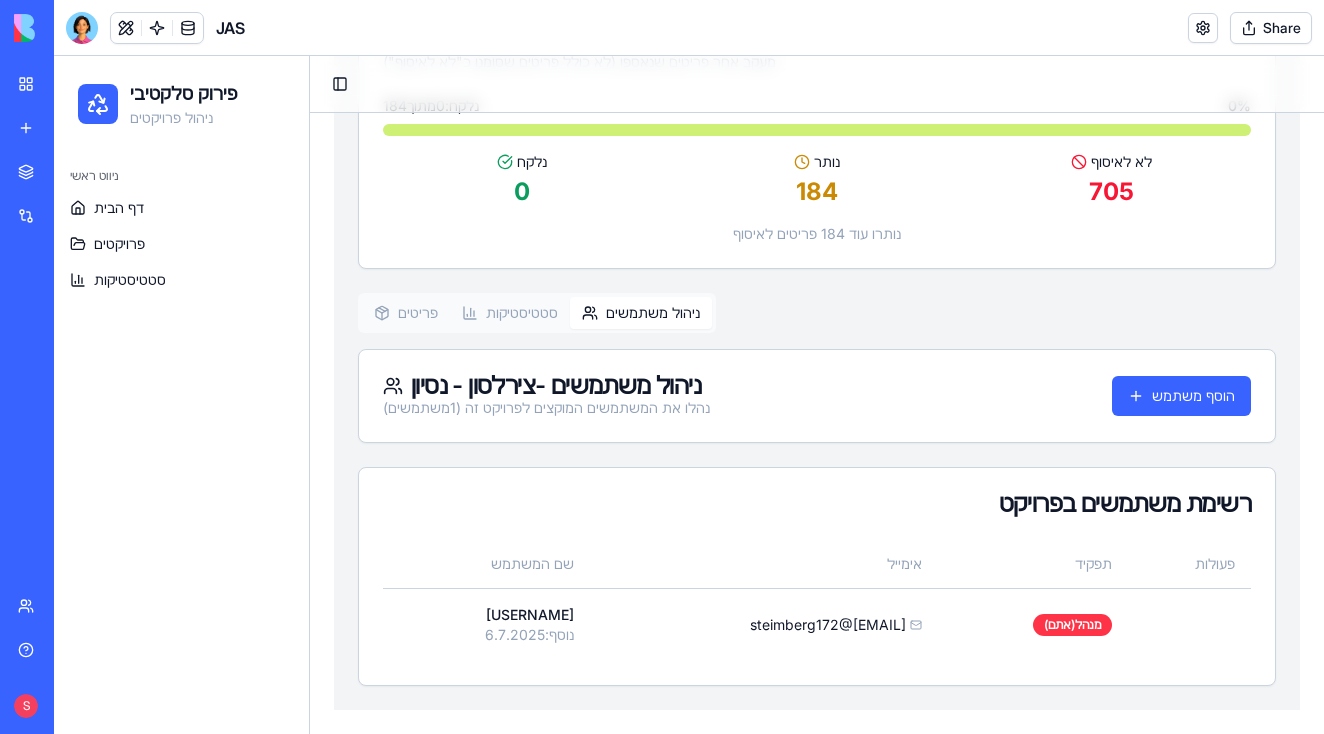 scroll, scrollTop: 0, scrollLeft: 0, axis: both 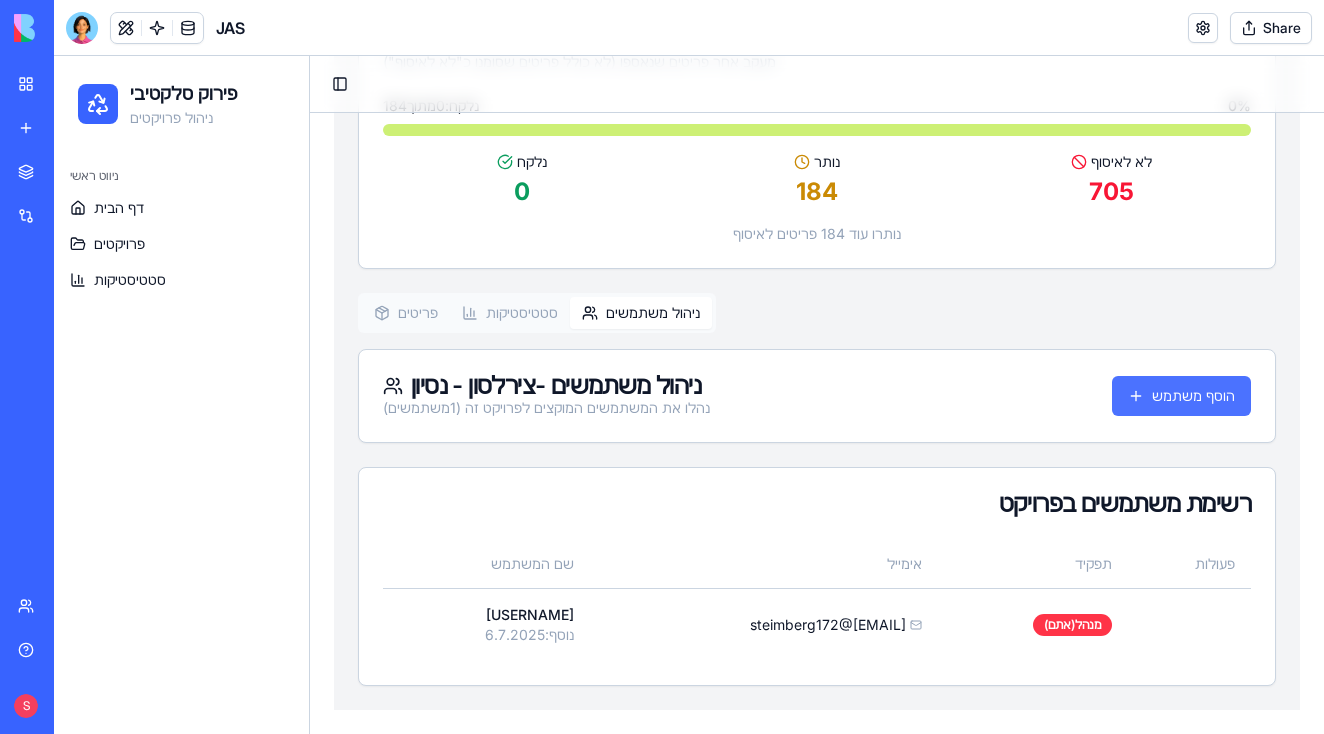 click on "הוסף משתמש" at bounding box center (1181, 396) 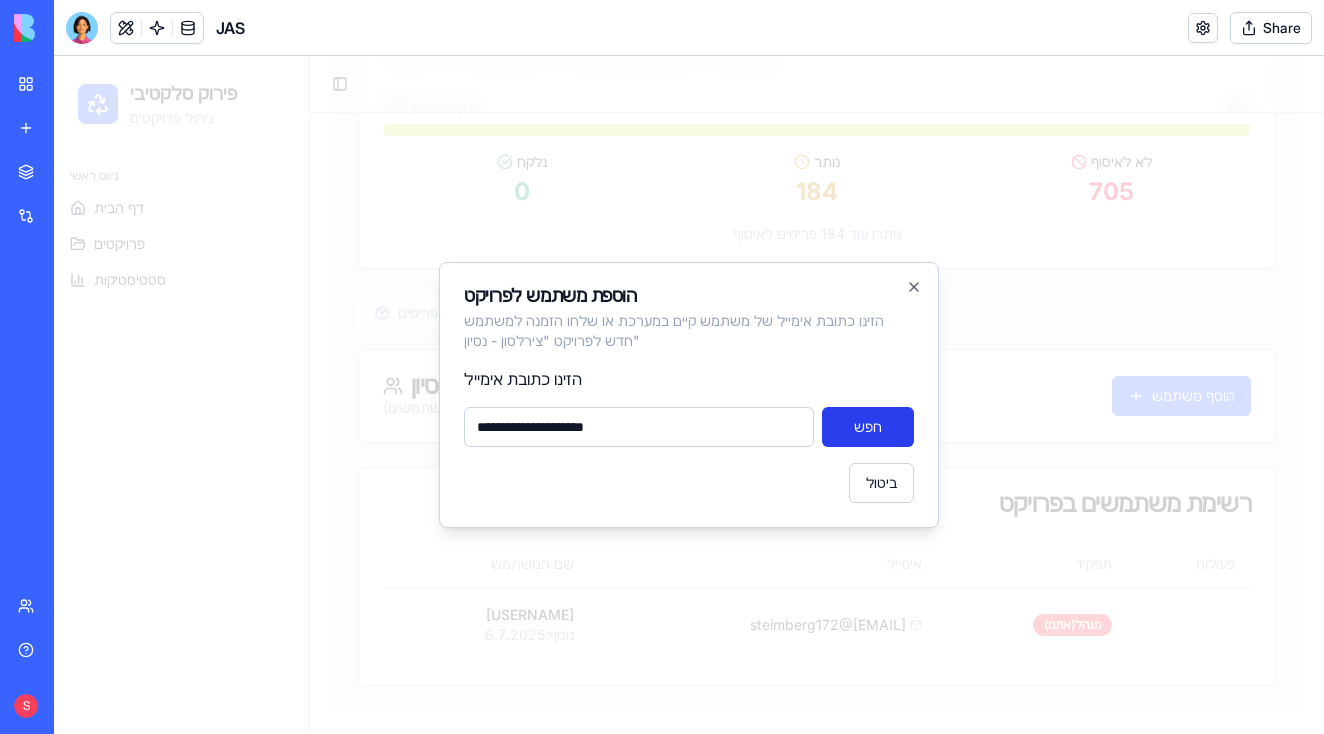 click on "חפש" at bounding box center [868, 427] 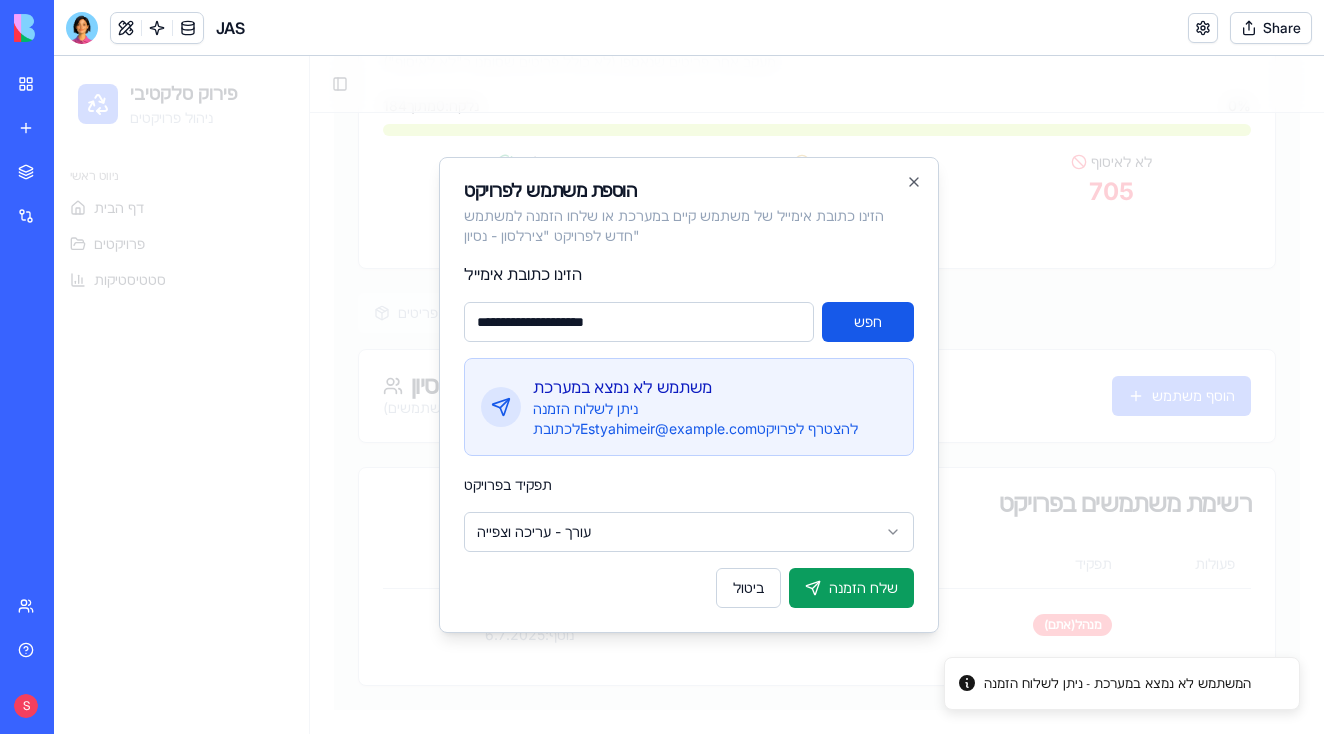 click on "פירוק סלקטיבי ניהול פרויקטים ניווט ראשי דף הבית פרויקטים סטטיסטיקות Toggle Sidebar צירלסון - נסיון צירלסון - [CITY] פעיל יזם לא צוין תאריך הריסה 30.7.2025 בניינים 3 דירות 42 התקדמות איסוף פריטים מעקב אחר פריטים שנאספו (לא כולל פריטים שסומנו כ"לא לאיסוף") נלקח:  0  מתוך  184 0 % נלקח 0 נותר 184 לא לאיסוף 705 נותרו עוד 184 פריטים לאיסוף פריטים סטטיסטיקות ניהול משתמשים ניהול משתמשים -  צירלסון - נסיון נהלו את המשתמשים המוקצים לפרויקט זה ( 1  משתמשים) הוסף משתמש רשימת משתמשים בפרויקט שם המשתמש אימייל תפקיד פעולות steimberg172 נוסף:  6.7.2025 steimberg172@gmail.com מנהל  (אתם)
הוספת משתמש לפרויקט " חפש Close" at bounding box center [689, 186] 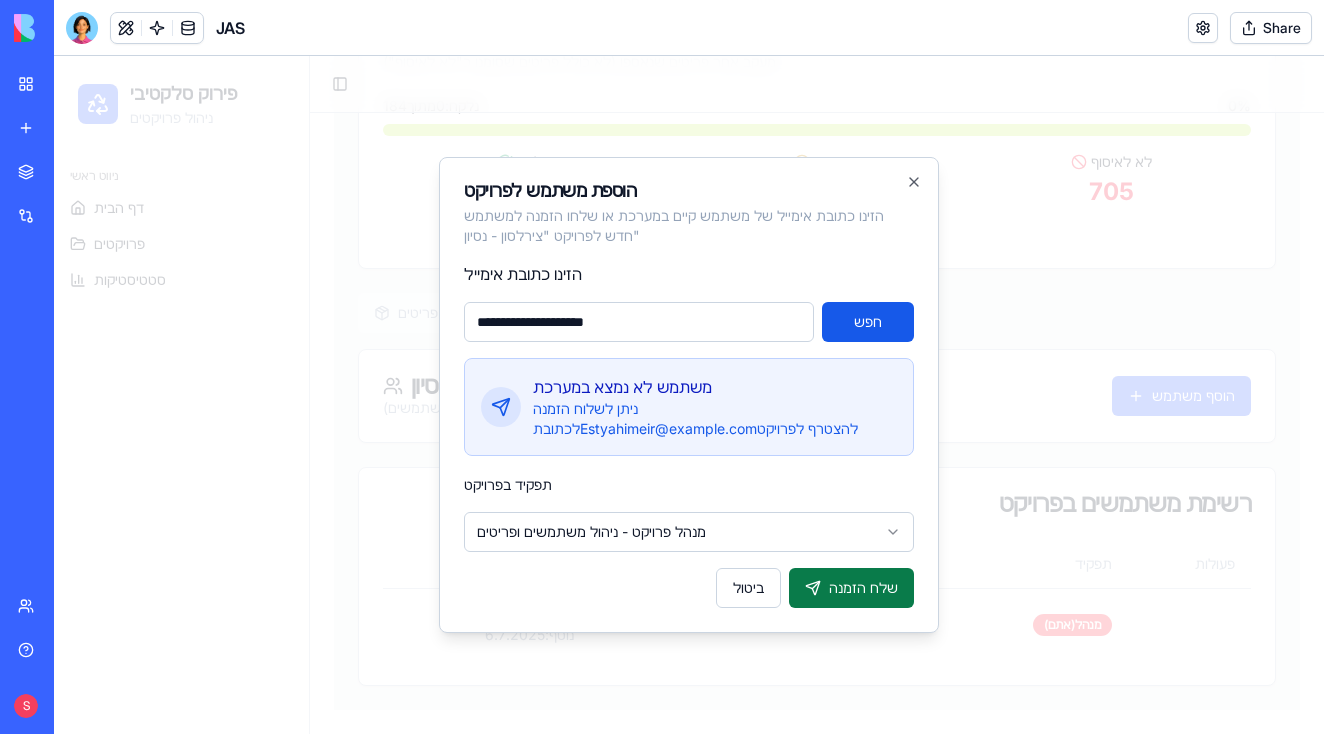 click on "שלח הזמנה" at bounding box center (851, 588) 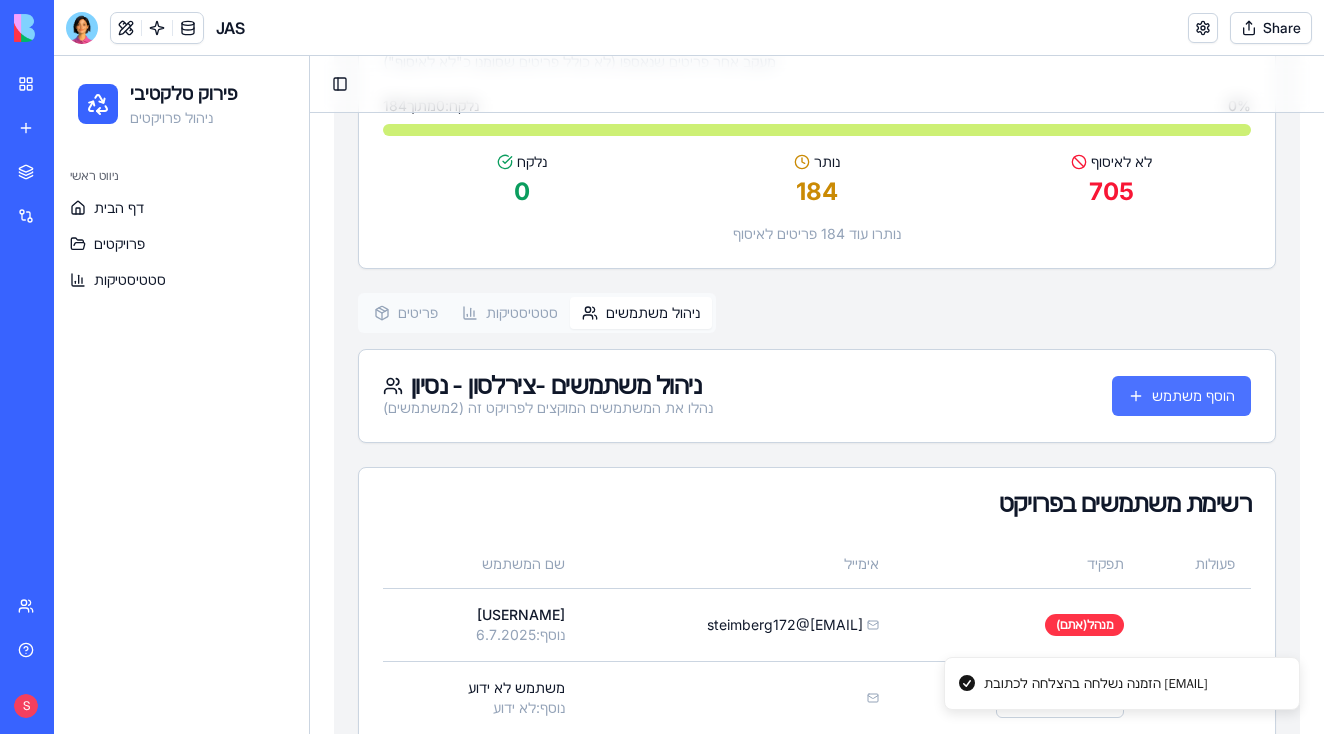 click on "הוסף משתמש" at bounding box center (1181, 396) 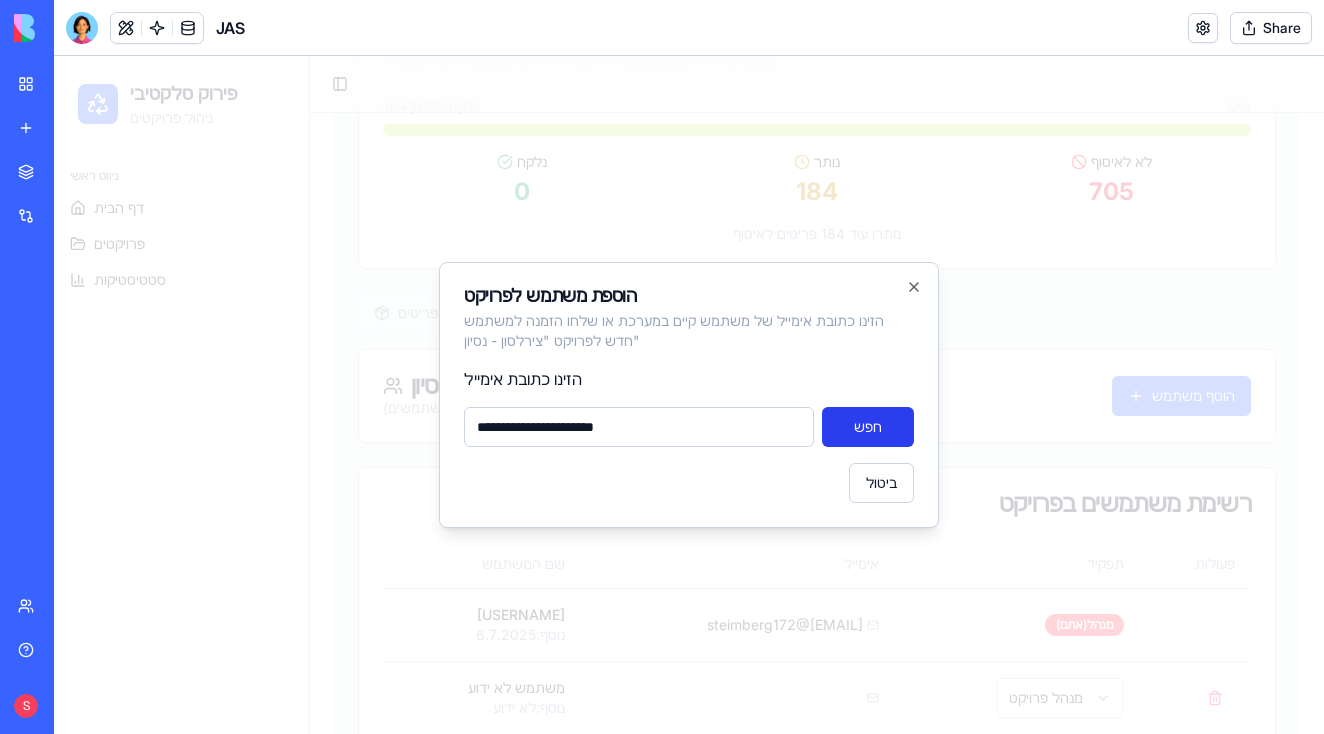 click on "חפש" at bounding box center (868, 427) 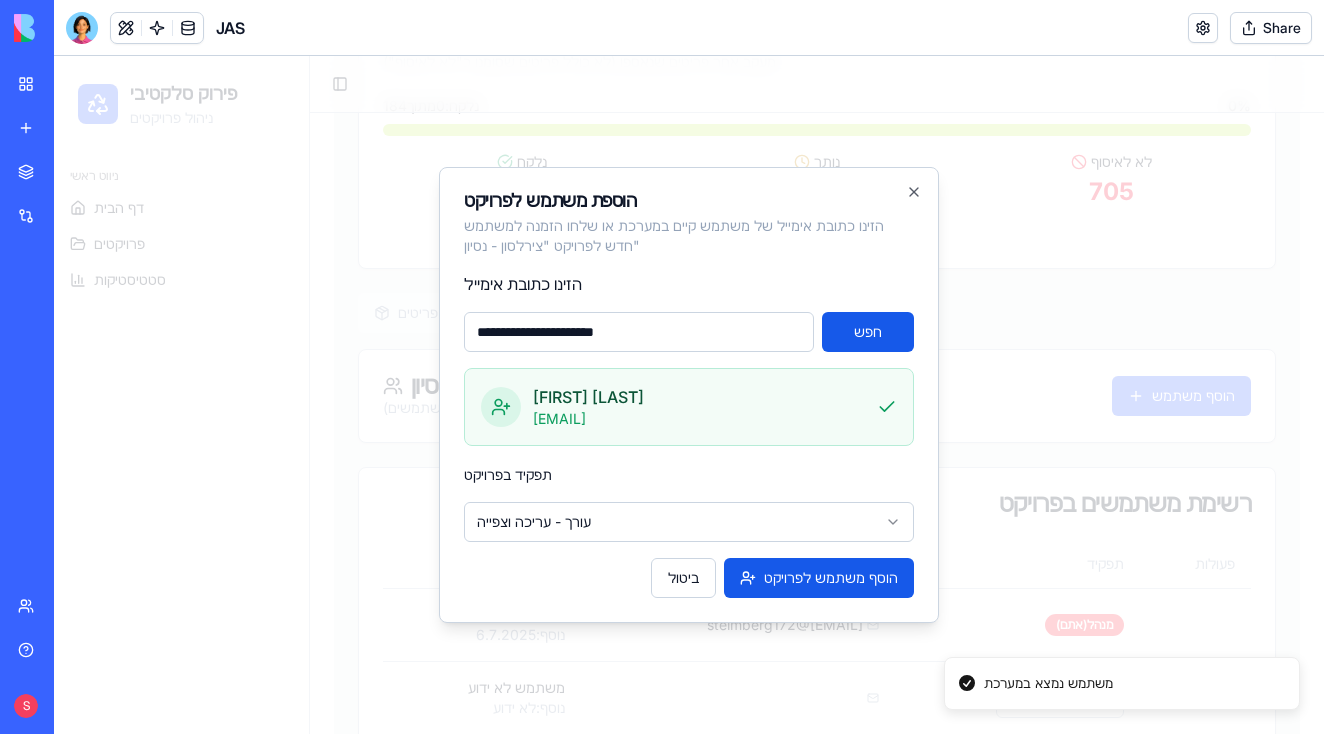 click on "פירוק סלקטיבי ניהול פרויקטים ניווט ראשי דף הבית פרויקטים סטטיסטיקות Toggle Sidebar צירלסון - נסיון צירלסון - [CITY] פעיל יזם לא צוין תאריך הריסה 30.7.2025 בניינים 3 דירות 42 התקדמות איסוף פריטים מעקב אחר פריטים שנאספו (לא כולל פריטים שסומנו כ"לא לאיסוף") נלקח:  0  מתוך  184 0 % נלקח 0 נותר 184 לא לאיסוף 705 נותרו עוד 184 פריטים לאיסוף פריטים סטטיסטיקות ניהול משתמשים ניהול משתמשים -  צירלסון - נסיון נהלו את המשתמשים המוקצים לפרויקט זה ( 2  משתמשים) הוסף משתמש רשימת משתמשים בפרויקט שם המשתמש אימייל תפקיד פעולות steimberg172 נוסף:  6.7.2025 steimberg172@gmail.com מנהל  (אתם) משתמש לא ידוע נוסף:  לא ידוע
"" at bounding box center [689, 222] 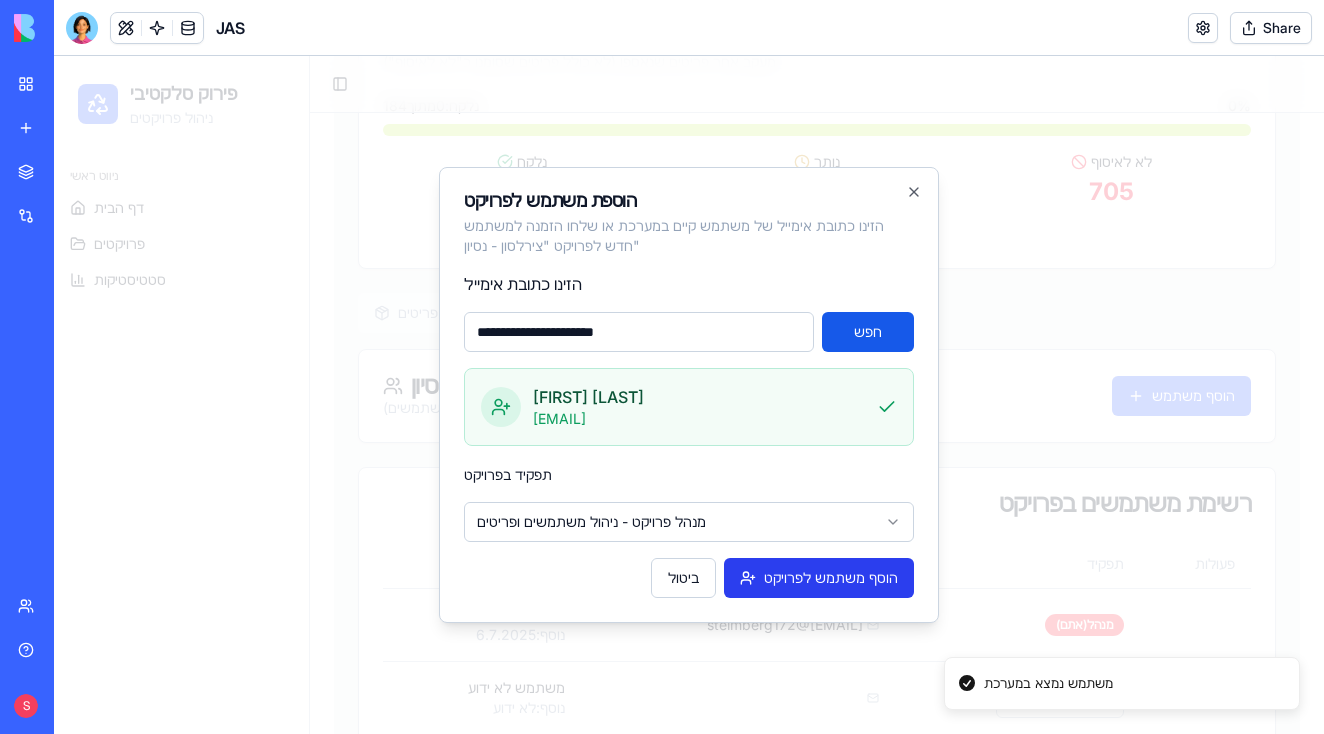 click on "הוסף משתמש לפרויקט" at bounding box center (819, 578) 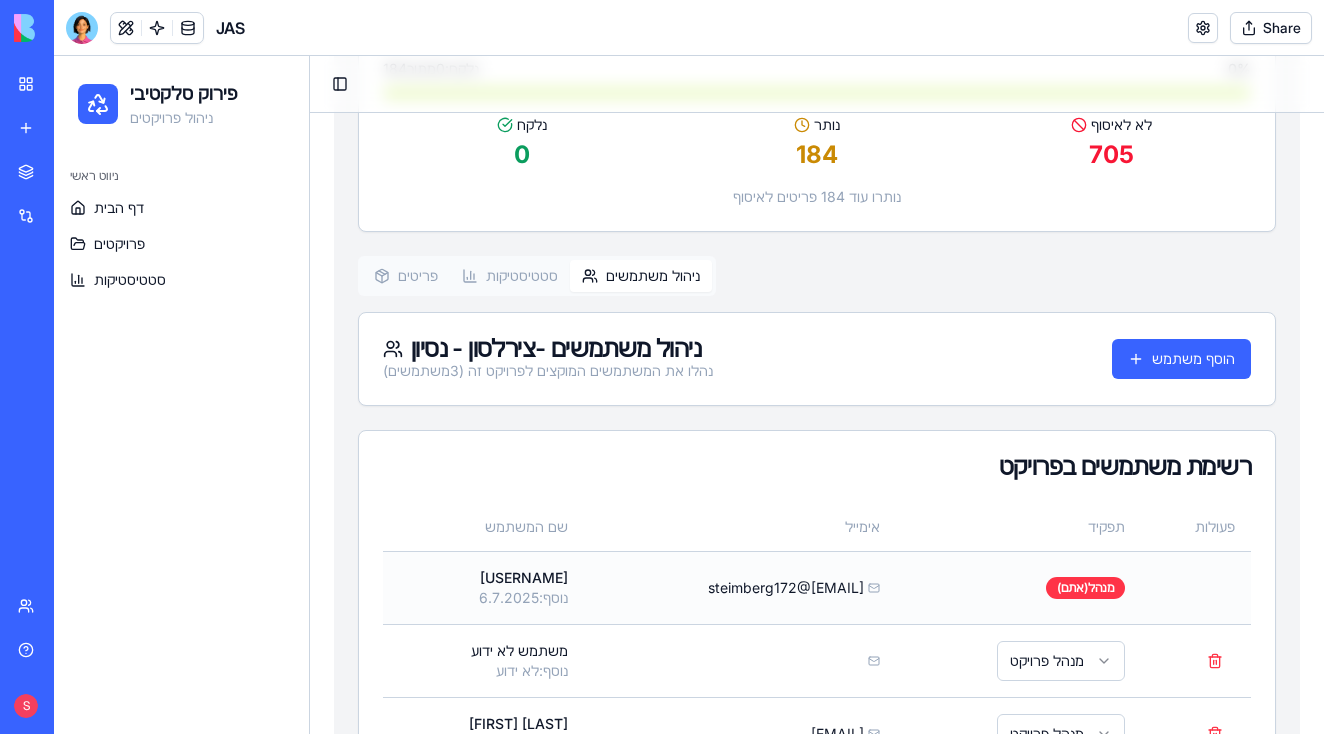 scroll, scrollTop: 412, scrollLeft: 0, axis: vertical 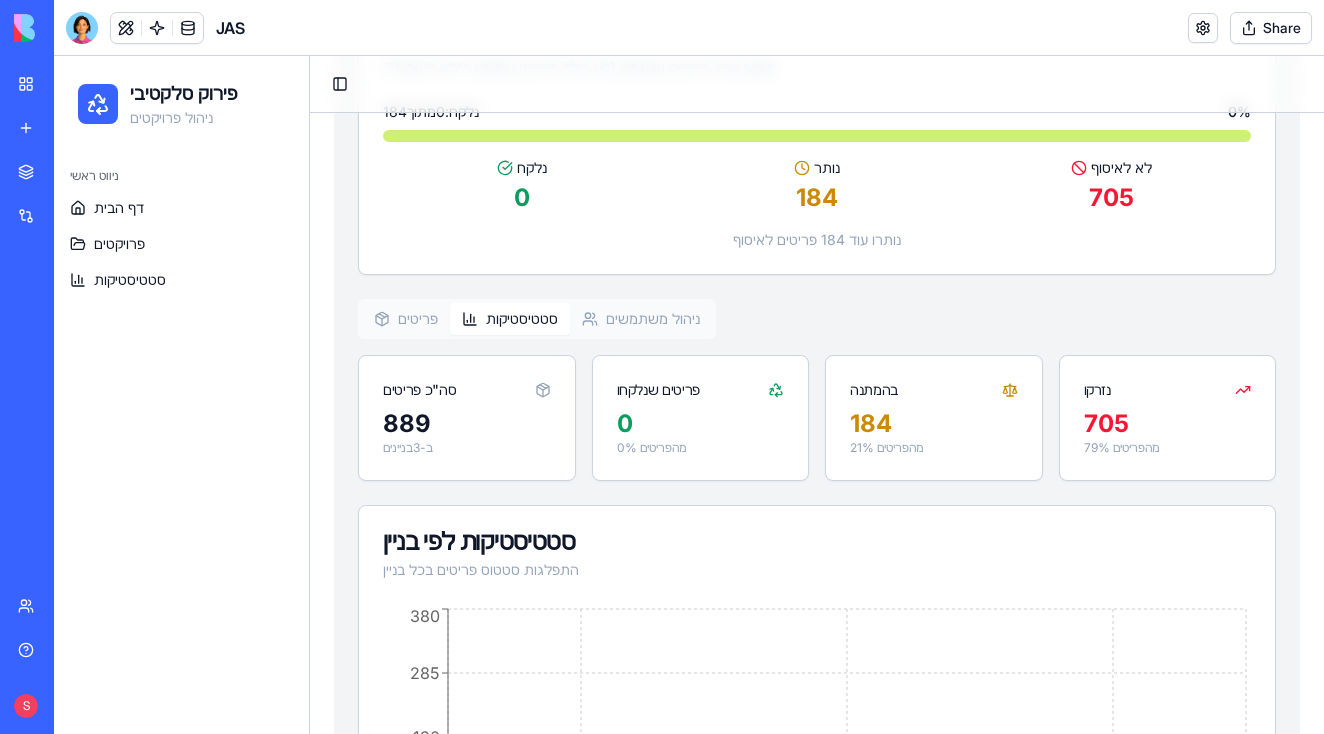 click on "סטטיסטיקות" at bounding box center [510, 319] 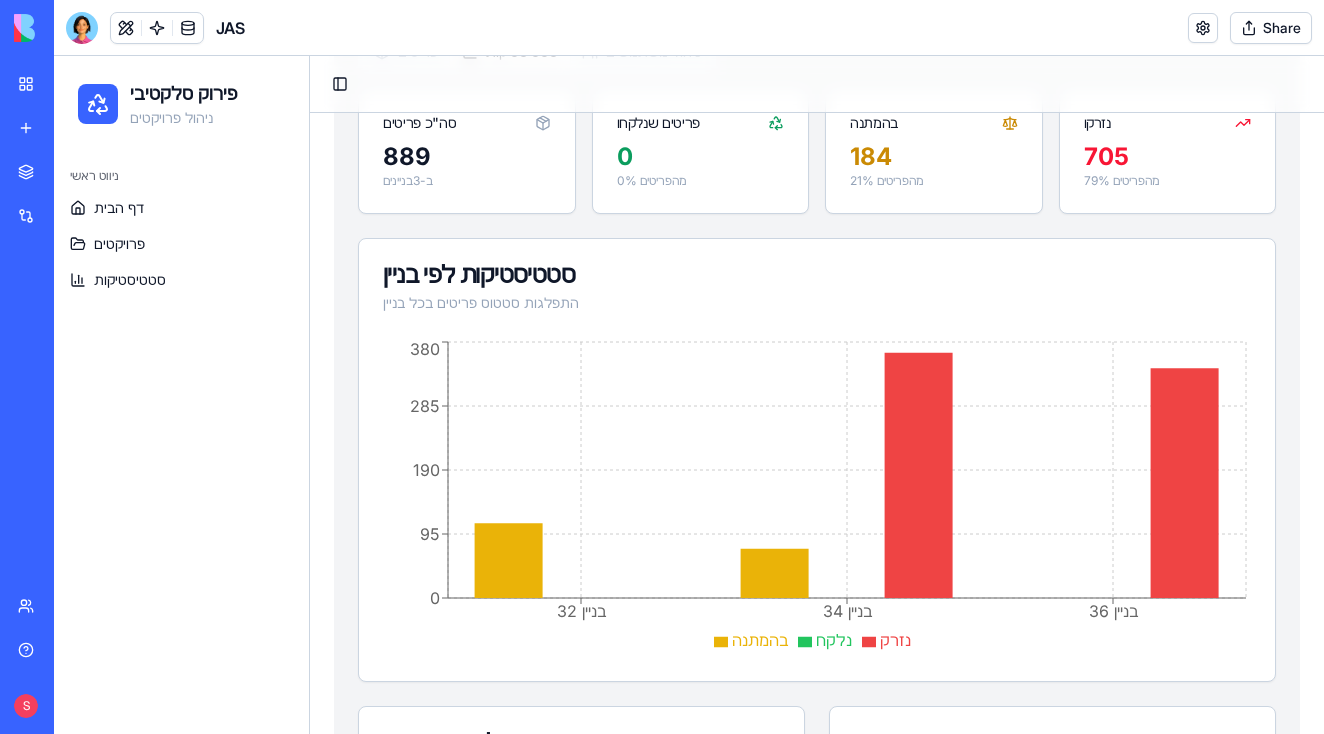 scroll, scrollTop: 695, scrollLeft: 0, axis: vertical 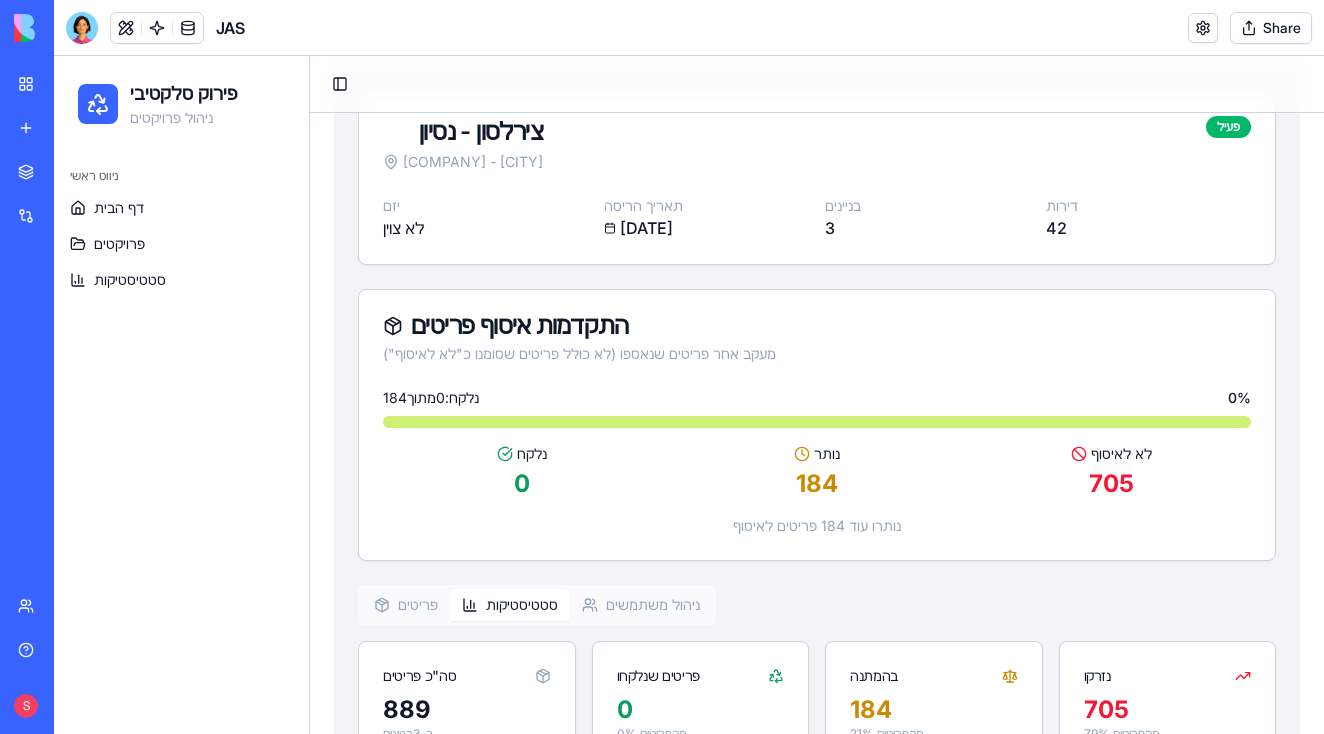 click on "פריטים" at bounding box center [406, 605] 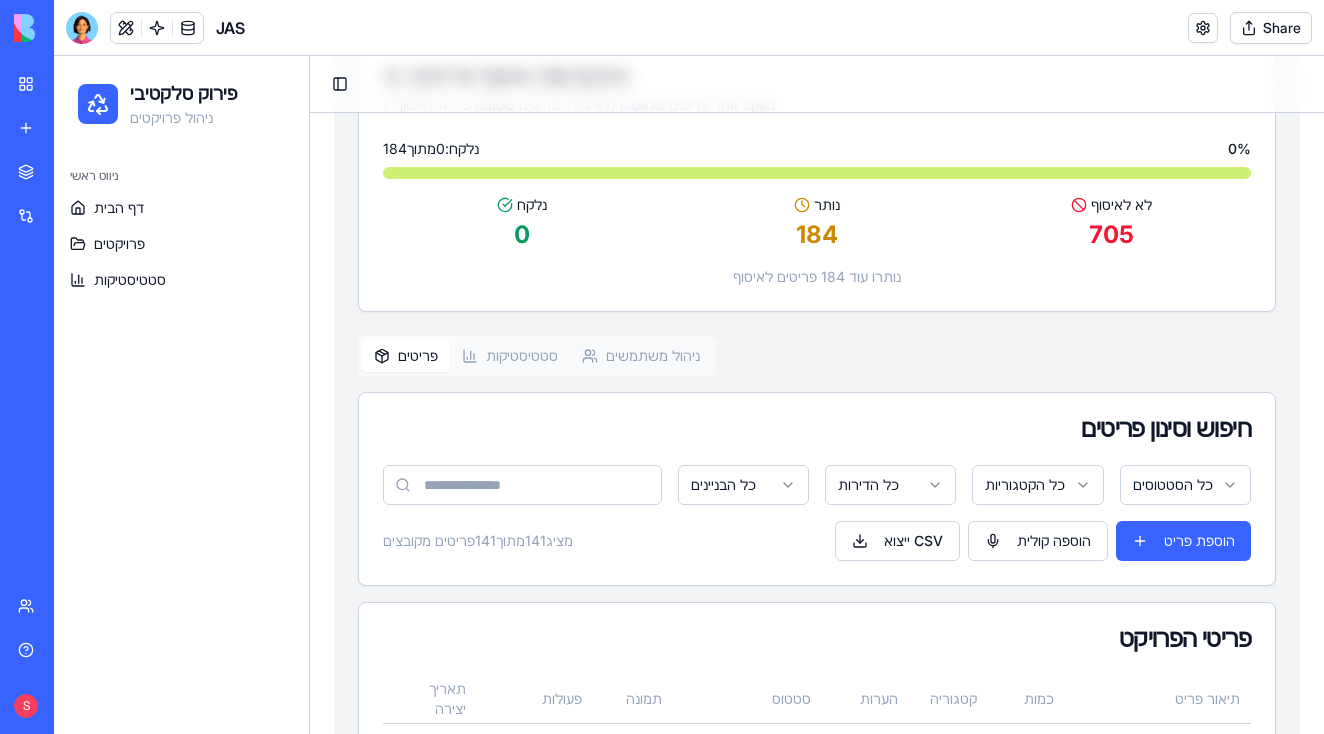 scroll, scrollTop: 437, scrollLeft: 0, axis: vertical 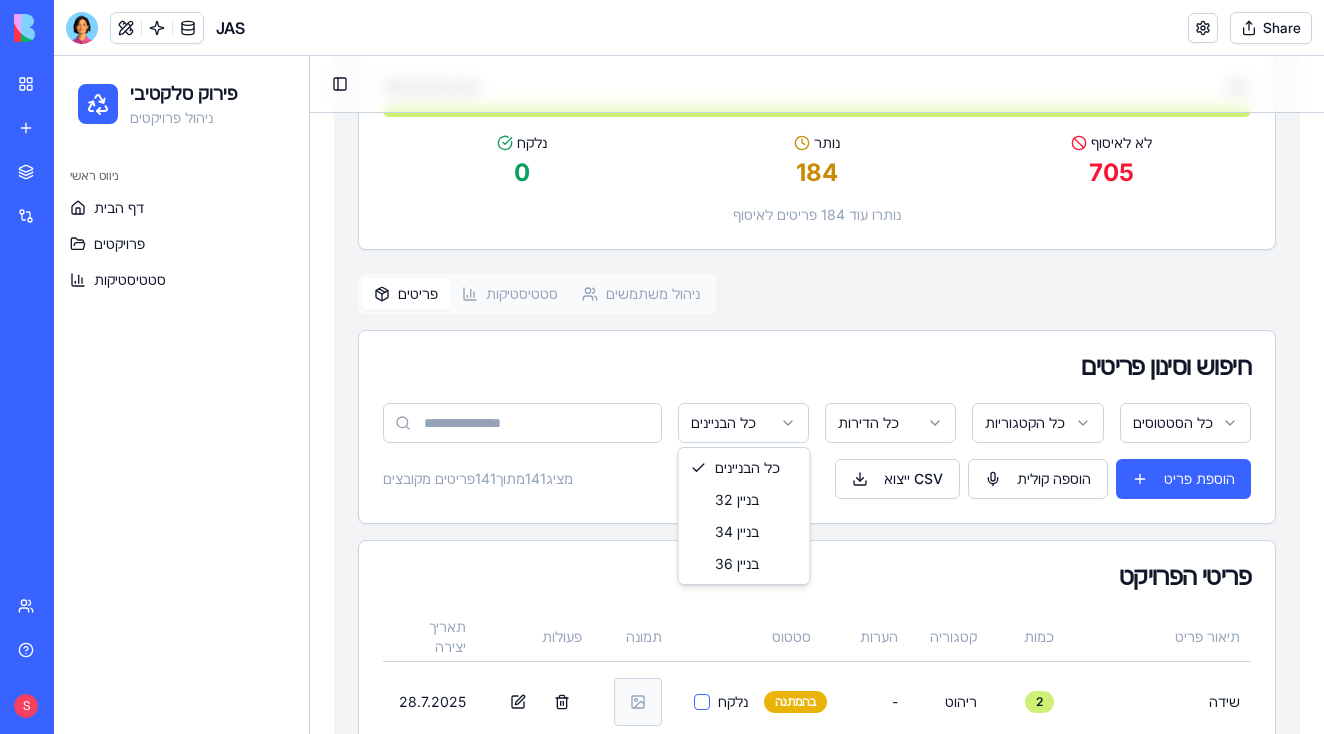 click on "פירוק סלקטיבי ניהול פרויקטים ניווט ראשי דף הבית פרויקטים סטטיסטיקות Toggle Sidebar צירלסון - נסיון צירלסון - תל אביב פעיל יזם לא צוין תאריך הריסה 30.7.2025 בניינים 3 דירות 42 התקדמות איסוף פריטים מעקב אחר פריטים שנאספו (לא כולל פריטים שסומנו כ"לא לאיסוף") נלקח:  0  מתוך  184 0 % נלקח 0 נותר 184 לא לאיסוף 705 נותרו עוד 184 פריטים לאיסוף פריטים סטטיסטיקות ניהול משתמשים חיפוש וסינון פריטים כל הבניינים כל הדירות כל הקטגוריות כל הסטטוסים מציג  141  מתוך  141  פריטים מקובצים ייצוא CSV הוספה קולית הוספת פריט פריטי הפרויקט תאריך יצירה פעולות תמונה סטטוס הערות קטגוריה כמות תיאור פריט דירה - 2 2" at bounding box center [689, 5923] 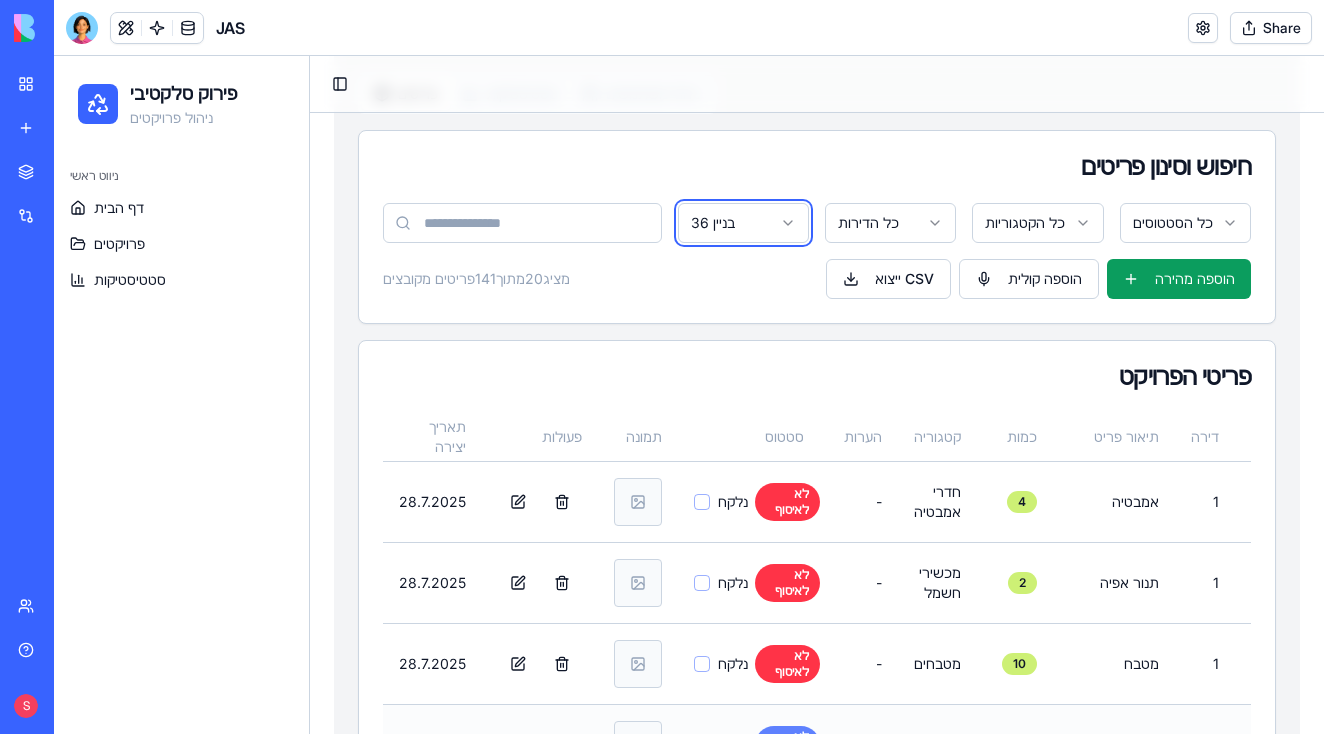 scroll, scrollTop: 601, scrollLeft: 0, axis: vertical 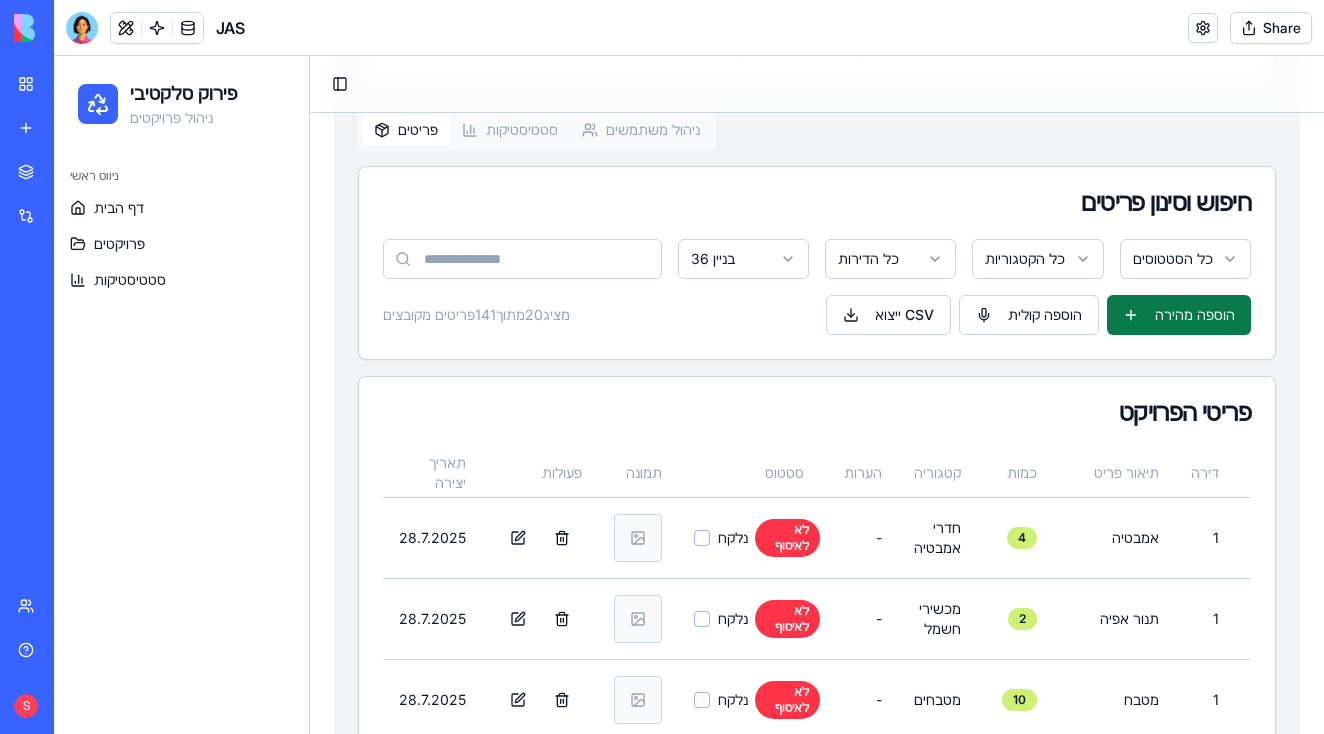 click on "הוספה מהירה" at bounding box center [1179, 315] 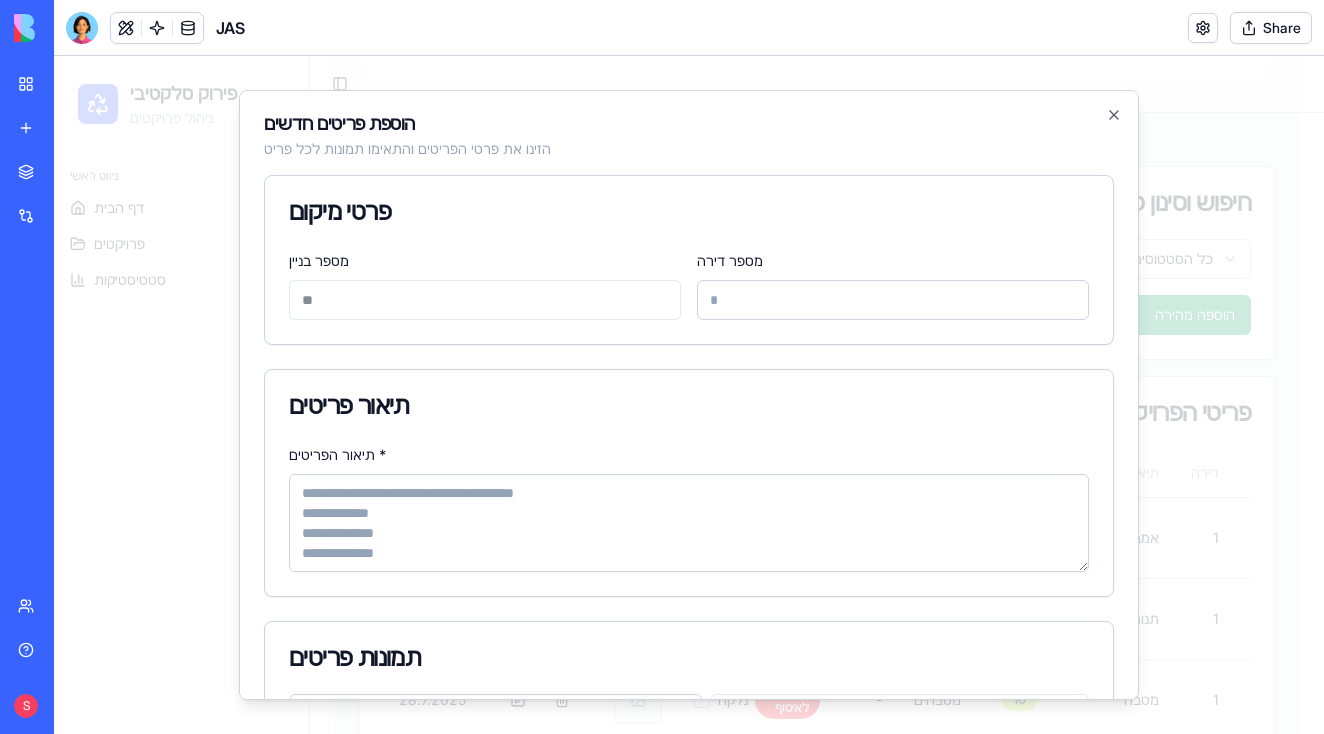 click on "תיאור הפריטים *" at bounding box center (689, 523) 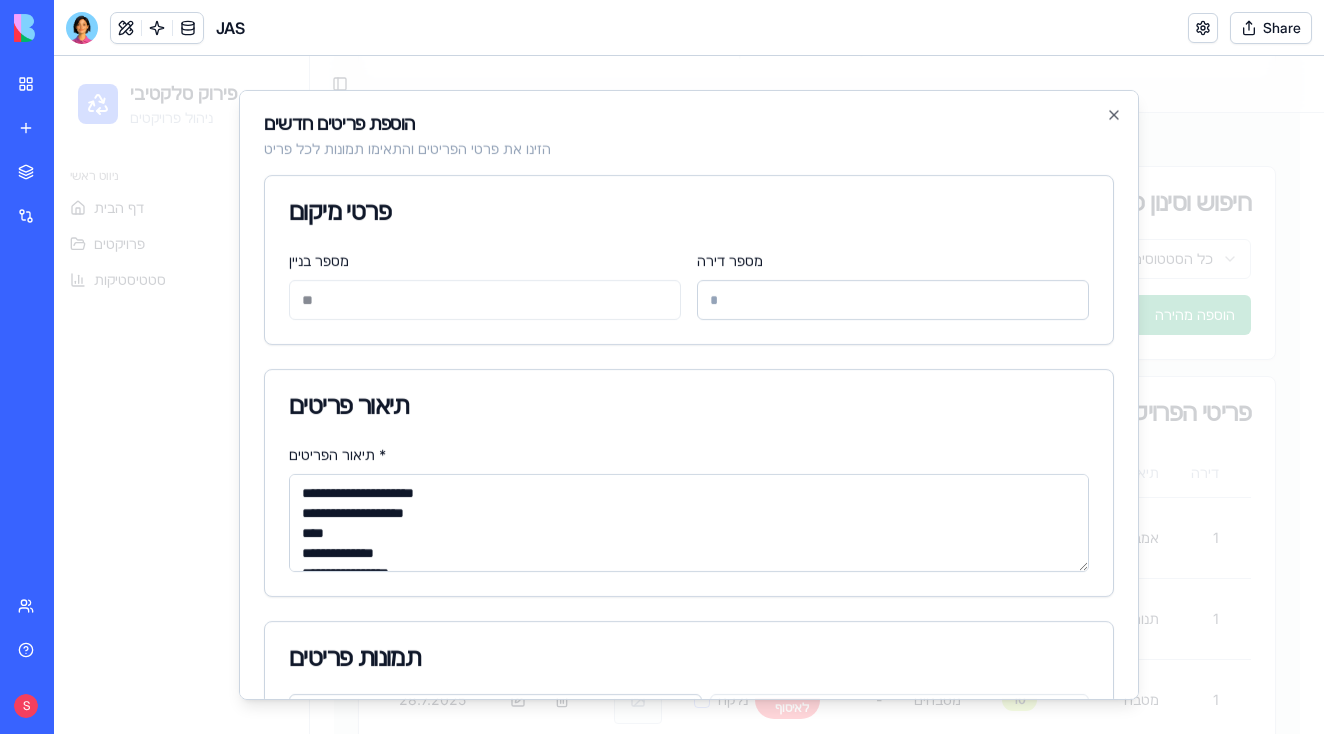 scroll, scrollTop: 1460, scrollLeft: 0, axis: vertical 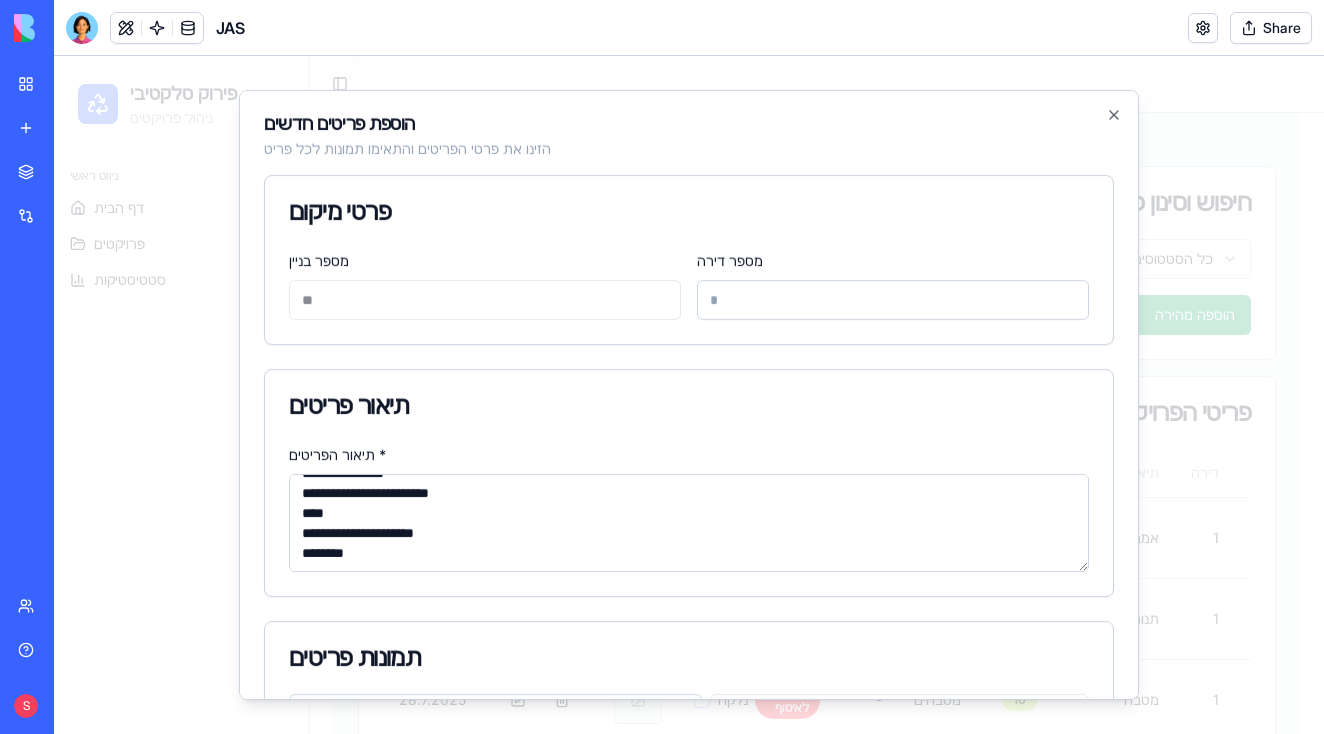 click on "תיאור פריטים" at bounding box center (689, 406) 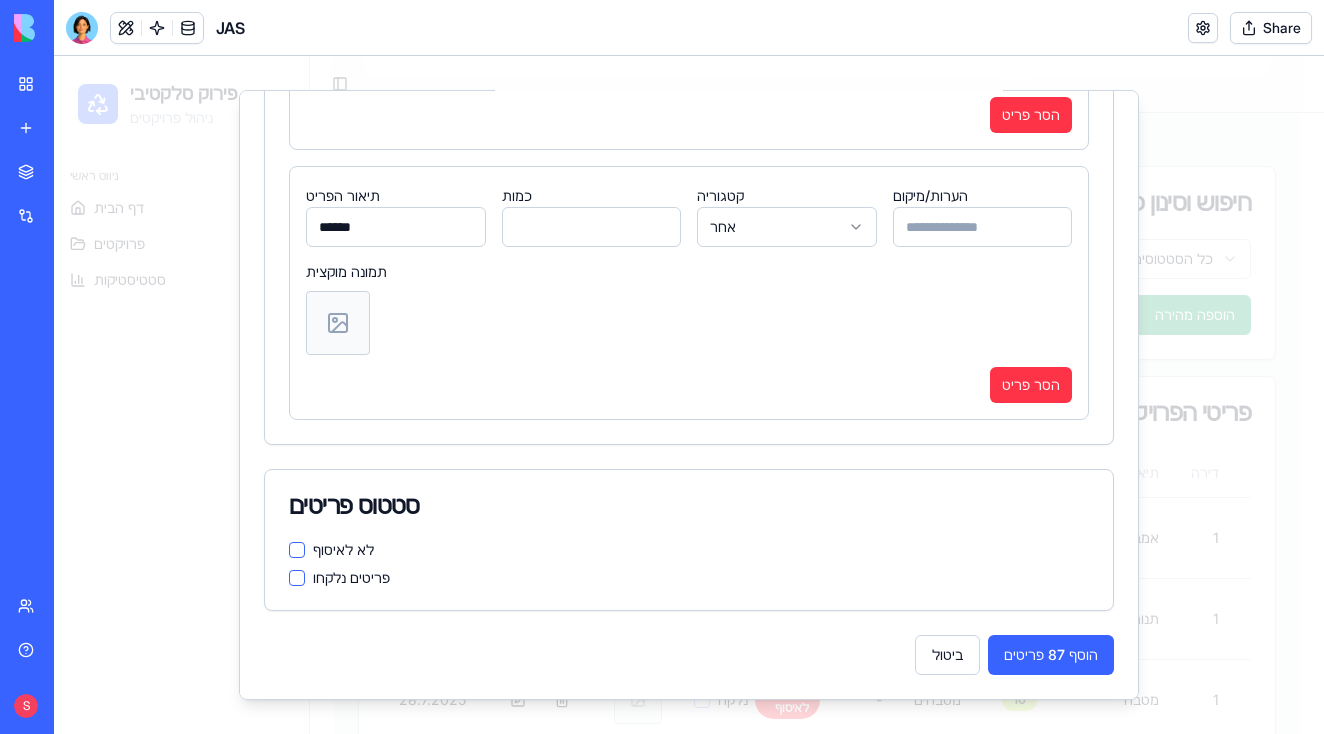 scroll, scrollTop: 14730, scrollLeft: 0, axis: vertical 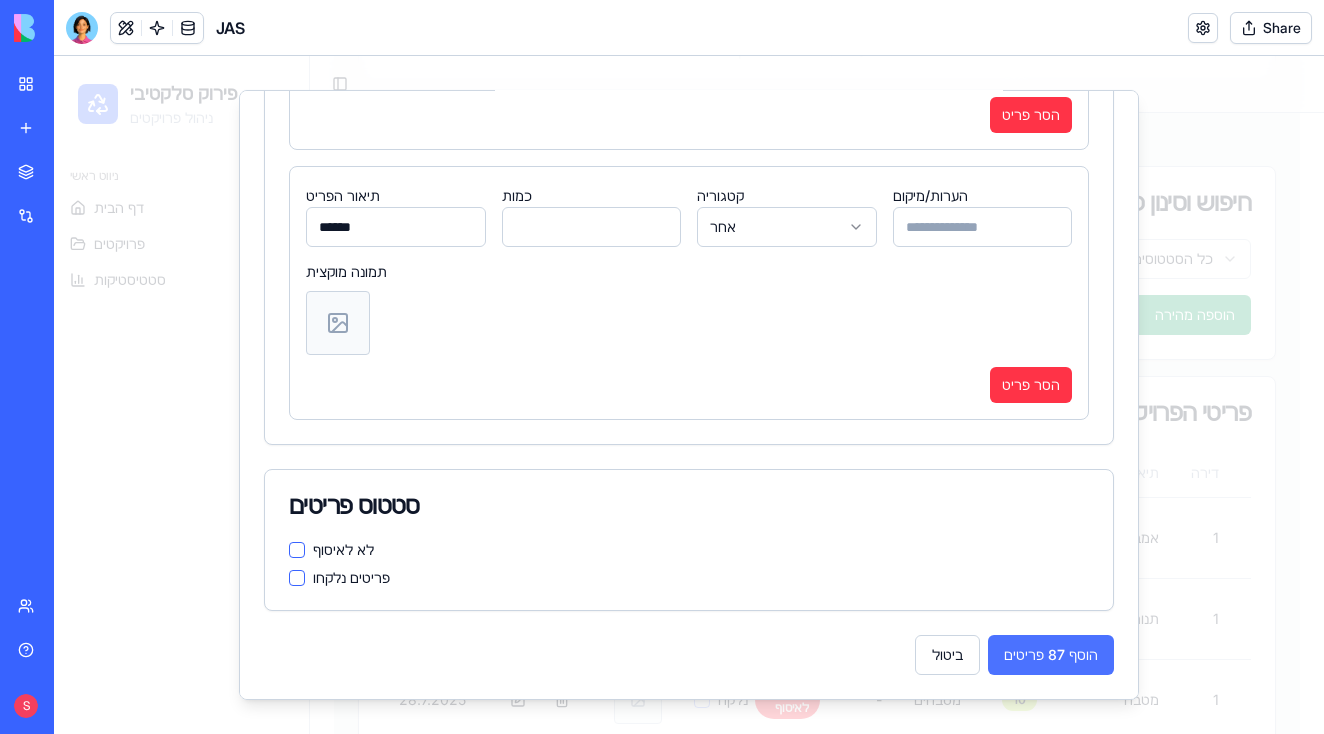 click on "הוסף 87 פריטים" at bounding box center (1051, 655) 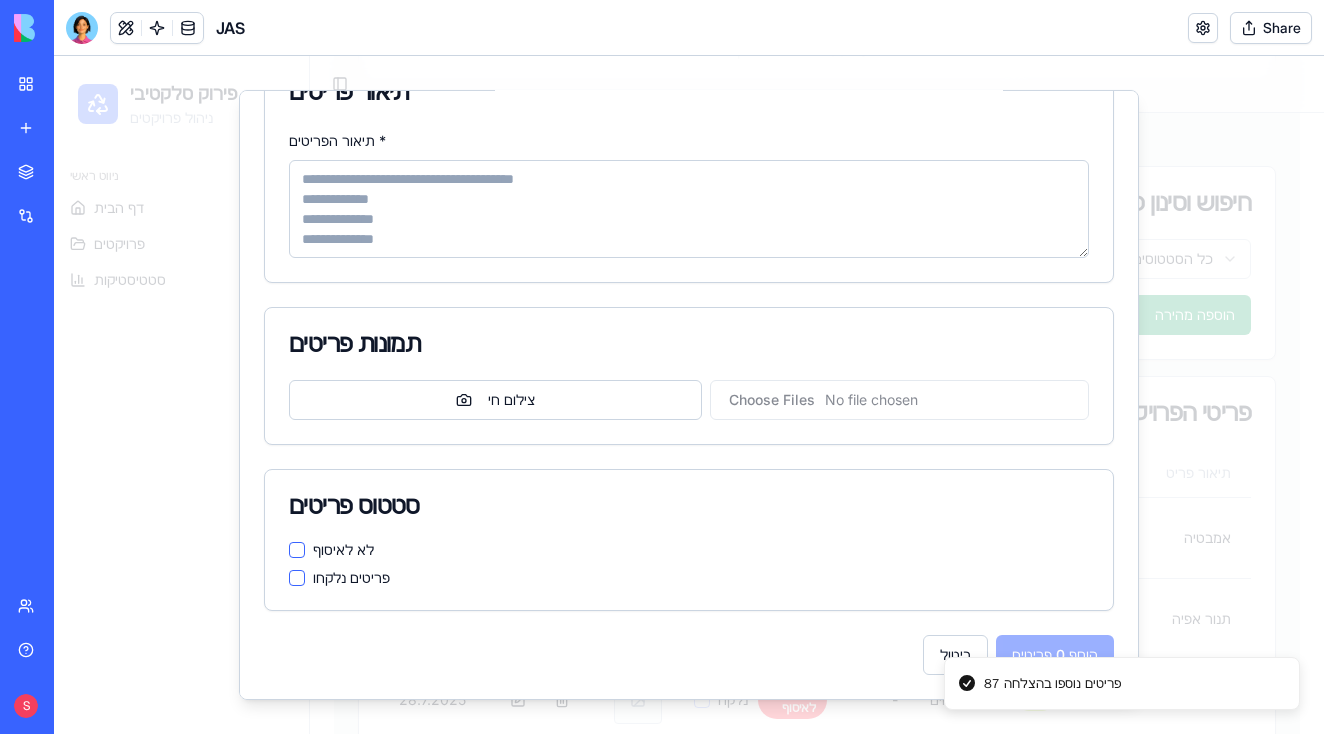 scroll, scrollTop: 0, scrollLeft: 0, axis: both 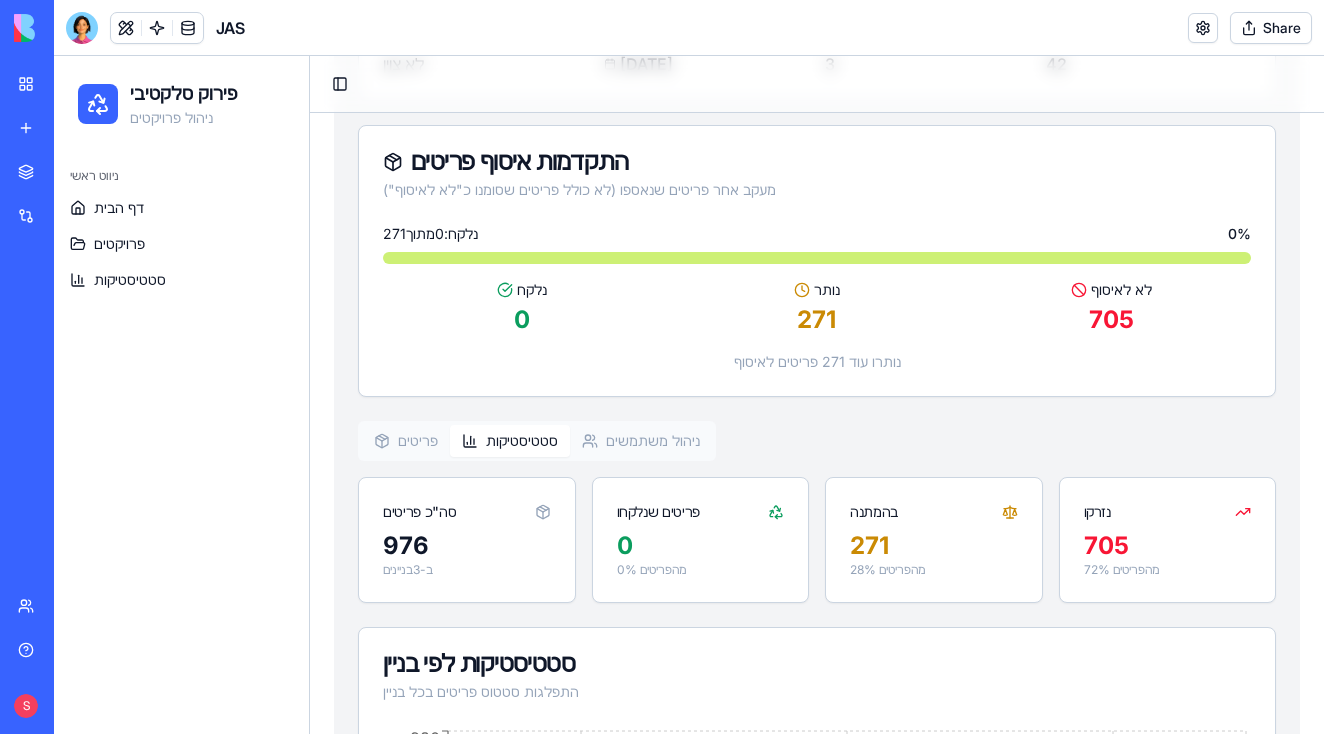 click on "סטטיסטיקות" at bounding box center (510, 441) 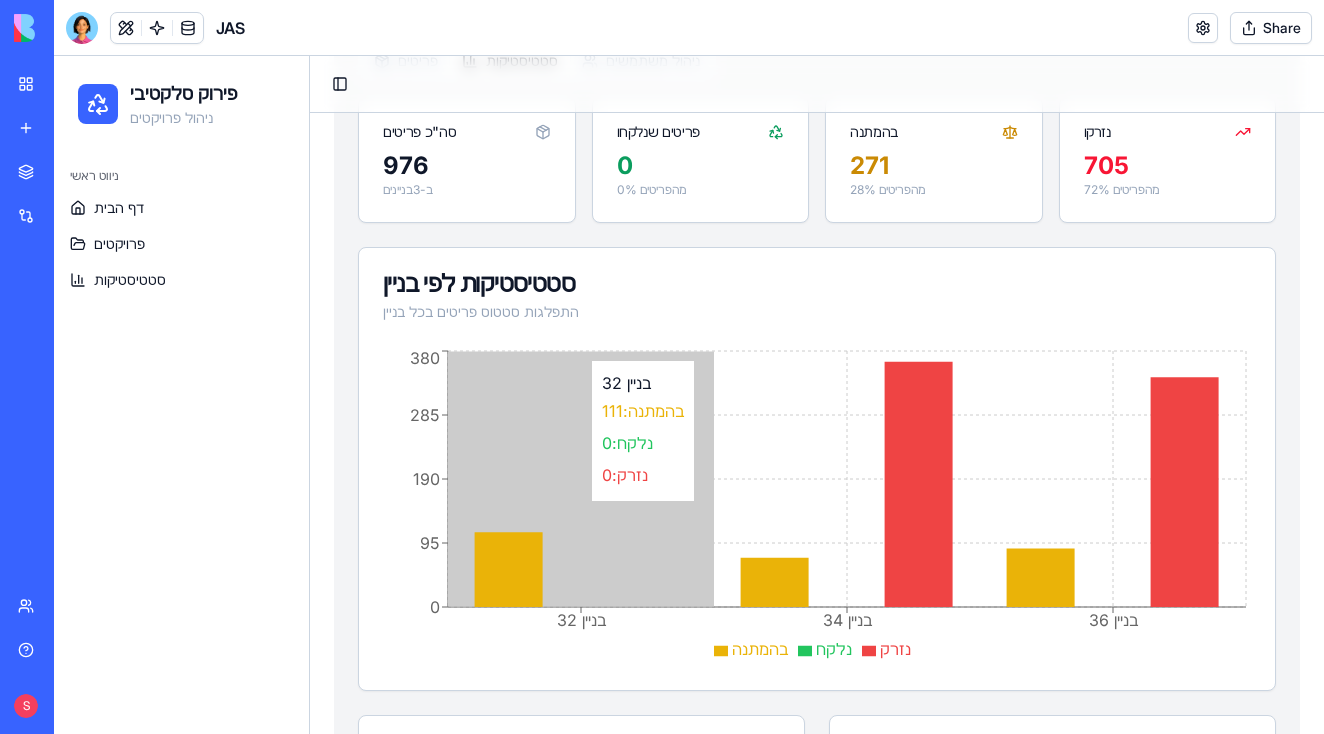 scroll, scrollTop: 669, scrollLeft: 0, axis: vertical 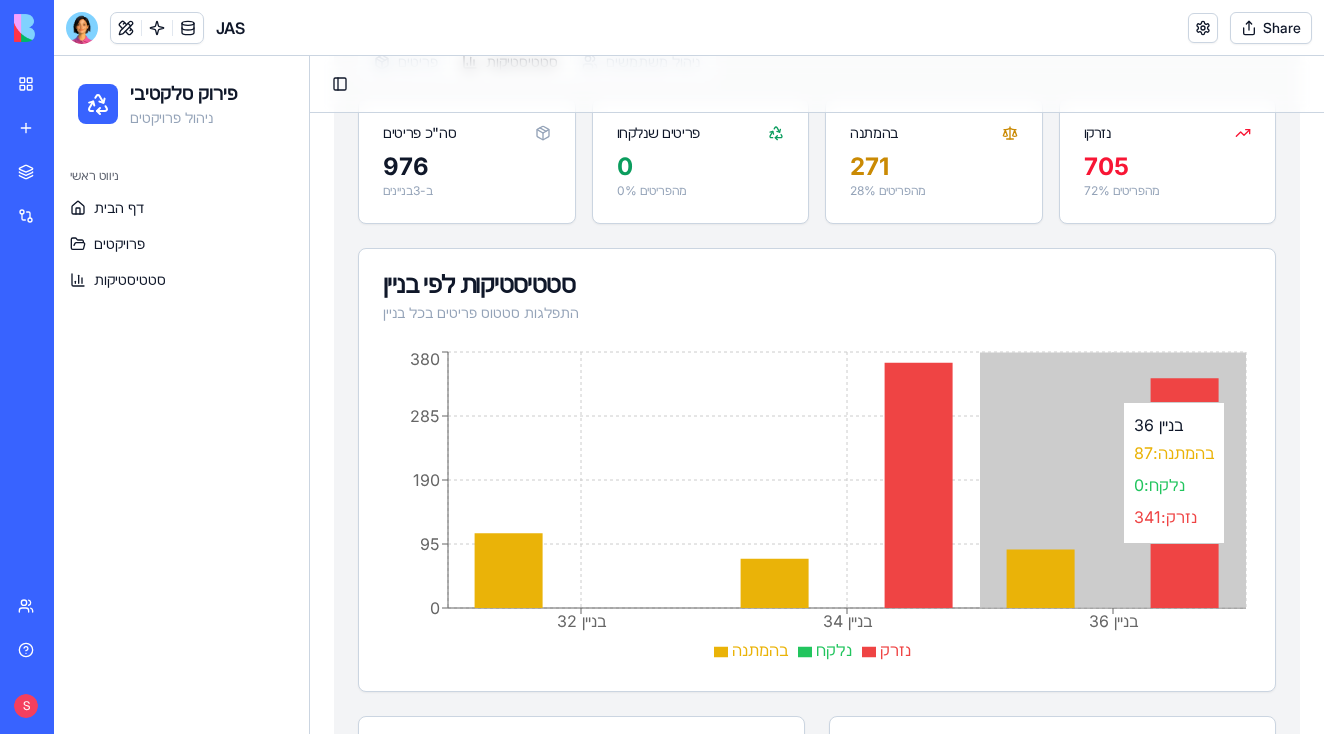 click 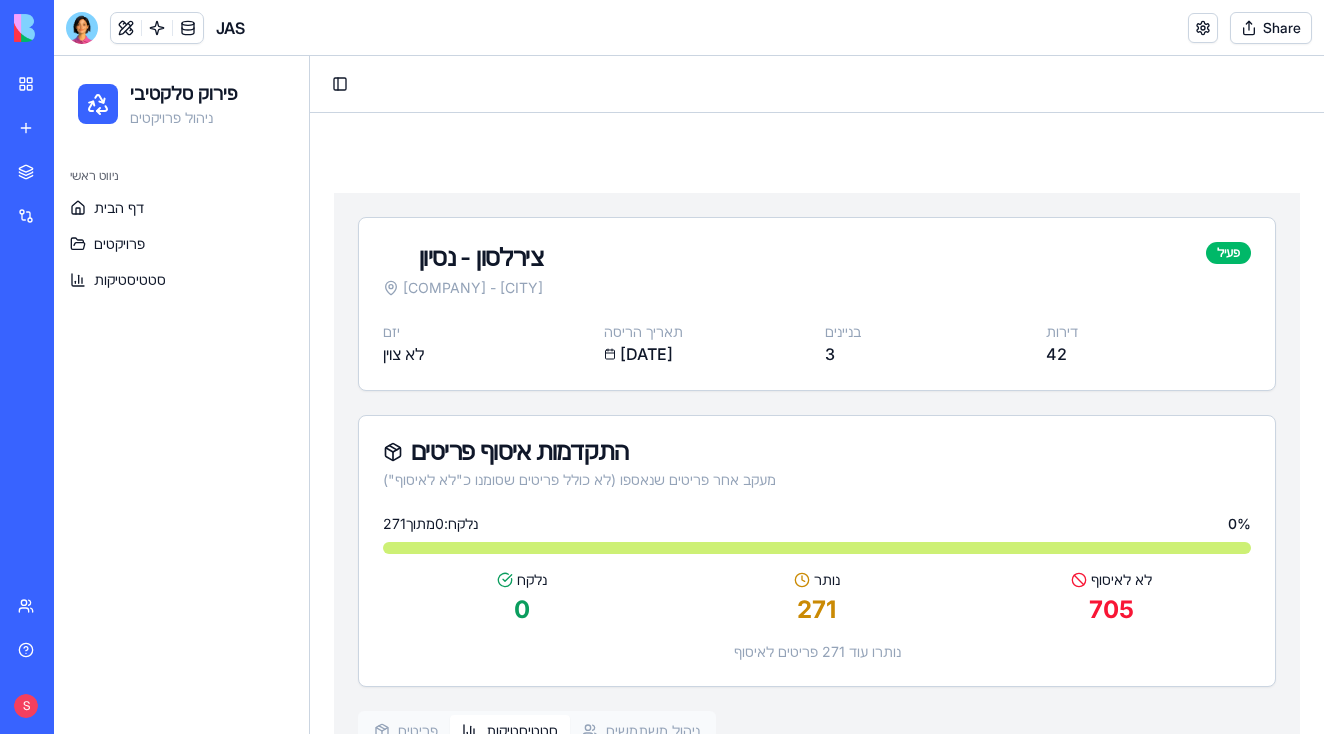 scroll, scrollTop: 0, scrollLeft: 0, axis: both 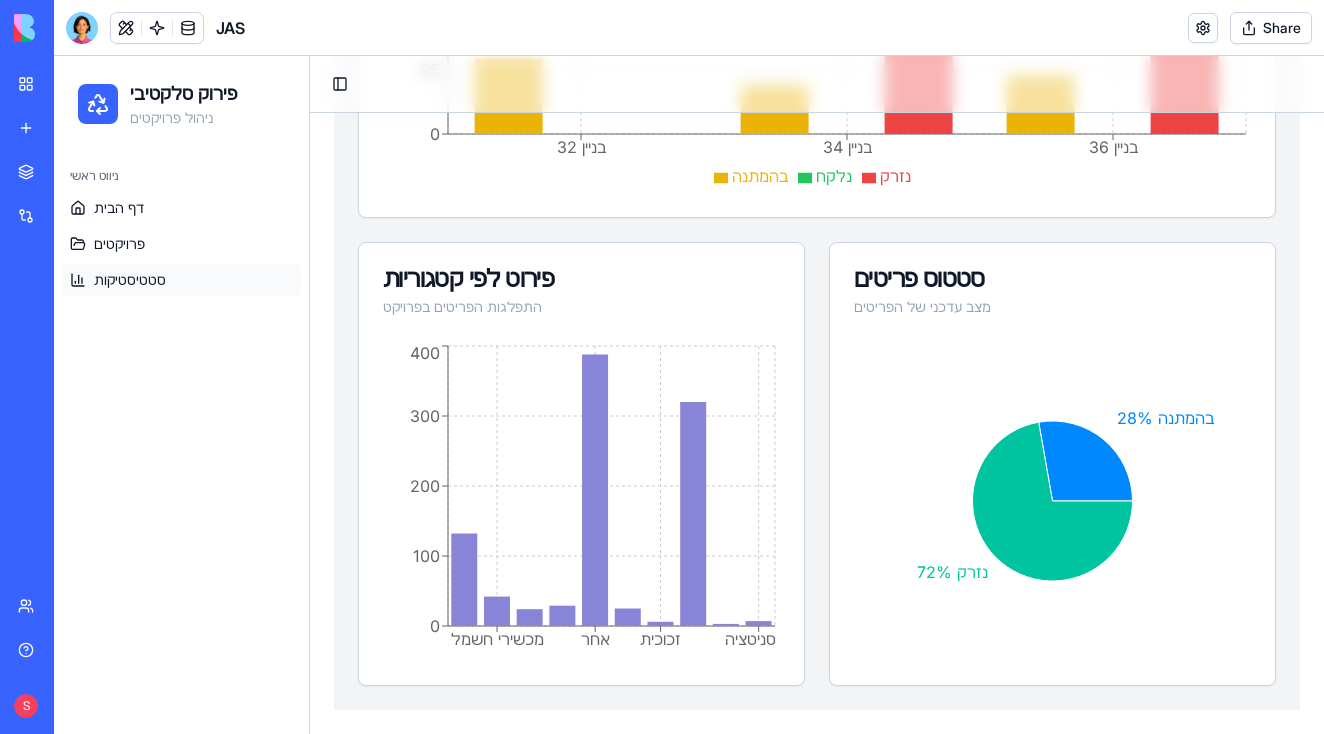 click on "סטטיסטיקות" at bounding box center (130, 280) 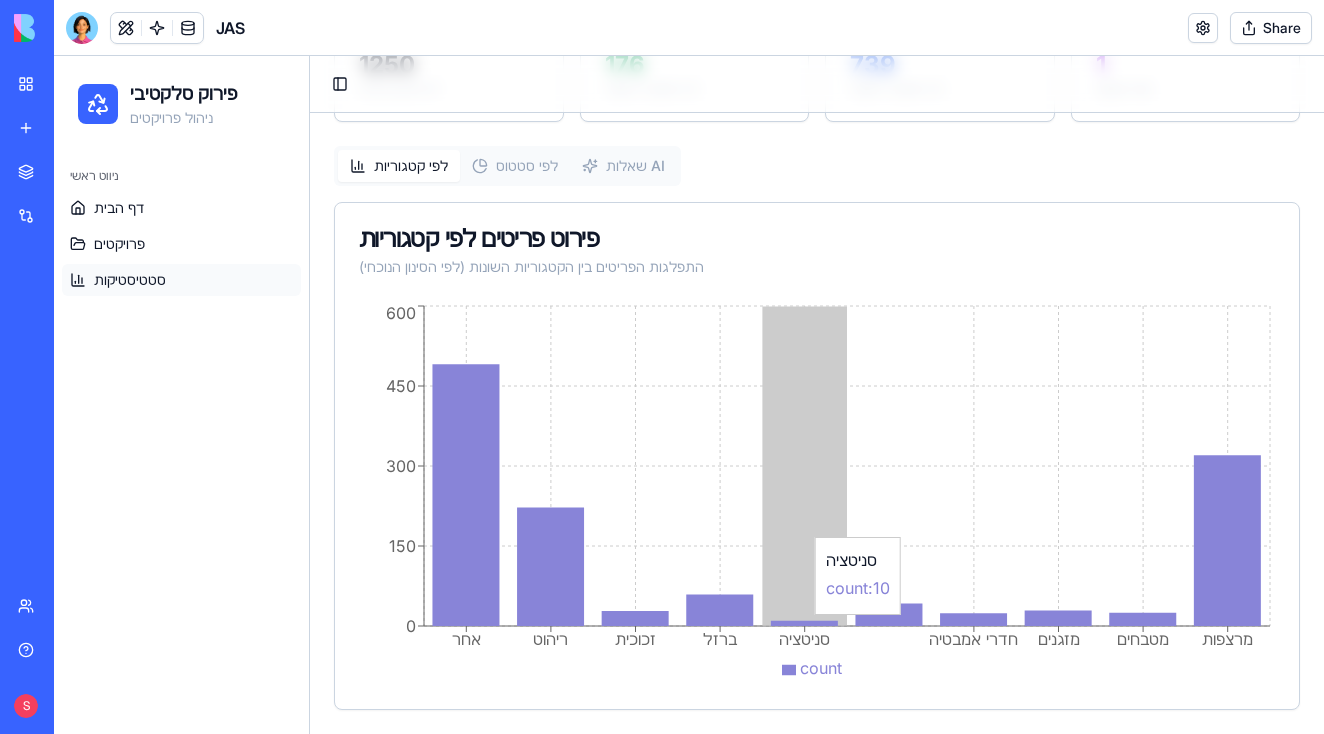 scroll, scrollTop: 907, scrollLeft: 0, axis: vertical 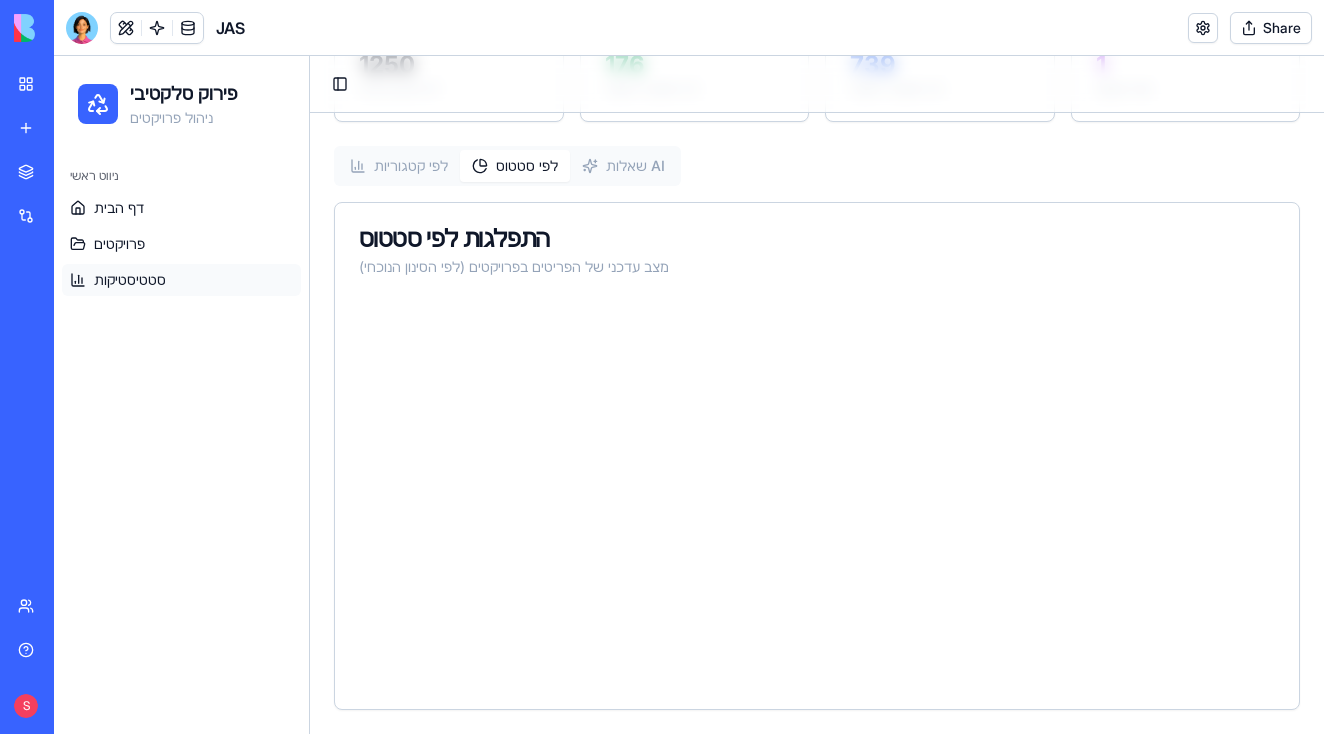 click on "לפי סטטוס" at bounding box center (515, 166) 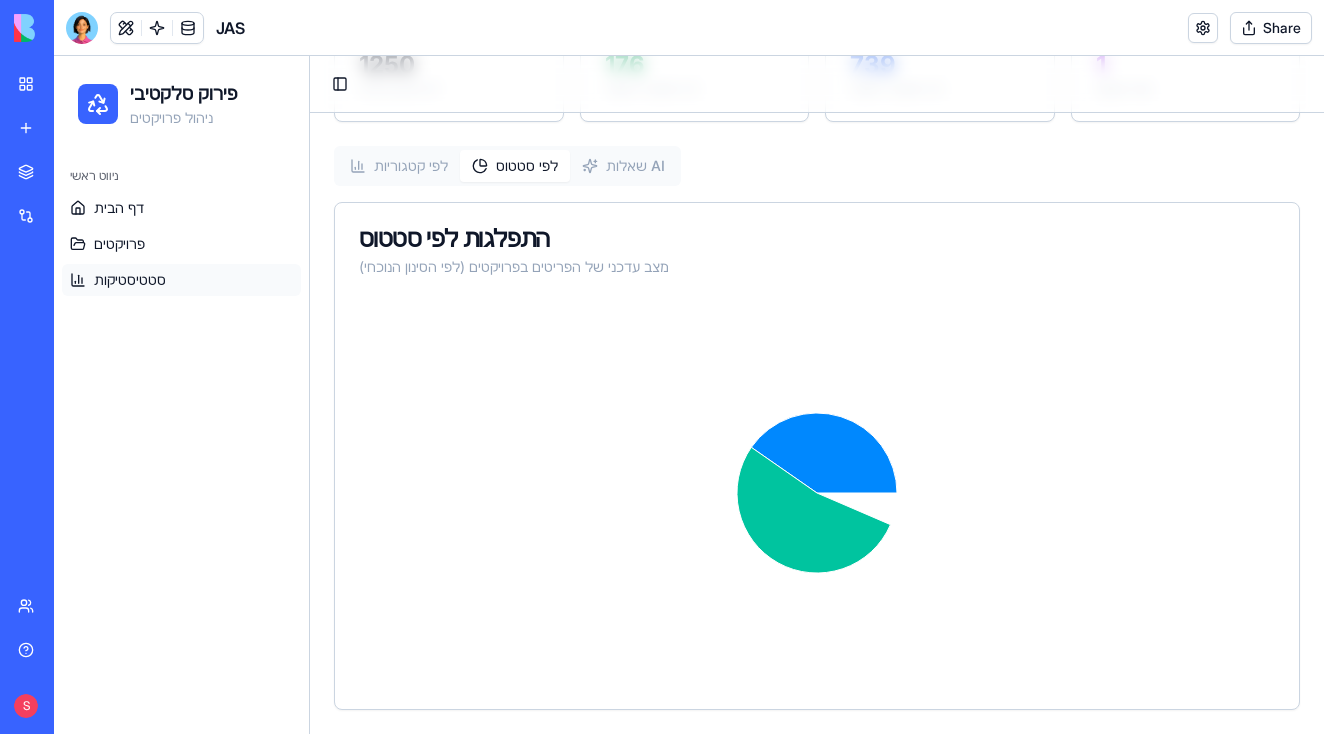 click on "לפי קטגוריות" at bounding box center [399, 166] 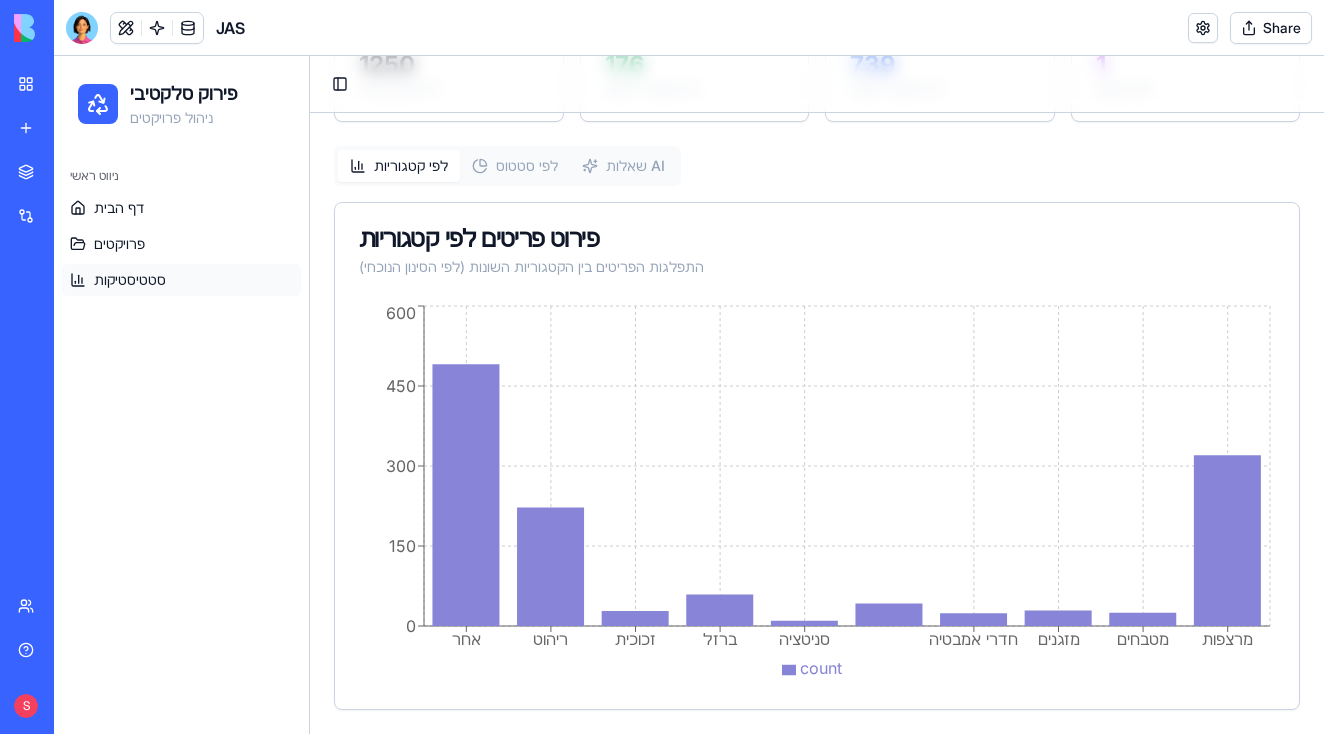 scroll, scrollTop: 907, scrollLeft: 0, axis: vertical 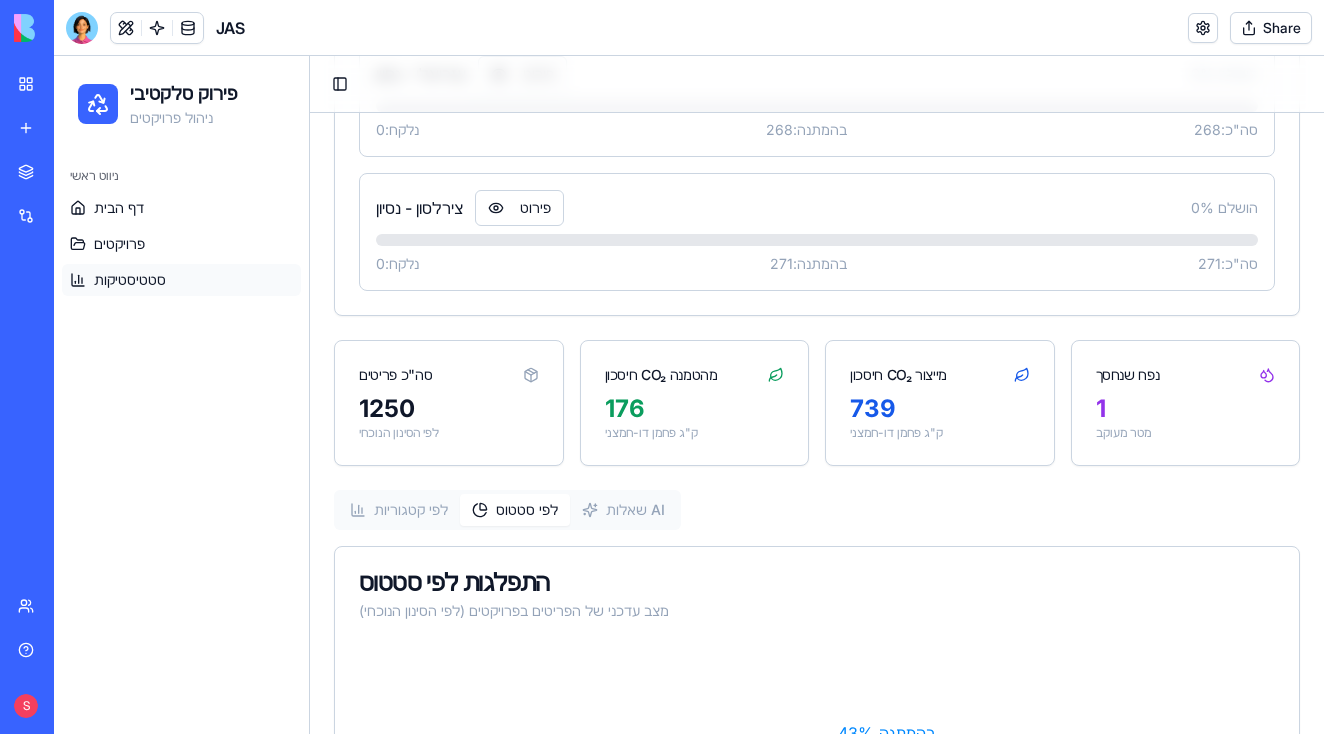 click on "סטטיסטיקות ודוחות צפו בנתונים מפורטים על פרויקטי הפירוק הסלקטיבי והשפעתם הסביבתית סינון נתונים כל הפרויקטים כל הקטגוריות כל הסטטוסים התקדמות פרויקטים סטטוס התקדמות כל פרויקט - פריטים שנלקחו לעומת סה"כ פריטים (ללא פריטים שסומנו כ"לא לאיסוף") עזריאלי - נסיון פירוט 0 % הושלם נלקח:  0 בהמתנה:  268 סה"כ:  268 צירלסון - נסיון פירוט 0 % הושלם נלקח:  0 בהמתנה:  271 סה"כ:  271 סה"כ פריטים 1250 לפי הסינון הנוכחי חיסכון CO₂ מהטמנה 176 ק"ג פחמן דו-חמצני חיסכון CO₂ מייצור 739 ק"ג פחמן דו-חמצני נפח שנחסך 1 מטר מעוקב לפי קטגוריות לפי סטטוס שאלות AI התפלגות לפי סטטוס בהמתנה 43% לא לאיסוף 57%" at bounding box center [817, 342] 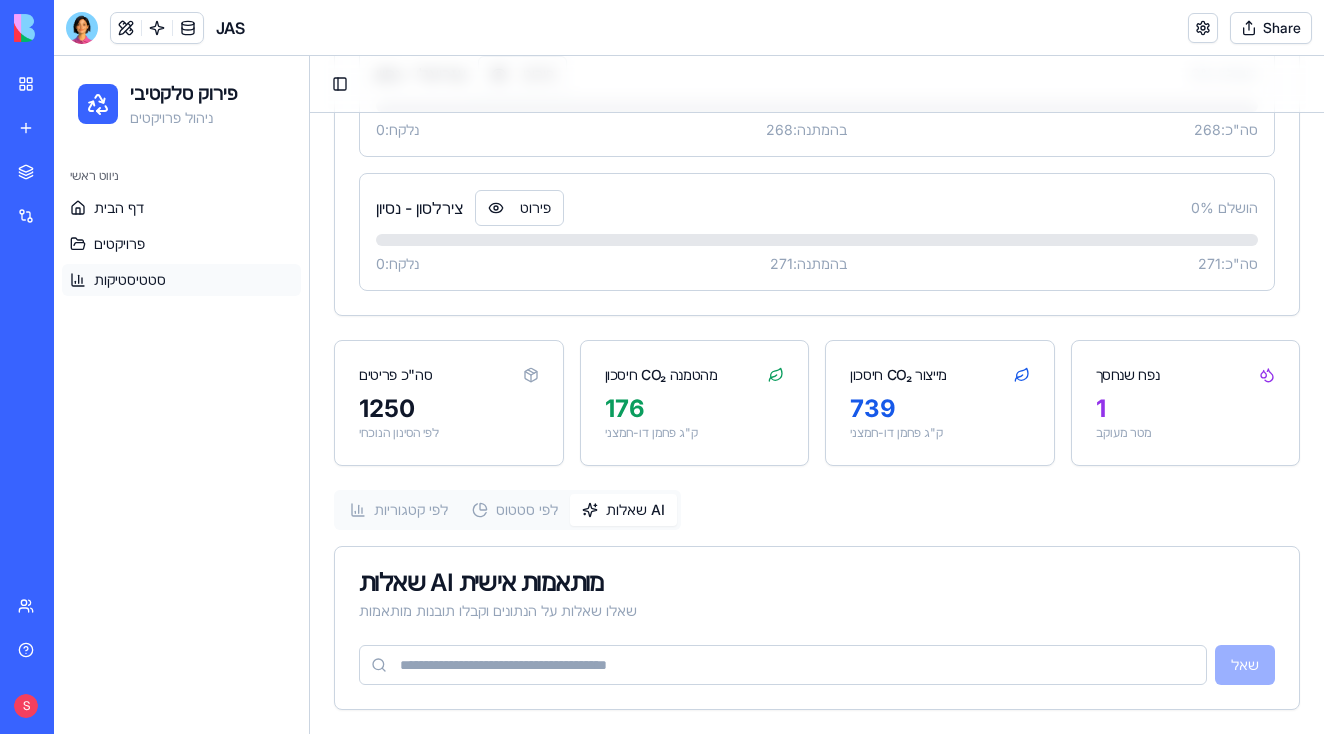 click at bounding box center (783, 665) 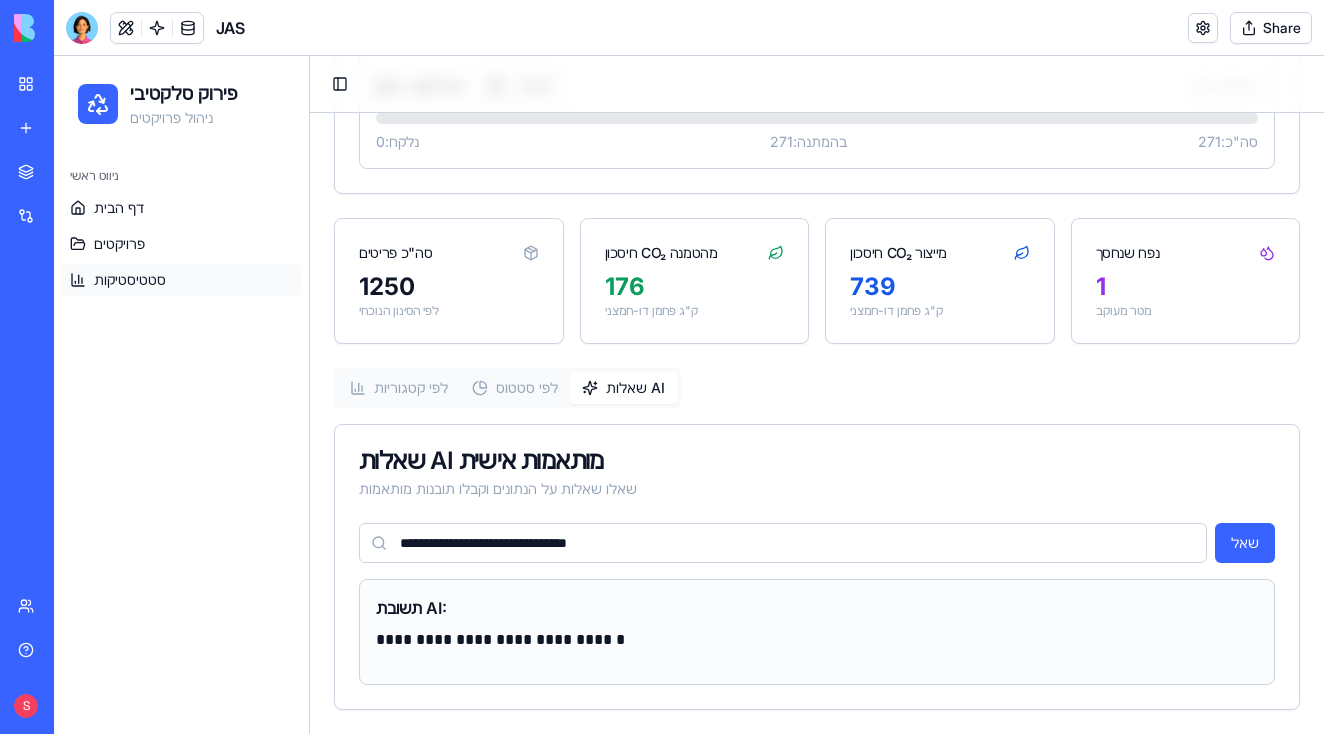 scroll, scrollTop: 685, scrollLeft: 0, axis: vertical 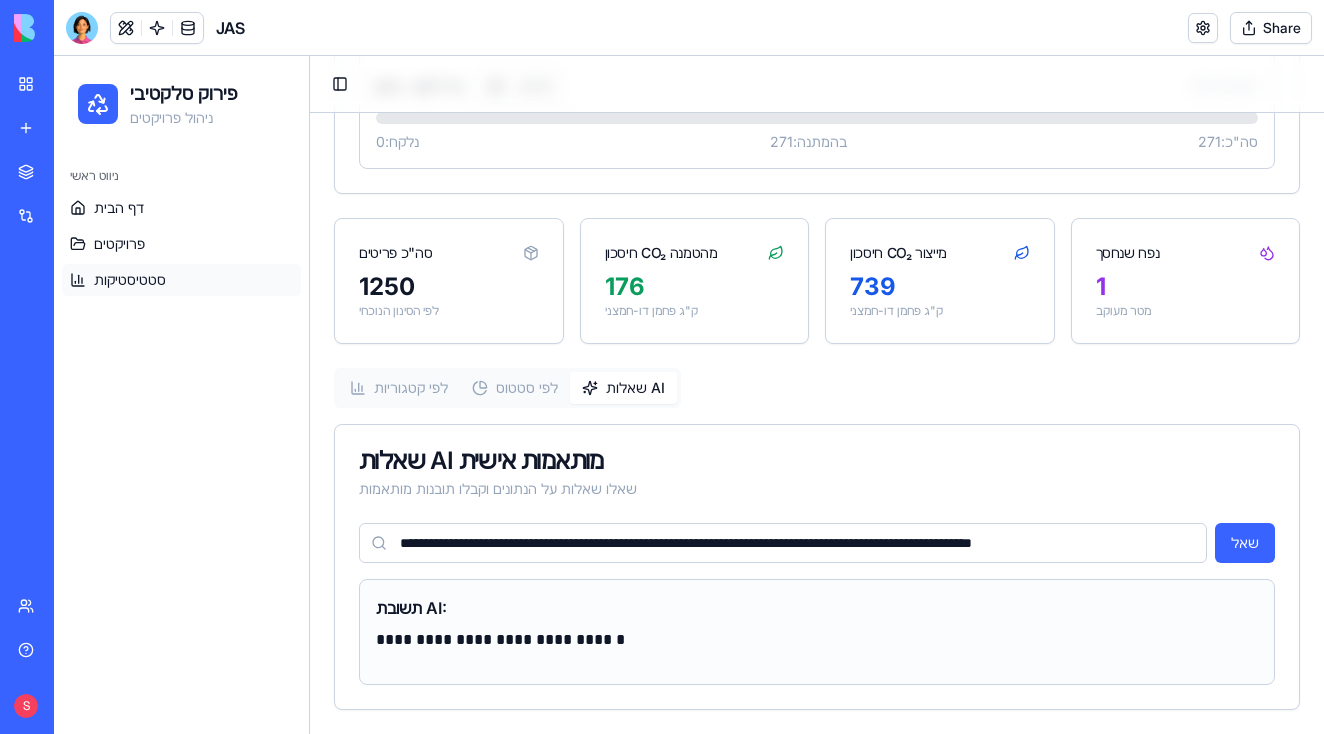 click on "**********" at bounding box center (783, 543) 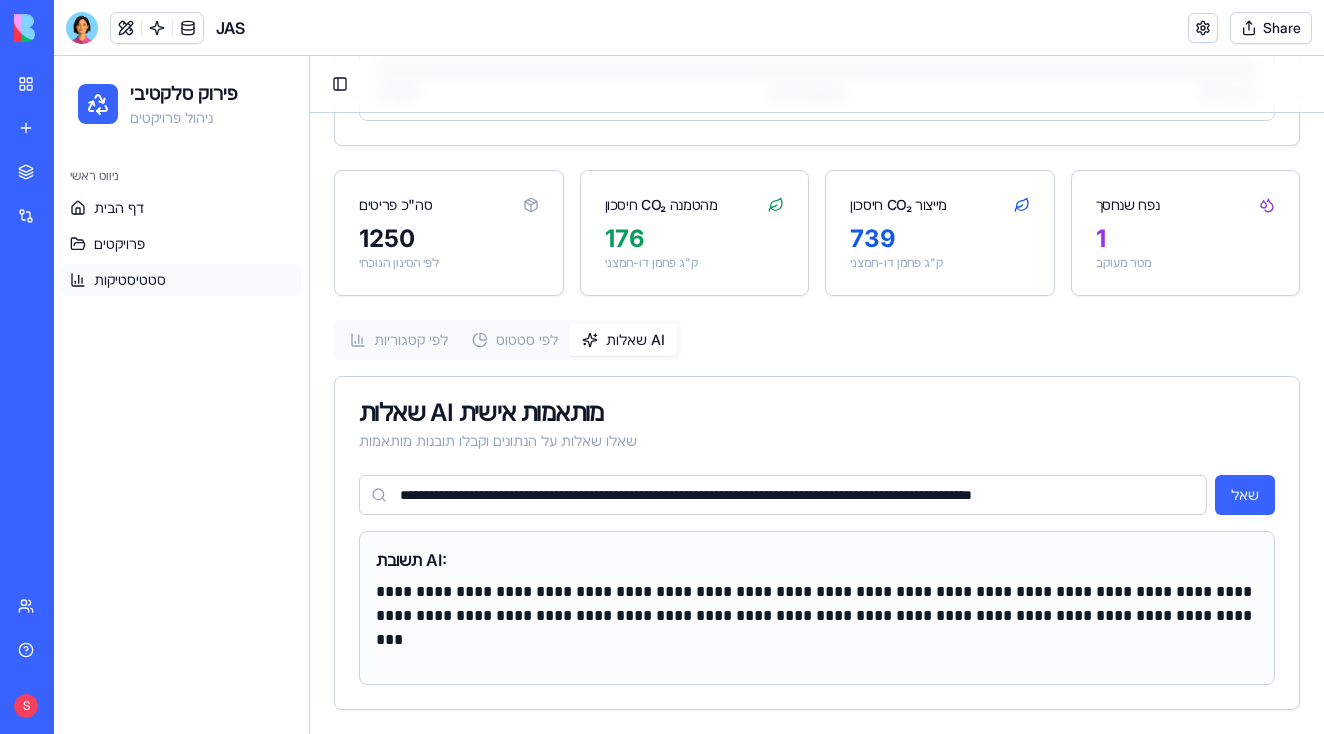 scroll, scrollTop: 733, scrollLeft: 0, axis: vertical 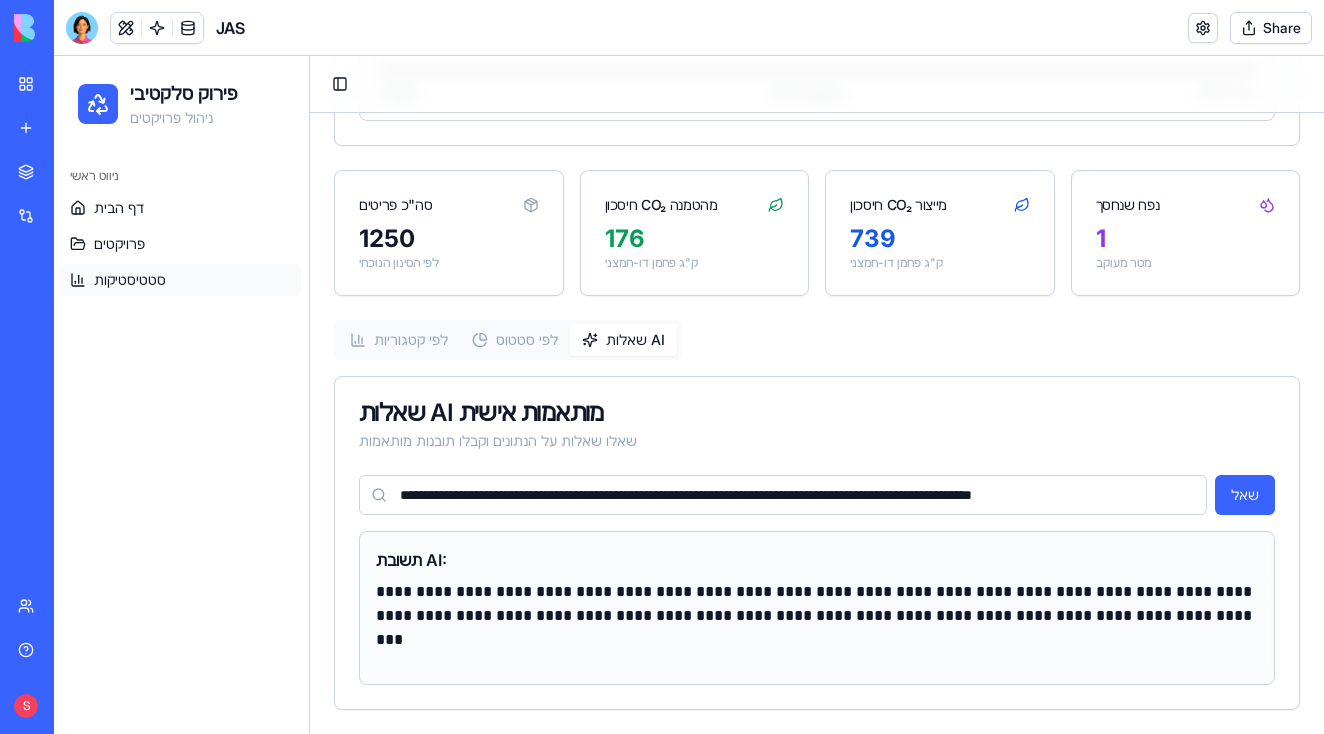 click on "**********" at bounding box center (783, 495) 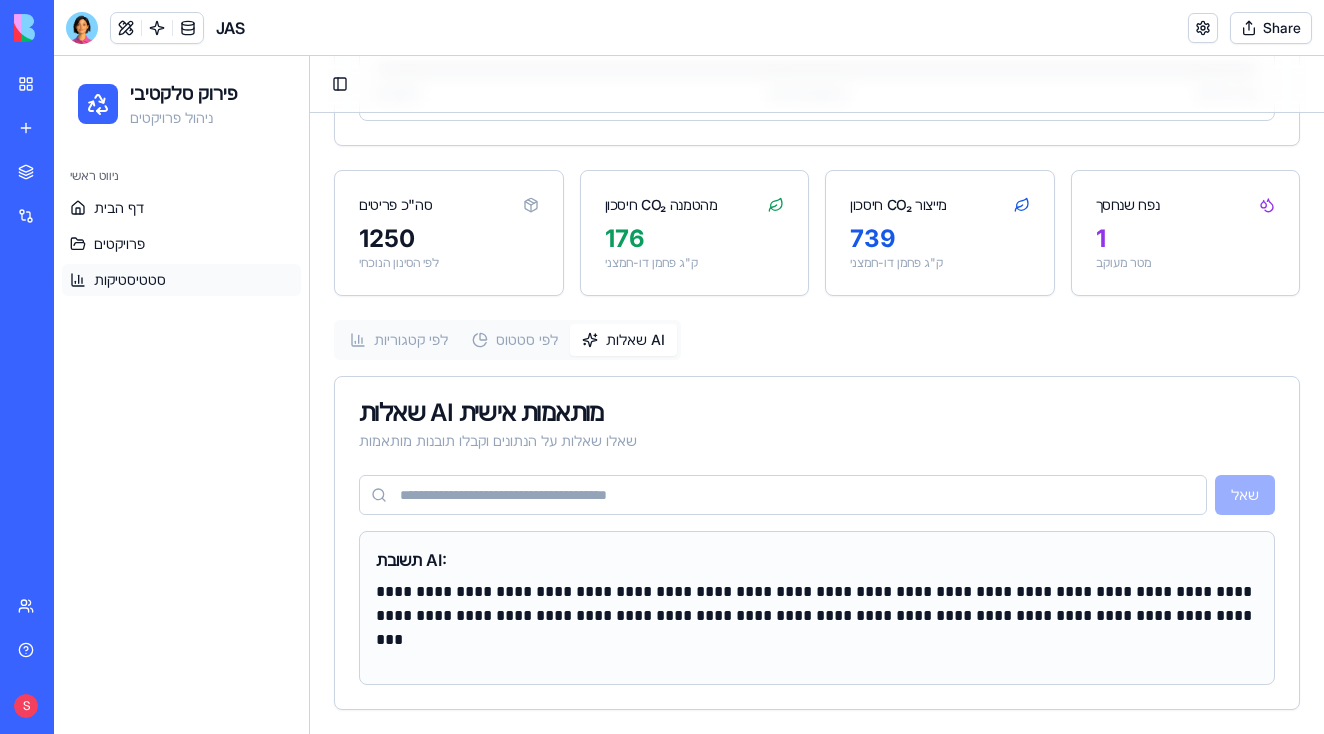 click on "שאלות AI מותאמות אישית שאלו שאלות על הנתונים וקבלו תובנות מותאמות" at bounding box center (817, 426) 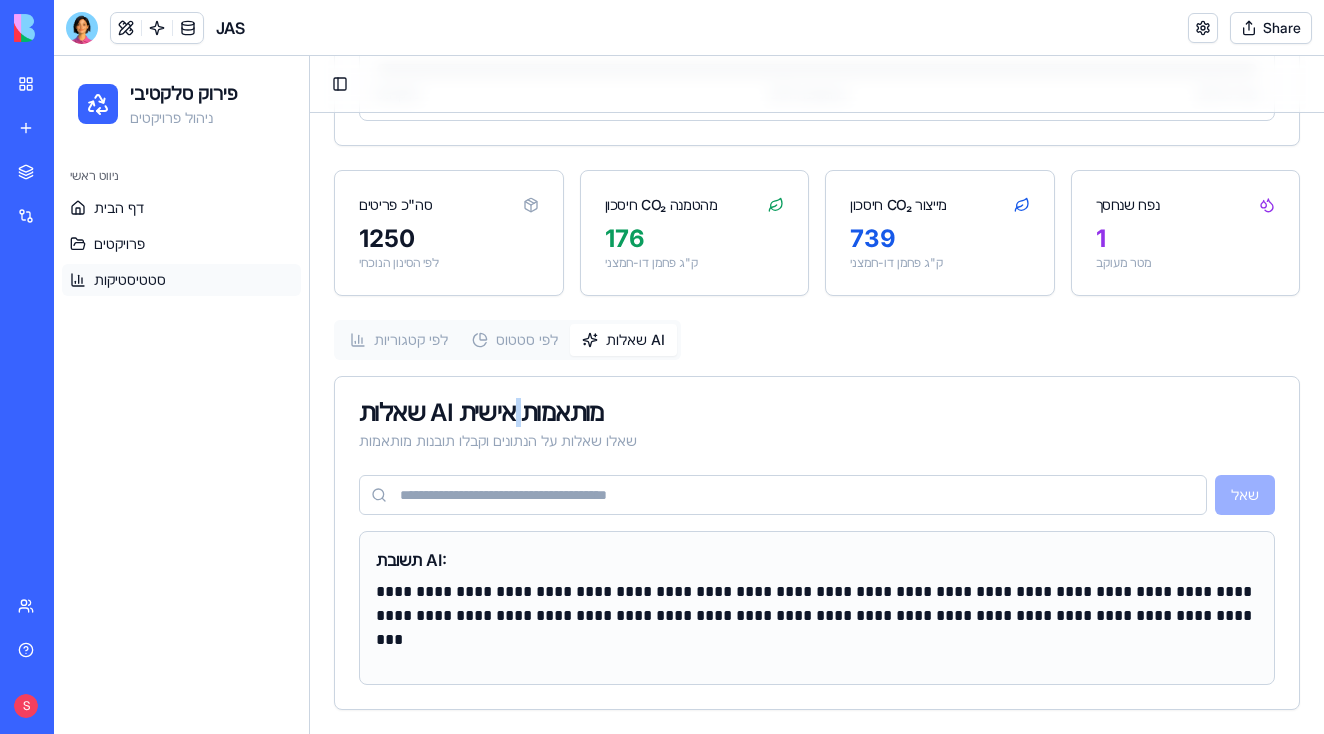 click on "שאלות AI מותאמות אישית" at bounding box center (817, 413) 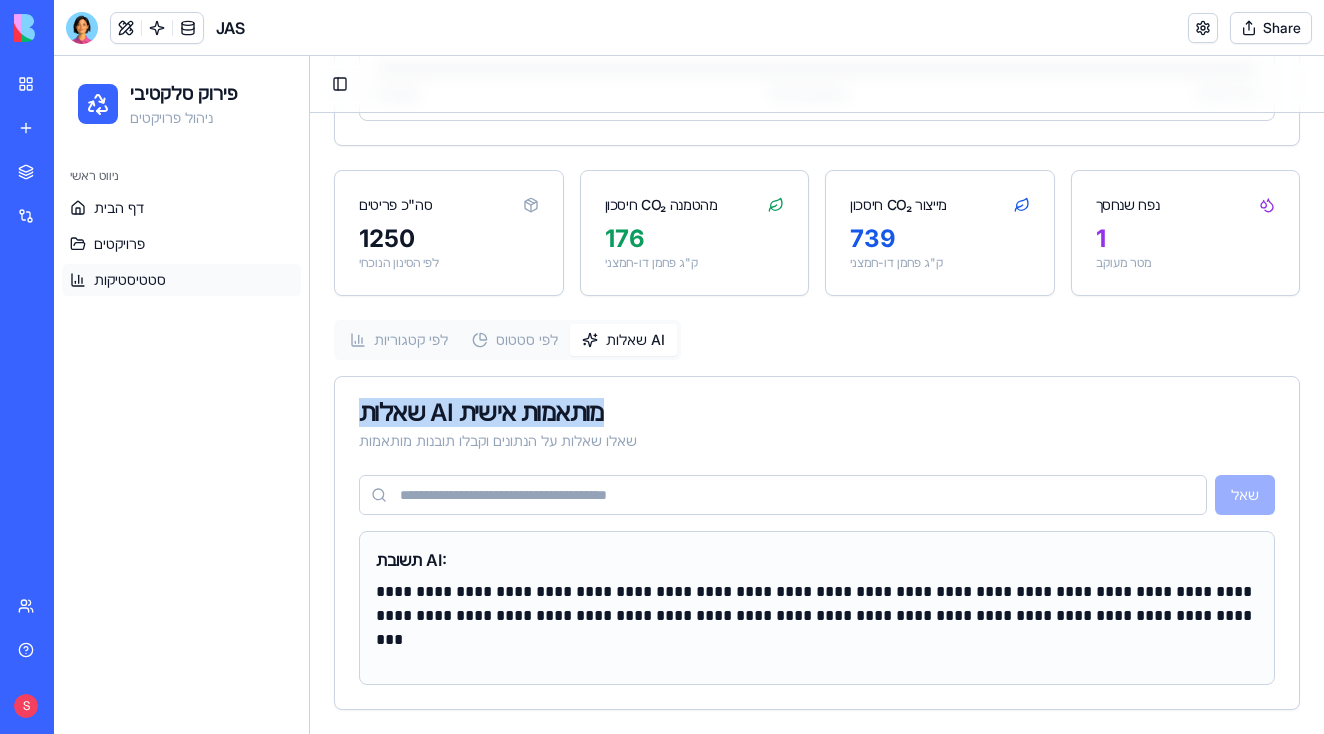 click on "שאלות AI מותאמות אישית" at bounding box center [817, 413] 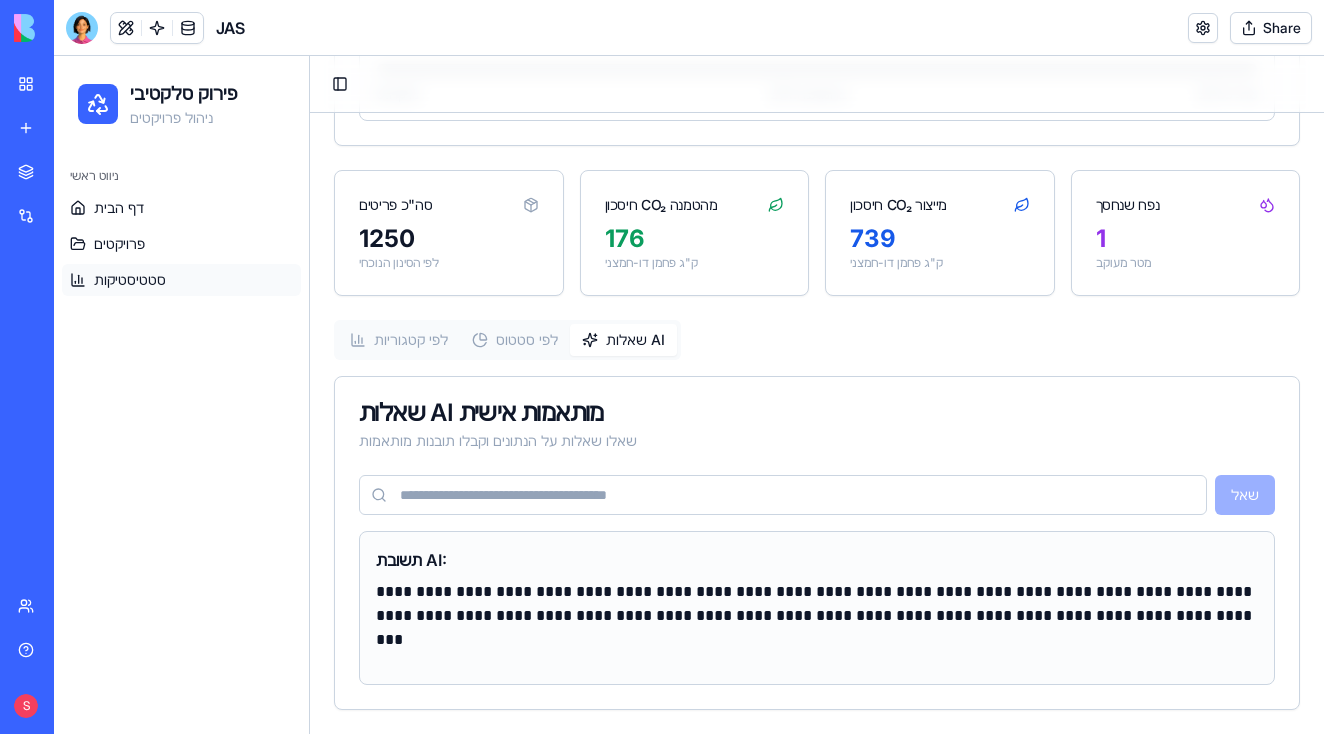 click on "ניווט ראשי דף הבית פרויקטים סטטיסטיקות" at bounding box center (181, 443) 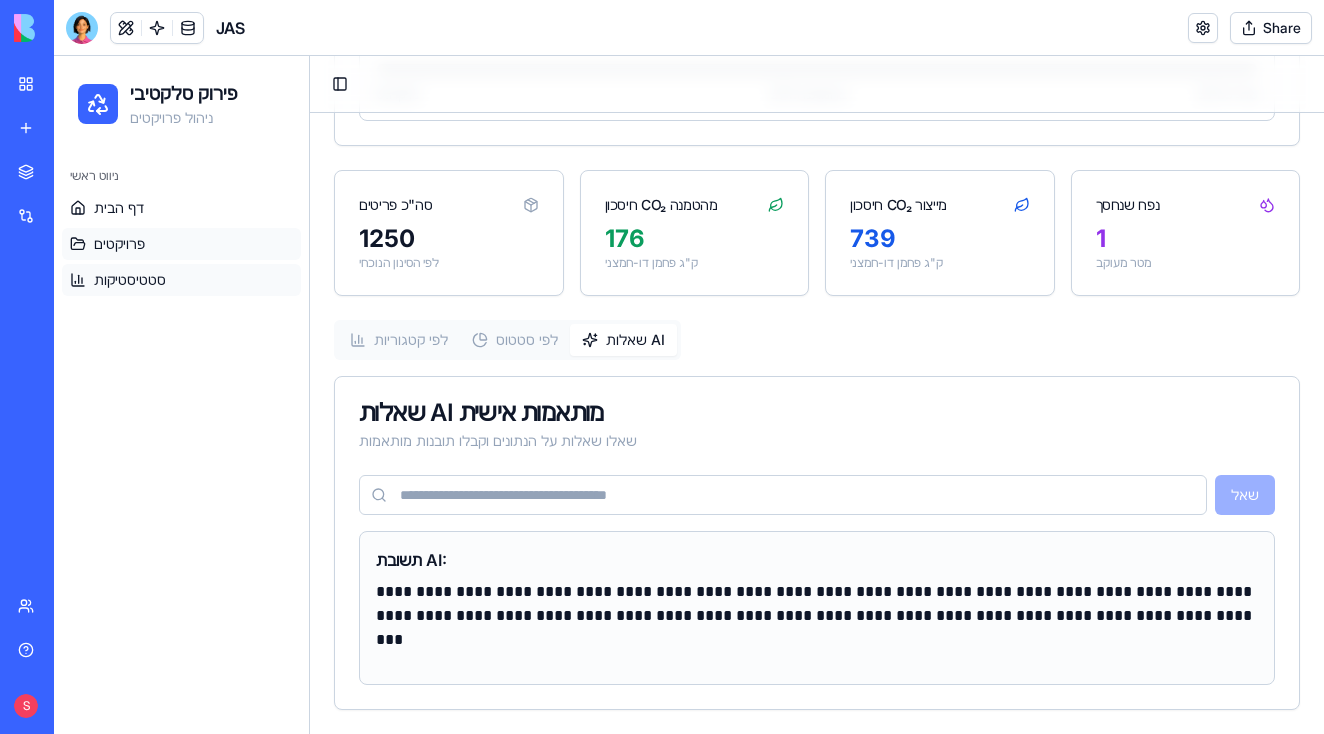 click on "פרויקטים" at bounding box center (181, 244) 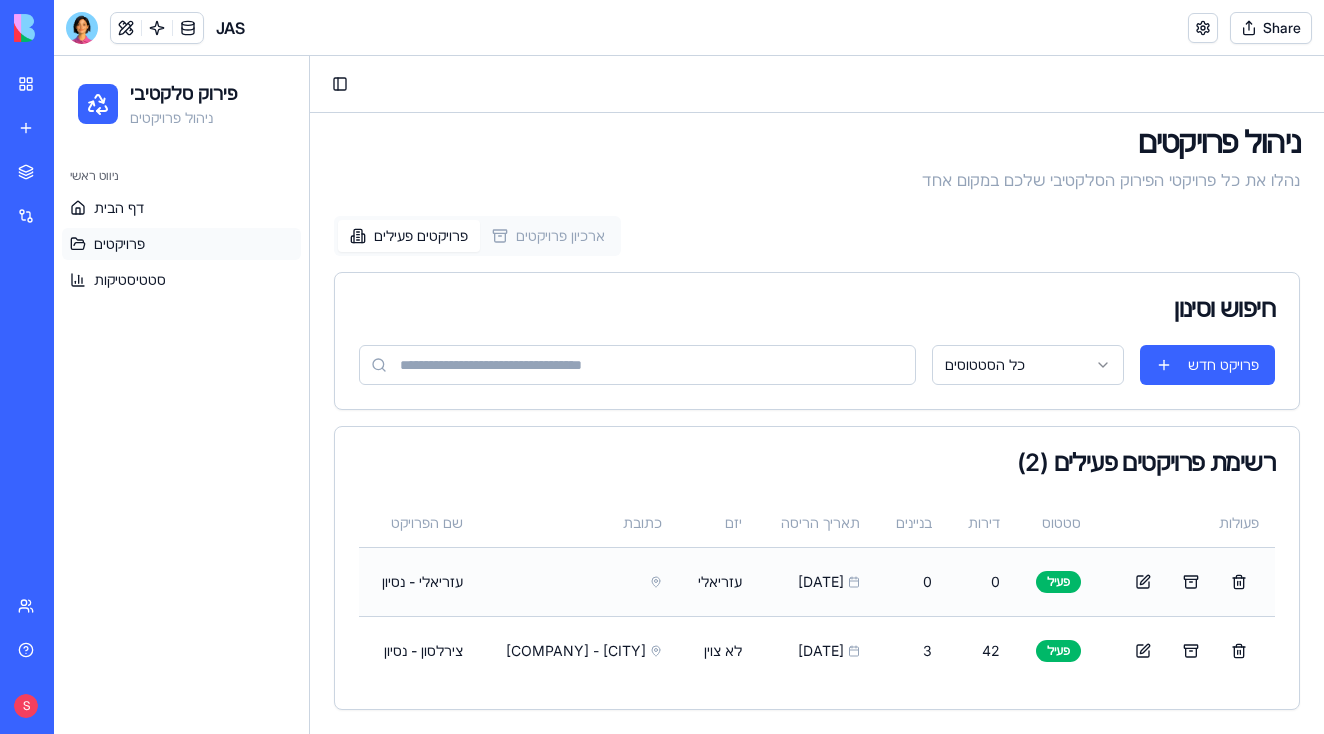 scroll, scrollTop: 0, scrollLeft: 0, axis: both 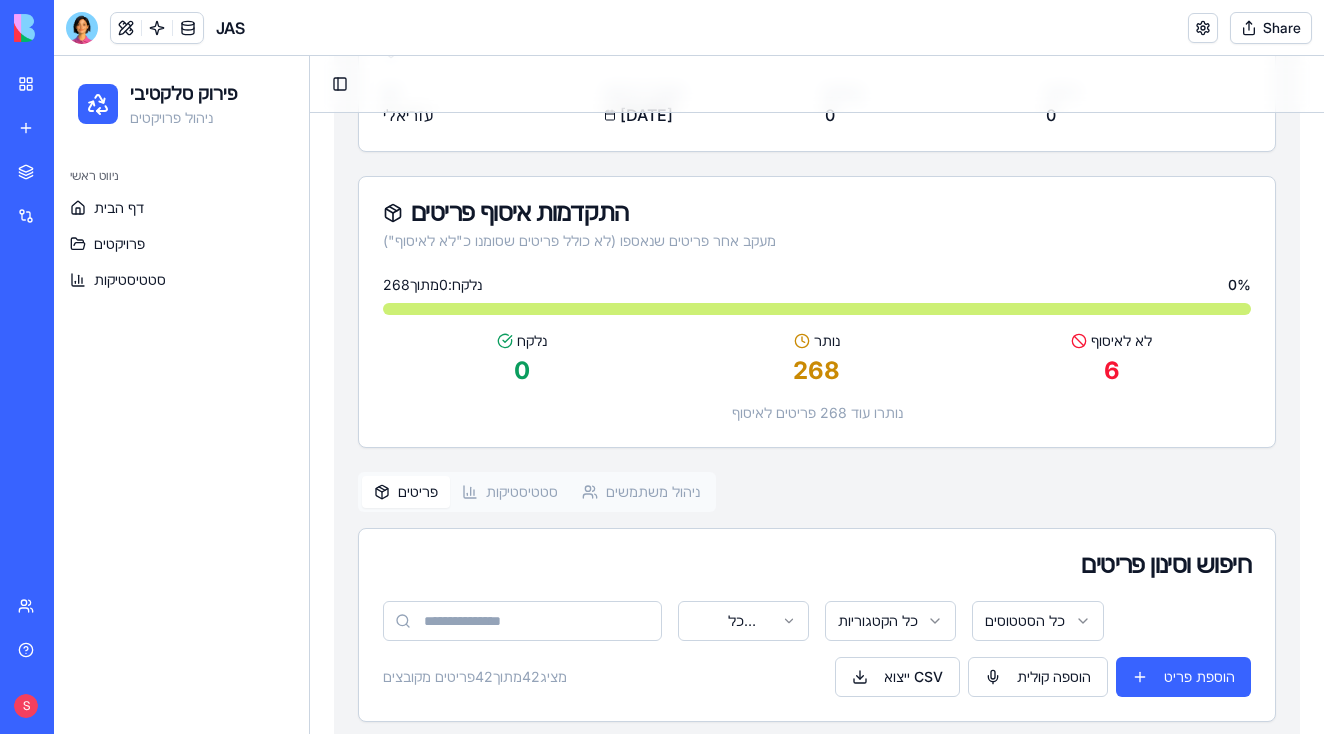 click on "פריטים סטטיסטיקות ניהול משתמשים" at bounding box center [537, 492] 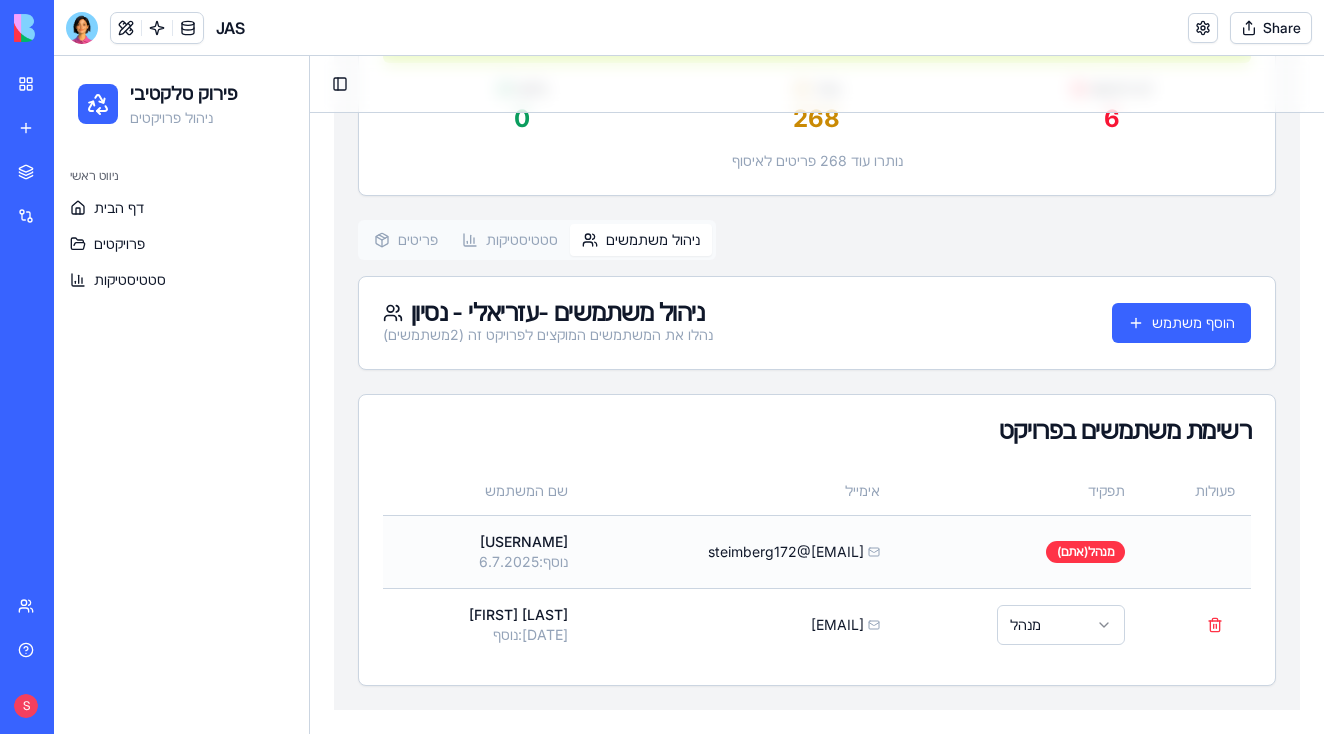 scroll, scrollTop: 487, scrollLeft: 0, axis: vertical 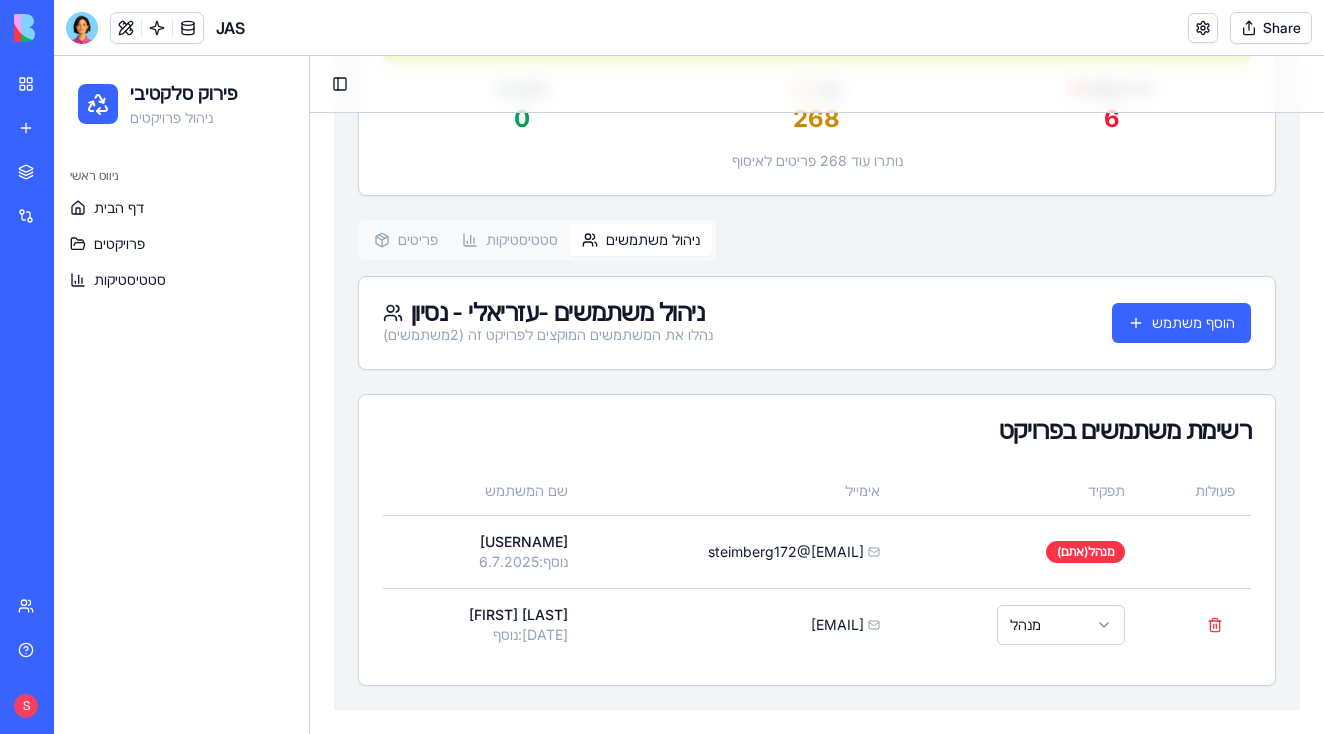 click on "פריטים" at bounding box center (406, 240) 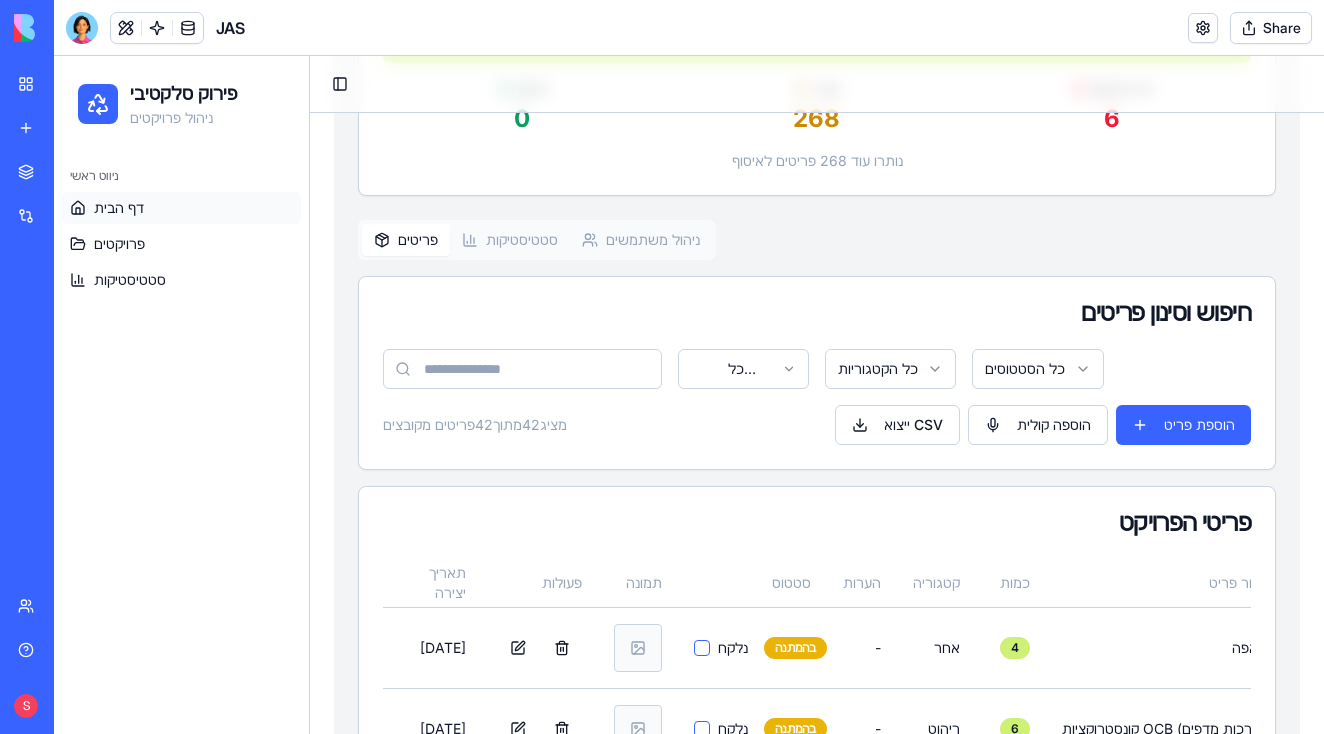 click on "דף הבית" at bounding box center [181, 208] 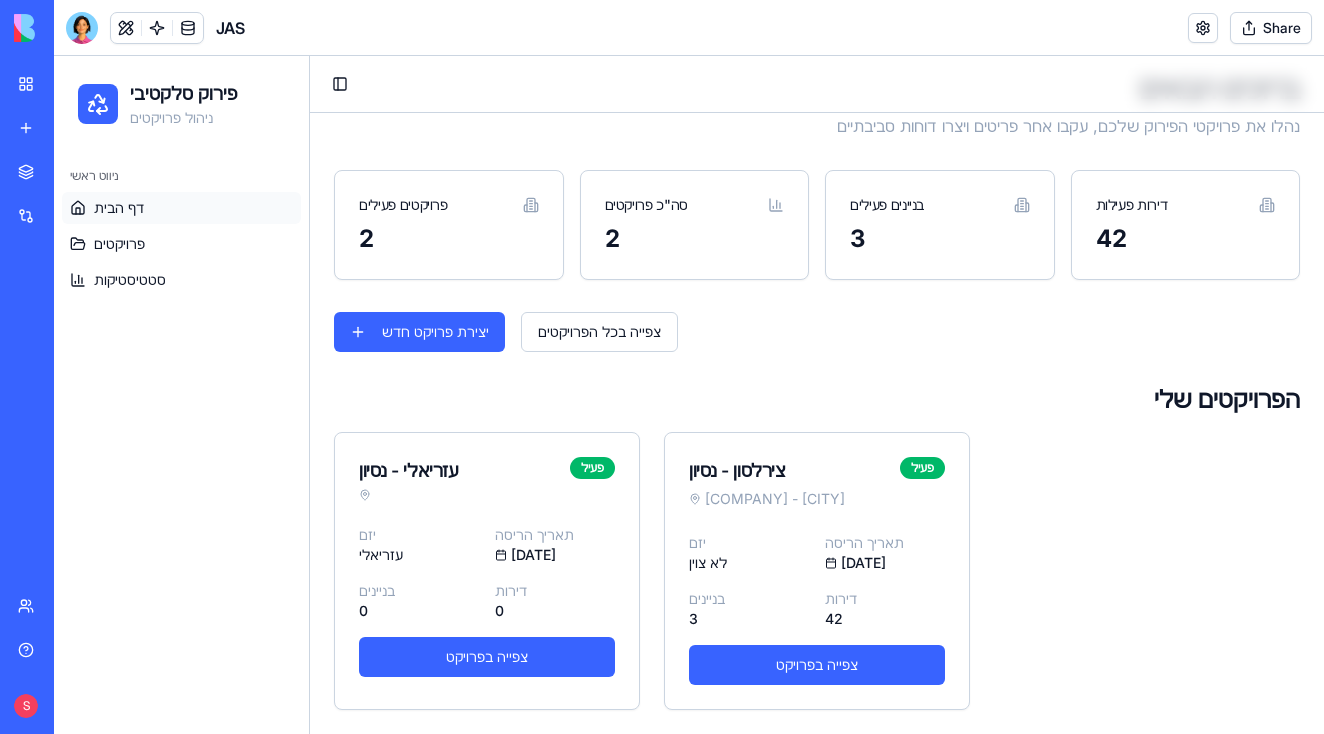 scroll, scrollTop: 123, scrollLeft: 0, axis: vertical 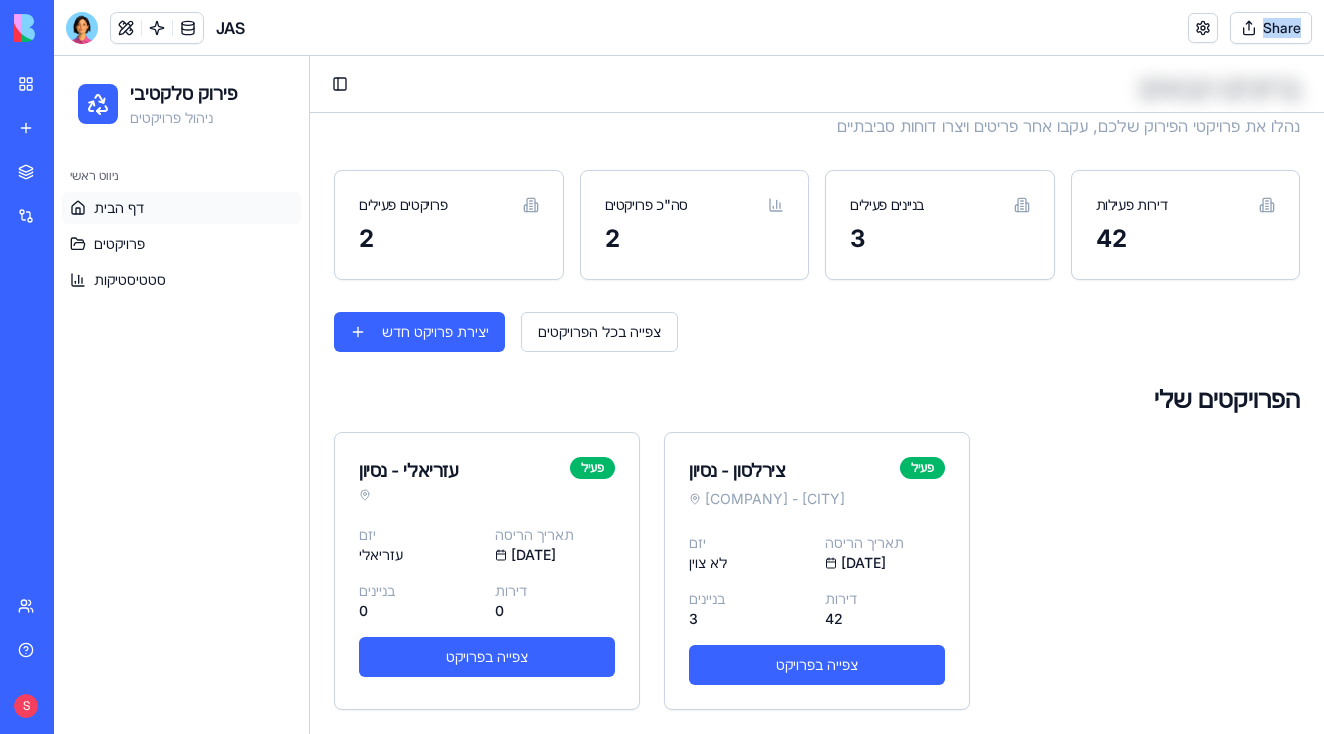 click on "BETA My workspace New app Marketplace Integrations Recent JAS Social Media Content Generator TRY Blog Generation Pro TRY Team Help S JAS Share Command Palette Search for a command to run..." at bounding box center (662, 367) 